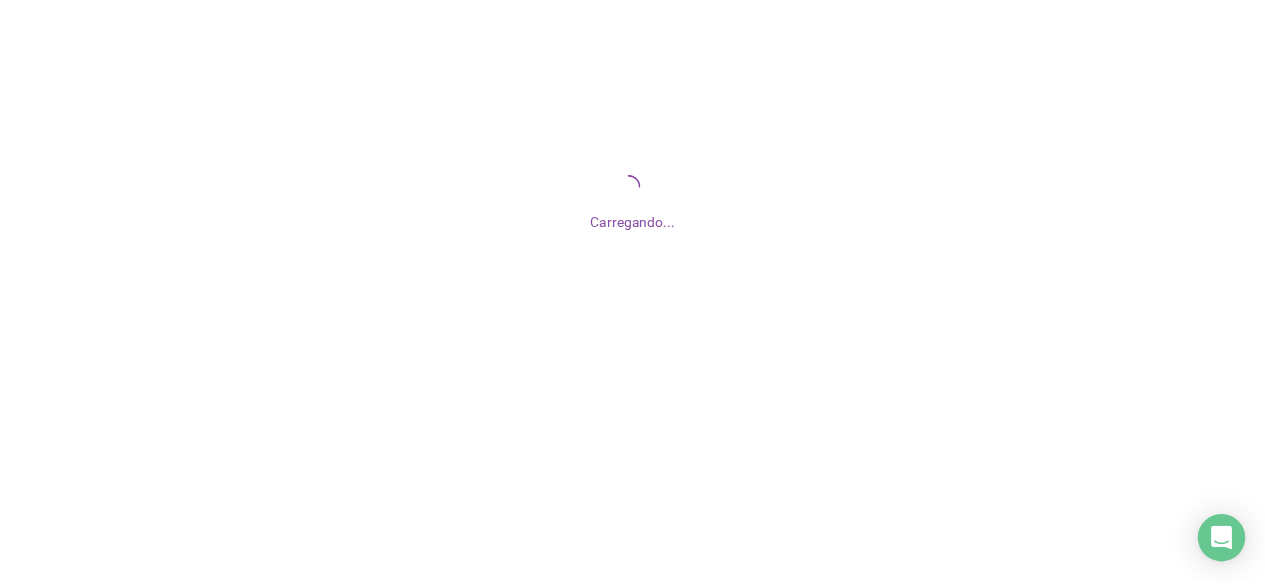 scroll, scrollTop: 0, scrollLeft: 0, axis: both 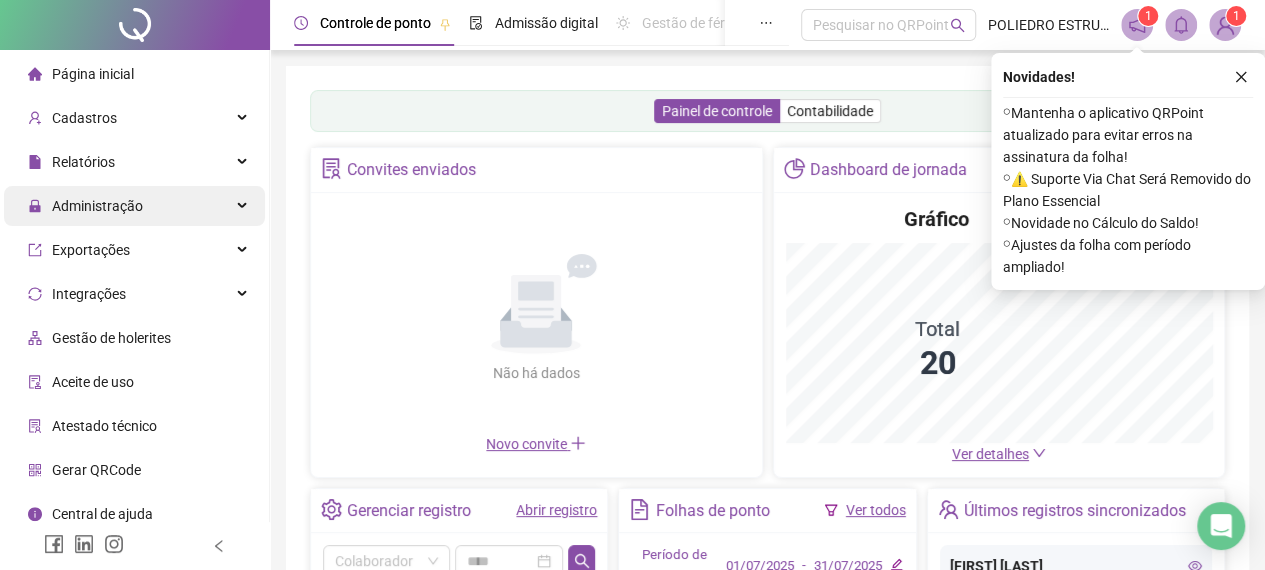 click on "Administração" at bounding box center [97, 206] 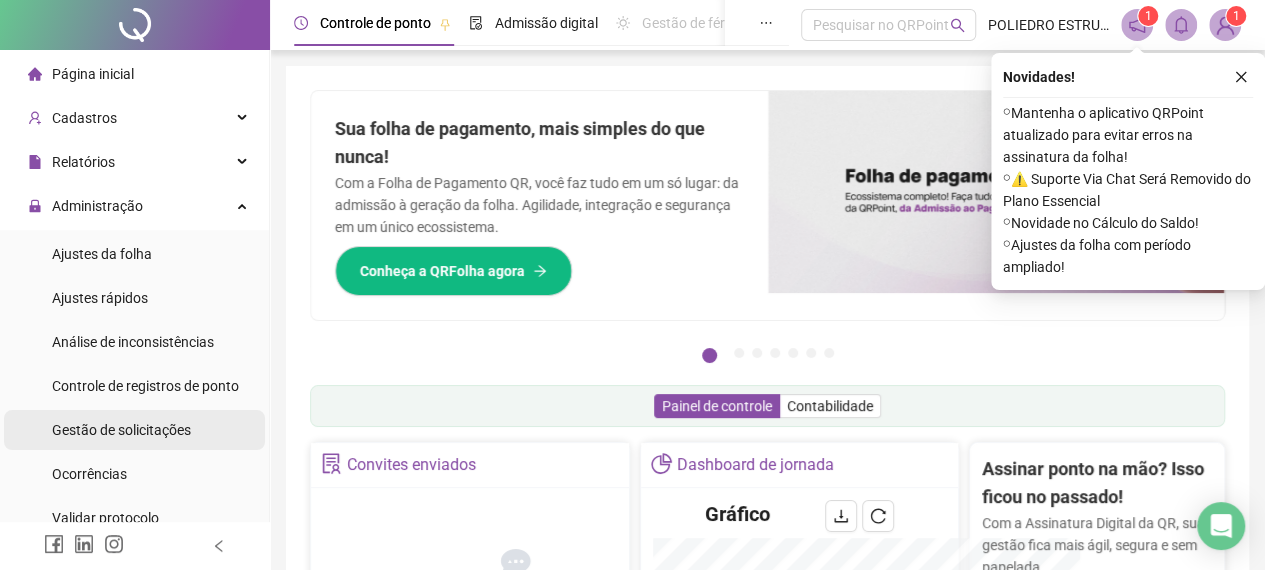 click on "Gestão de solicitações" at bounding box center (121, 430) 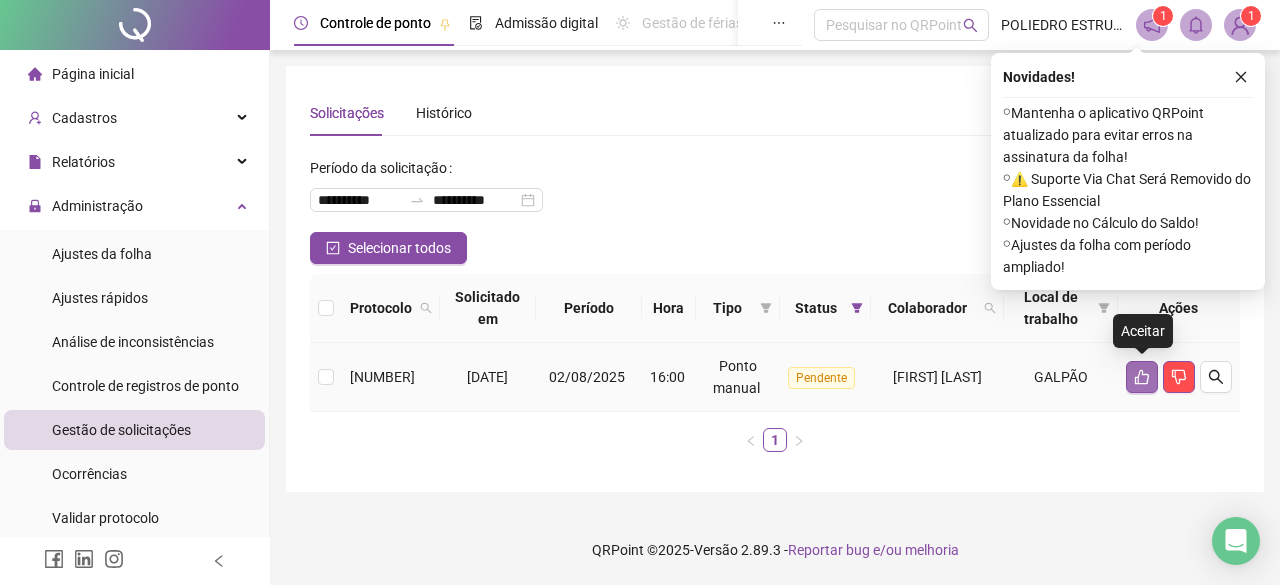 click 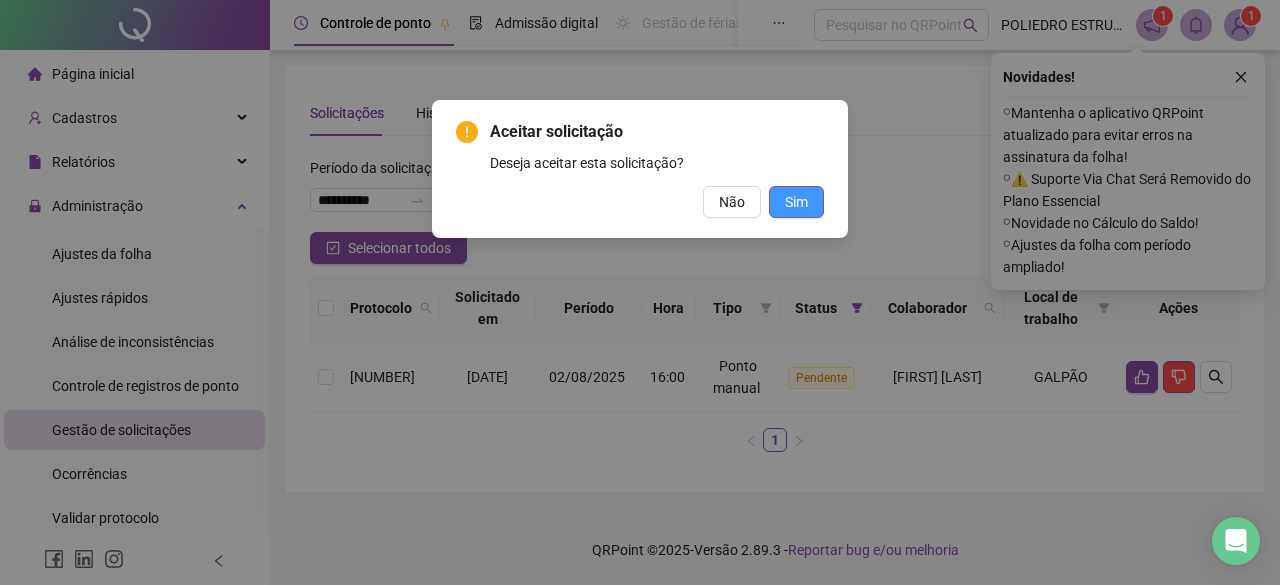 click on "Sim" at bounding box center (796, 202) 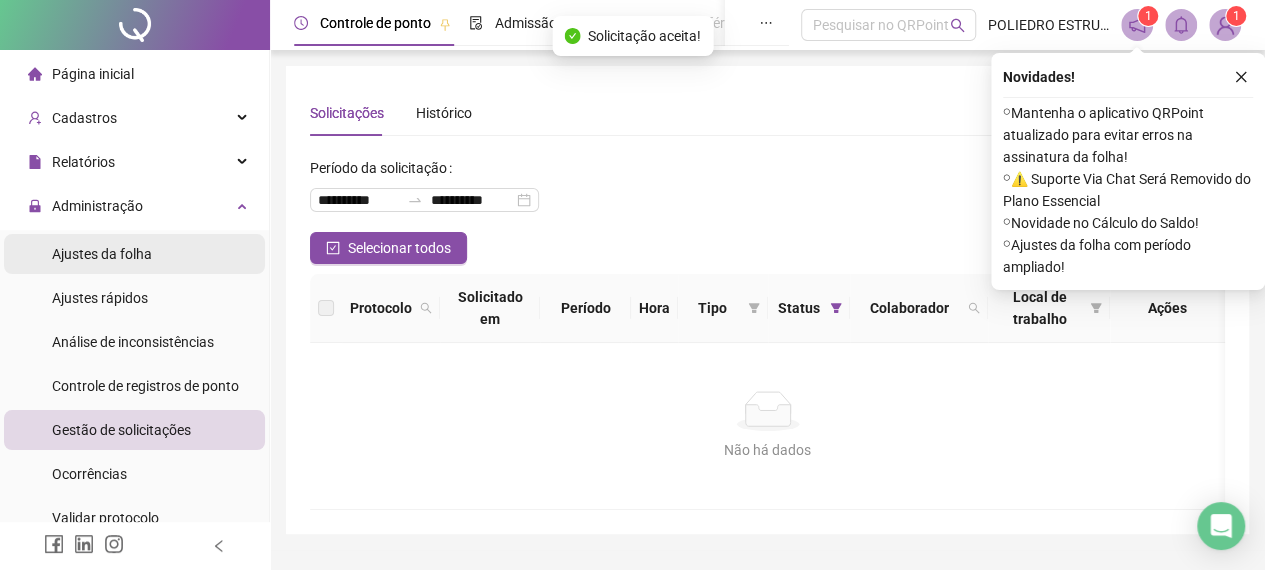 click on "Ajustes da folha" at bounding box center (102, 254) 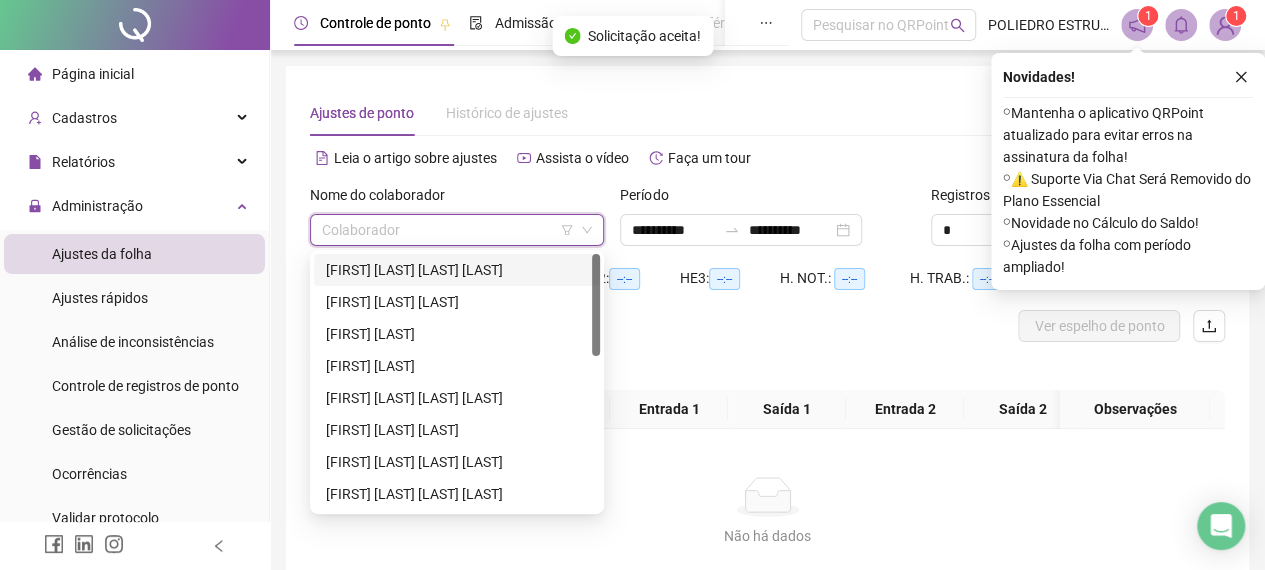 click at bounding box center [448, 230] 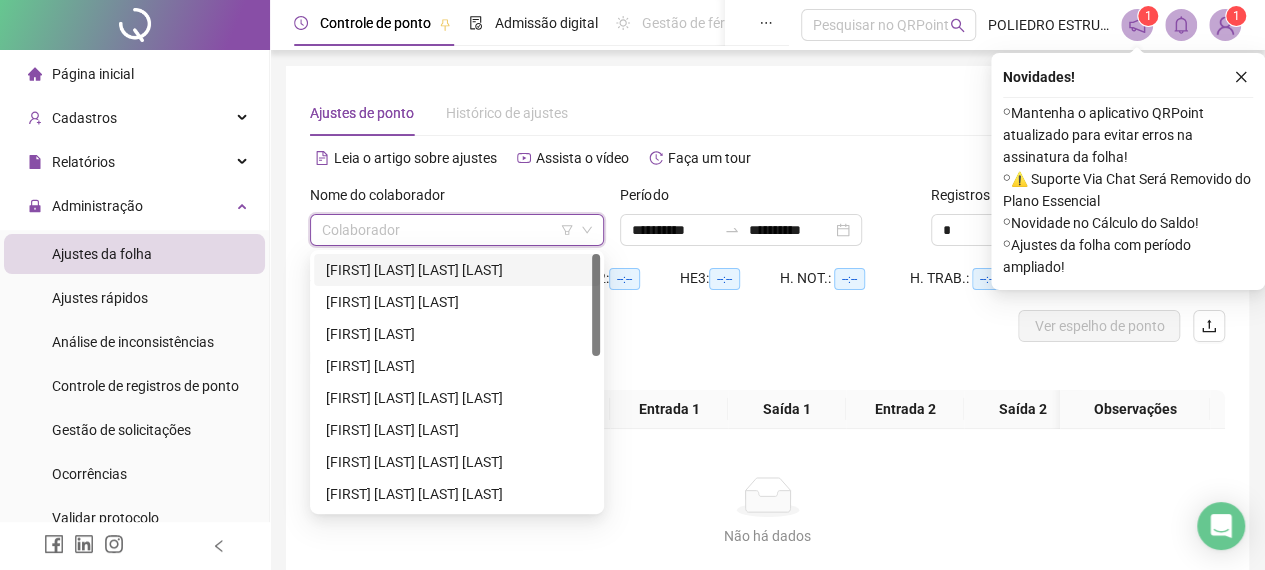 click on "[FIRST] [LAST] [LAST] [LAST]" at bounding box center (457, 270) 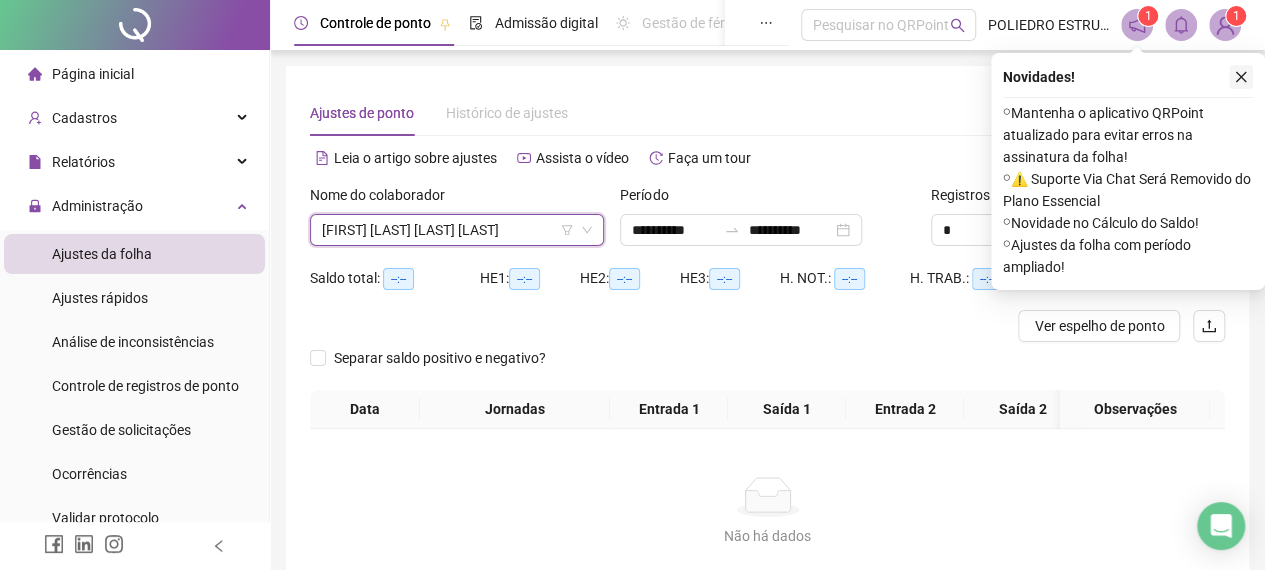click 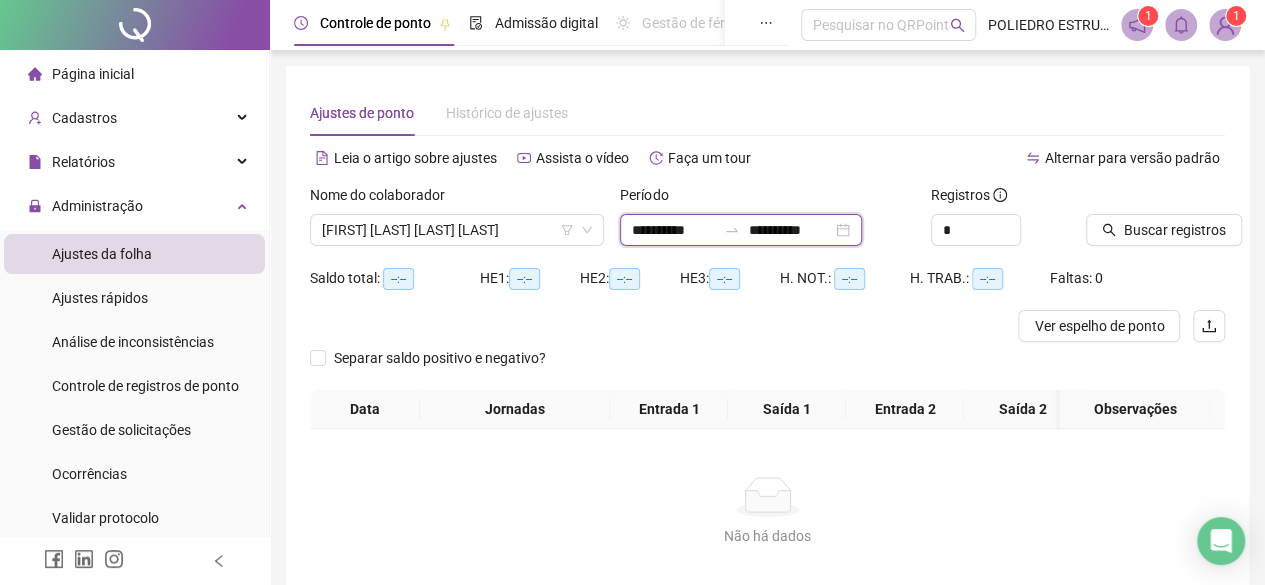 click on "**********" at bounding box center (674, 230) 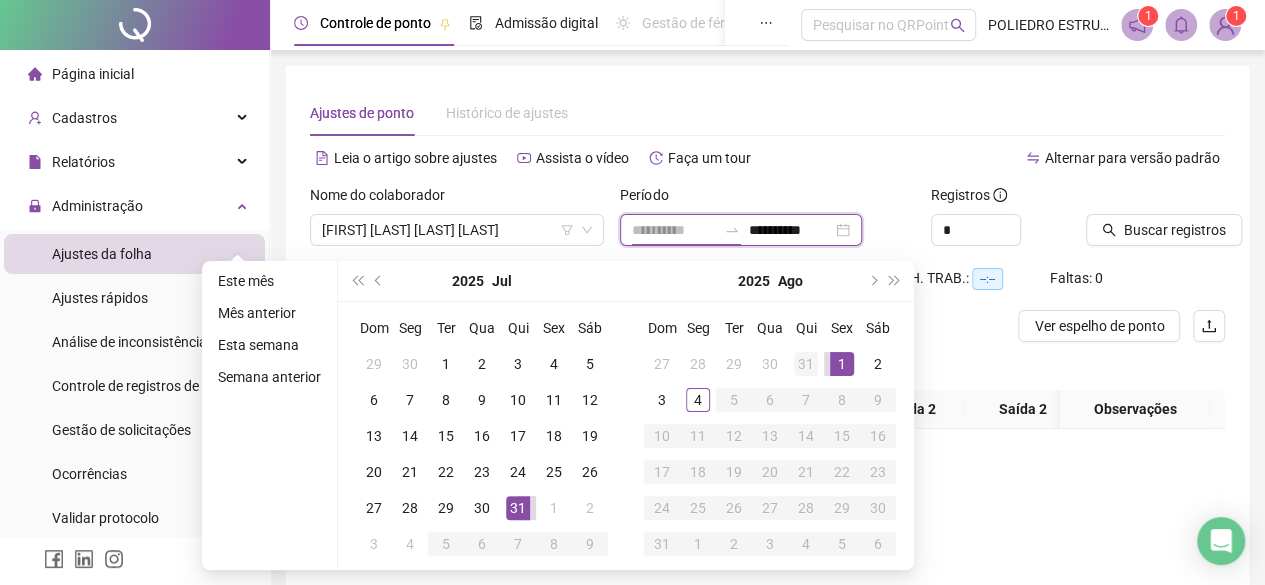 type on "**********" 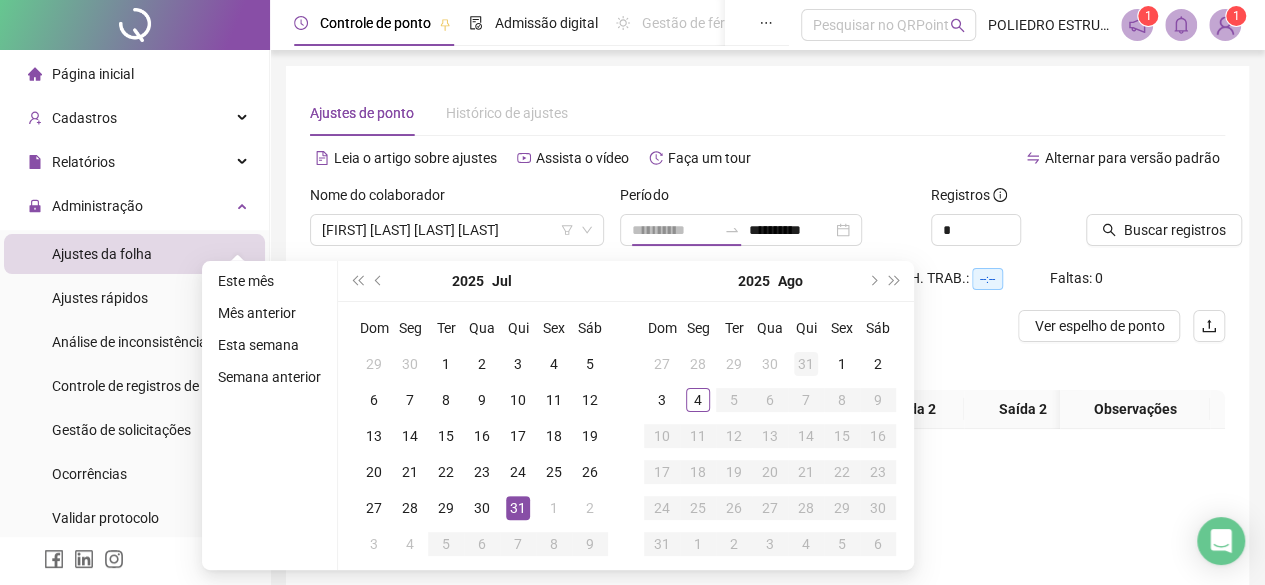 click on "31" at bounding box center (806, 364) 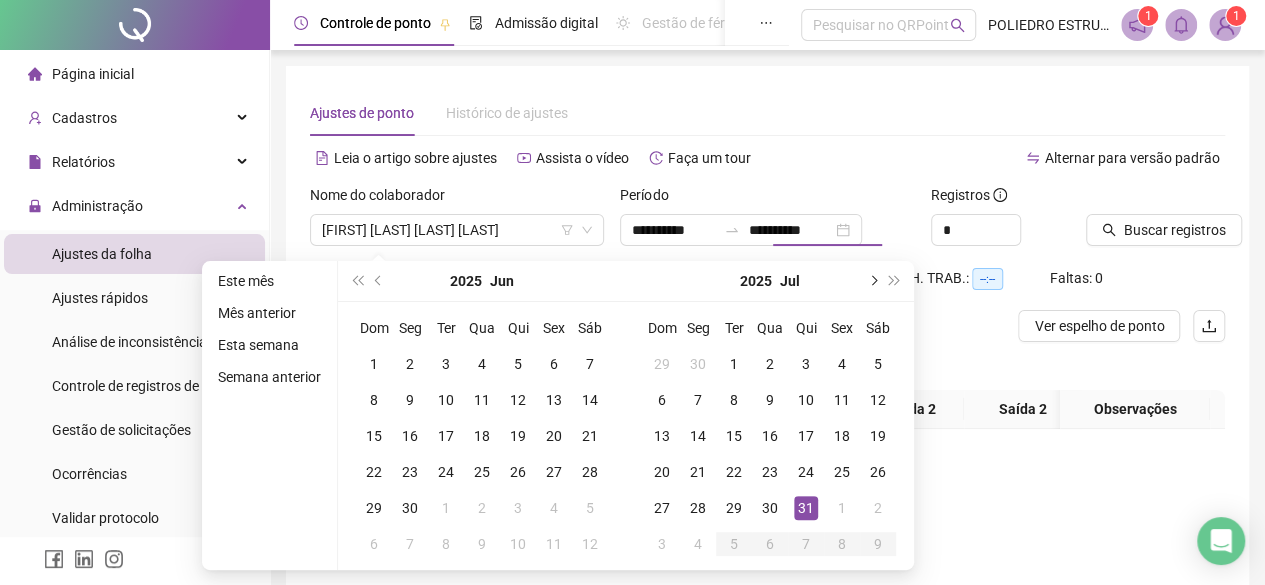 click at bounding box center [872, 281] 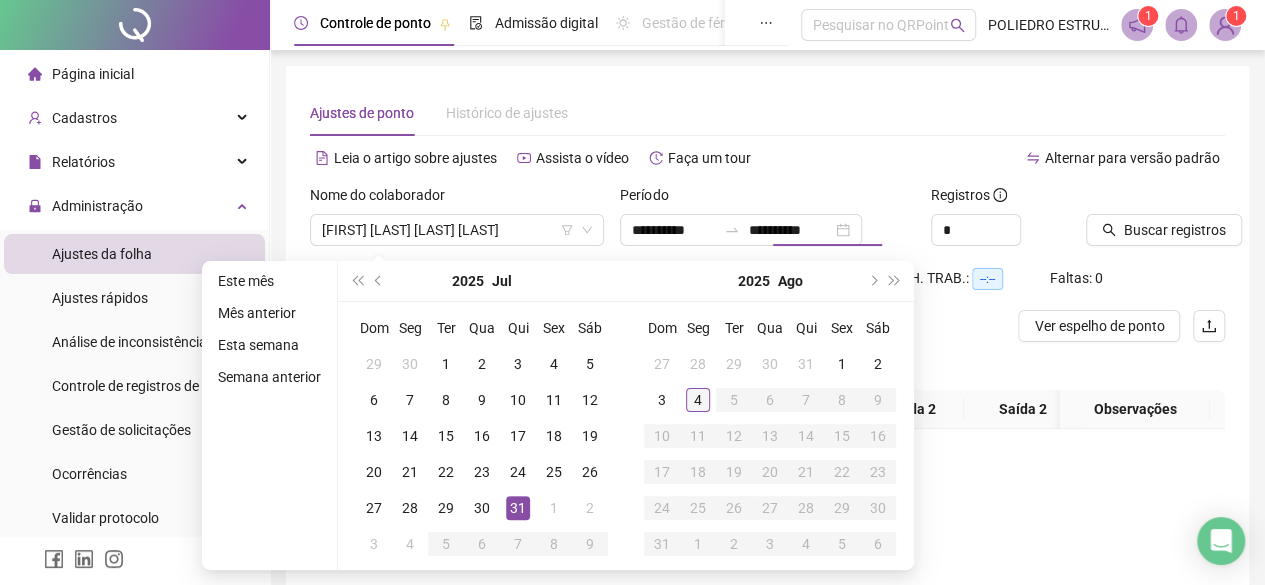 type on "**********" 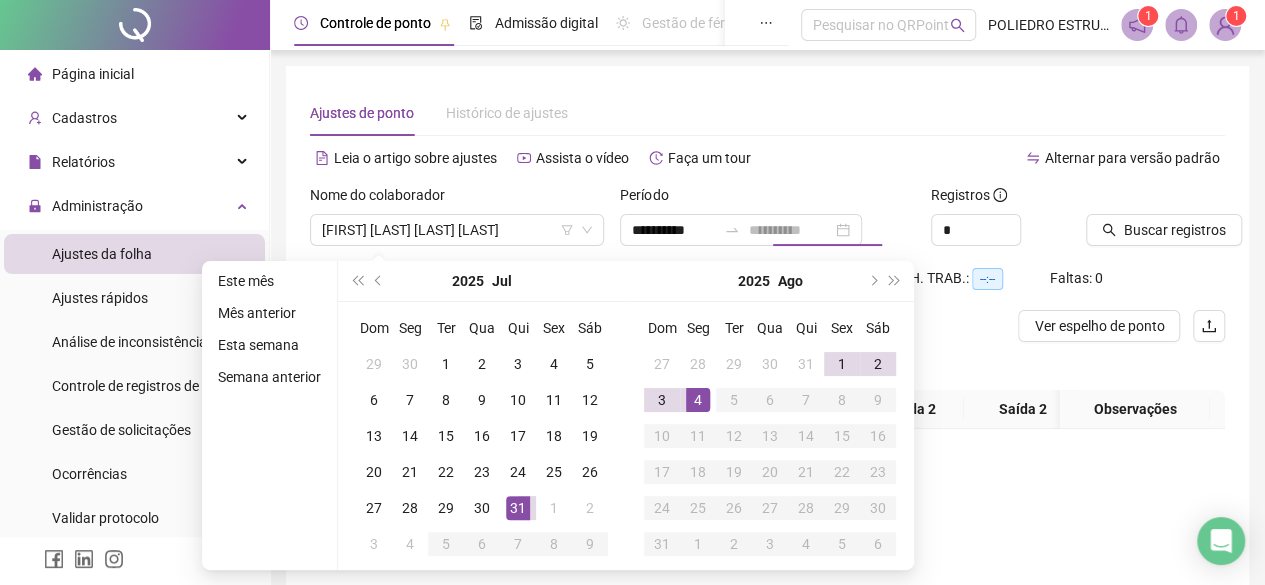 click on "4" at bounding box center [698, 400] 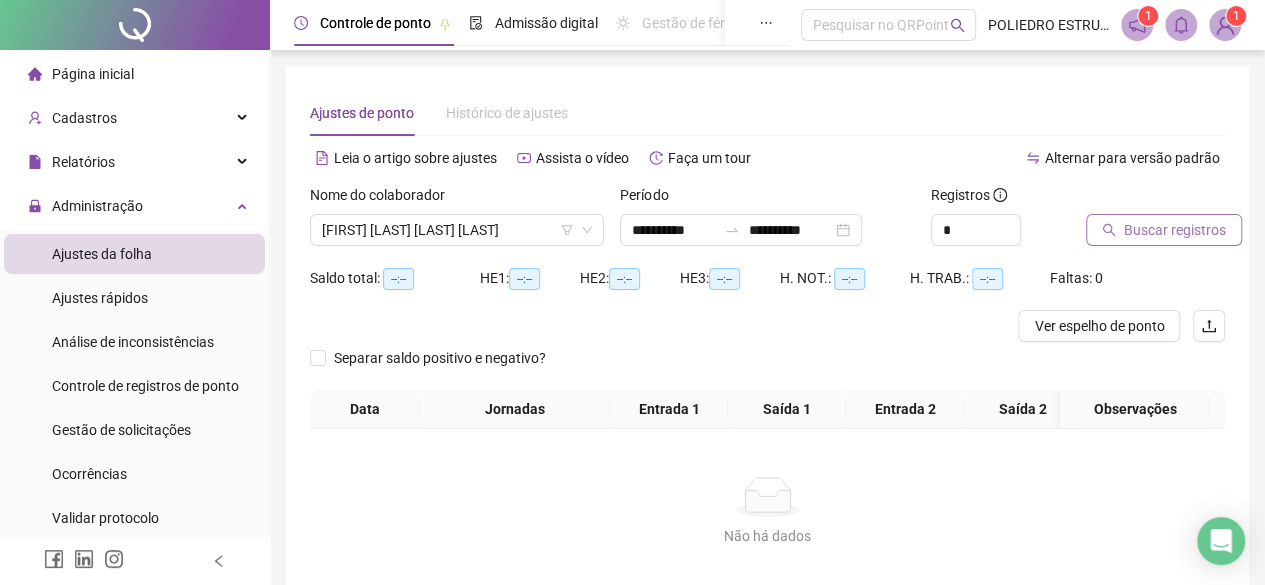 click on "Buscar registros" at bounding box center (1175, 230) 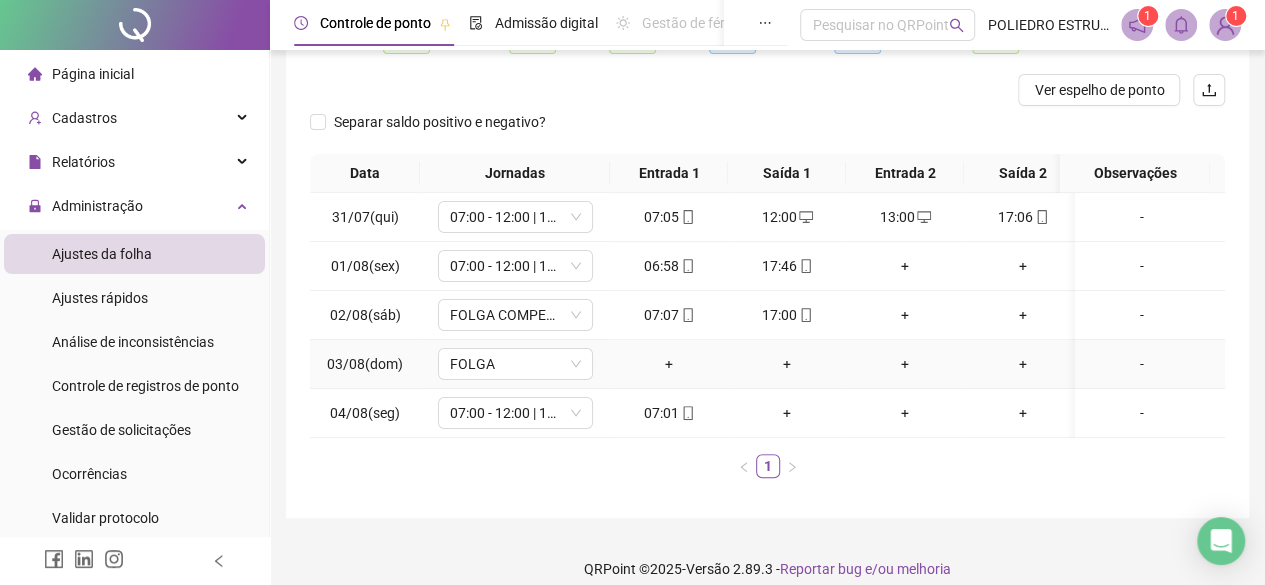 scroll, scrollTop: 268, scrollLeft: 0, axis: vertical 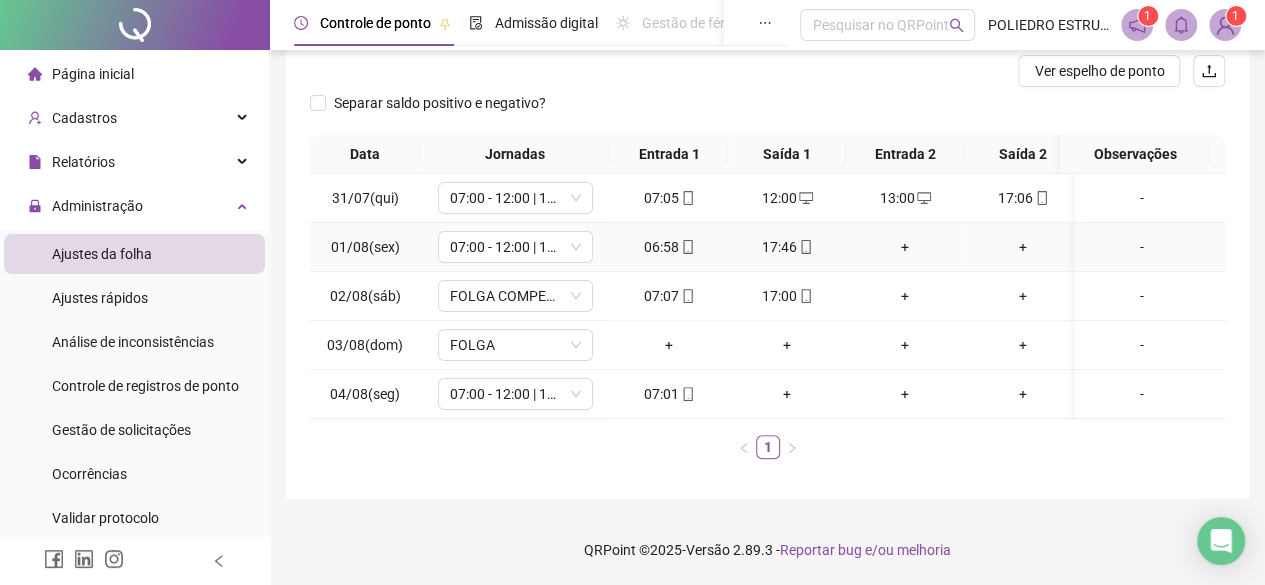 click on "+" at bounding box center [905, 247] 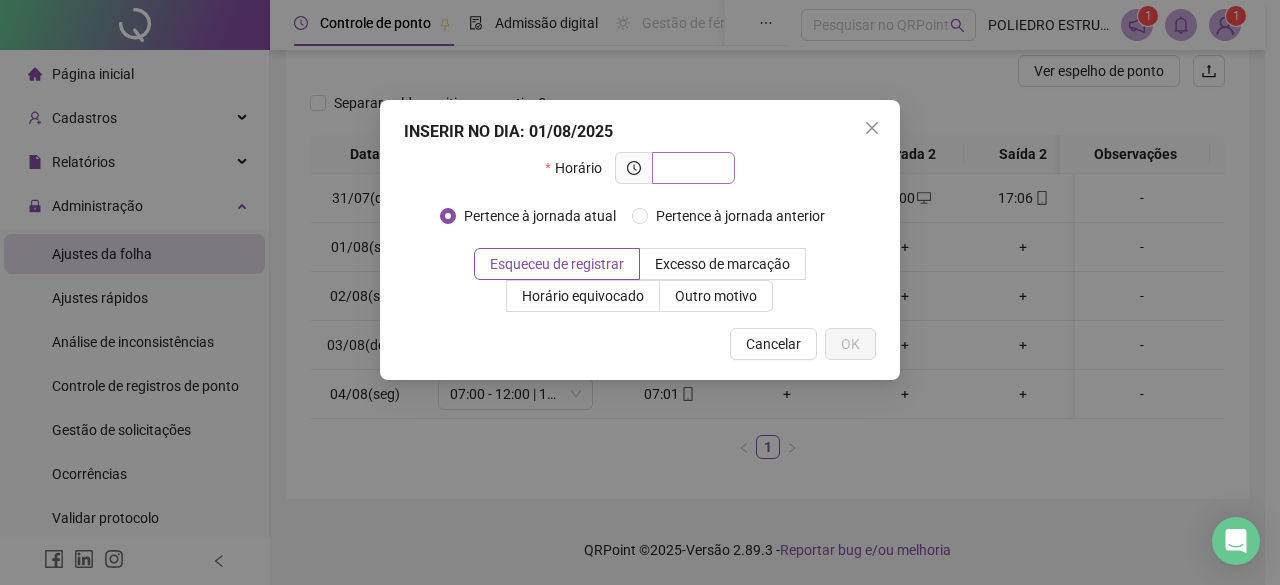 click at bounding box center [693, 168] 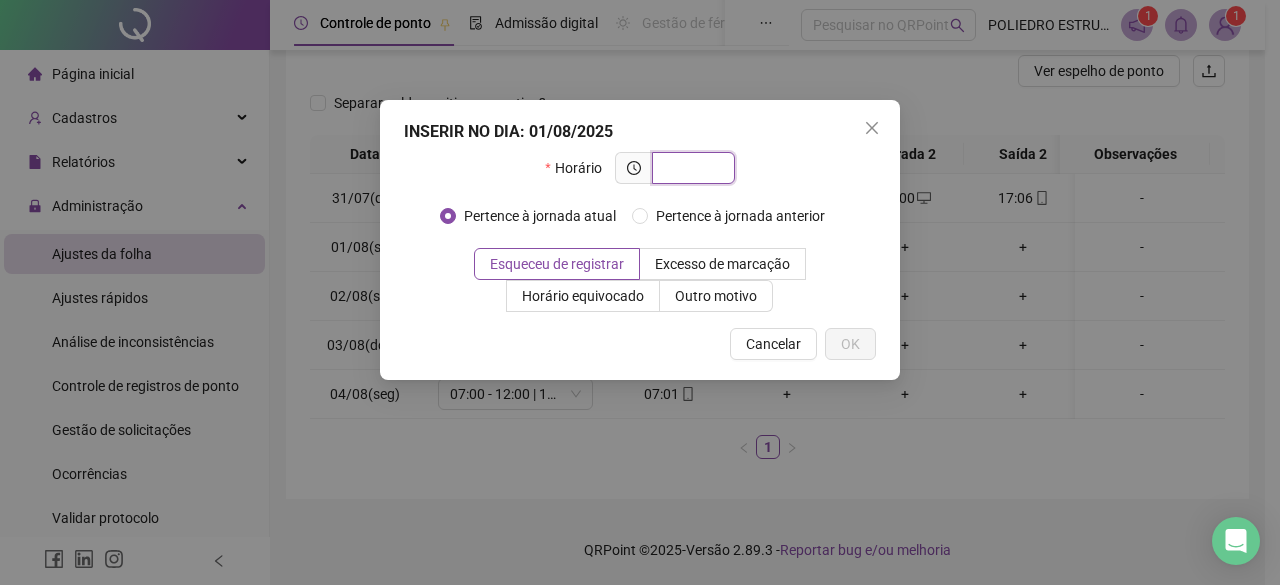 click at bounding box center [691, 168] 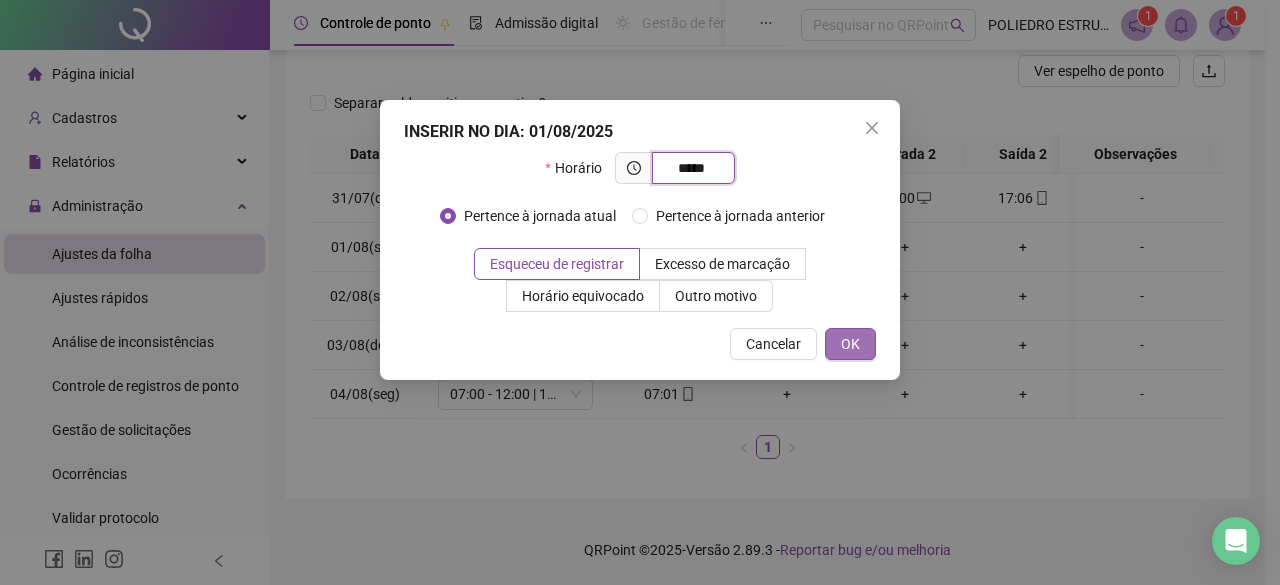 type on "*****" 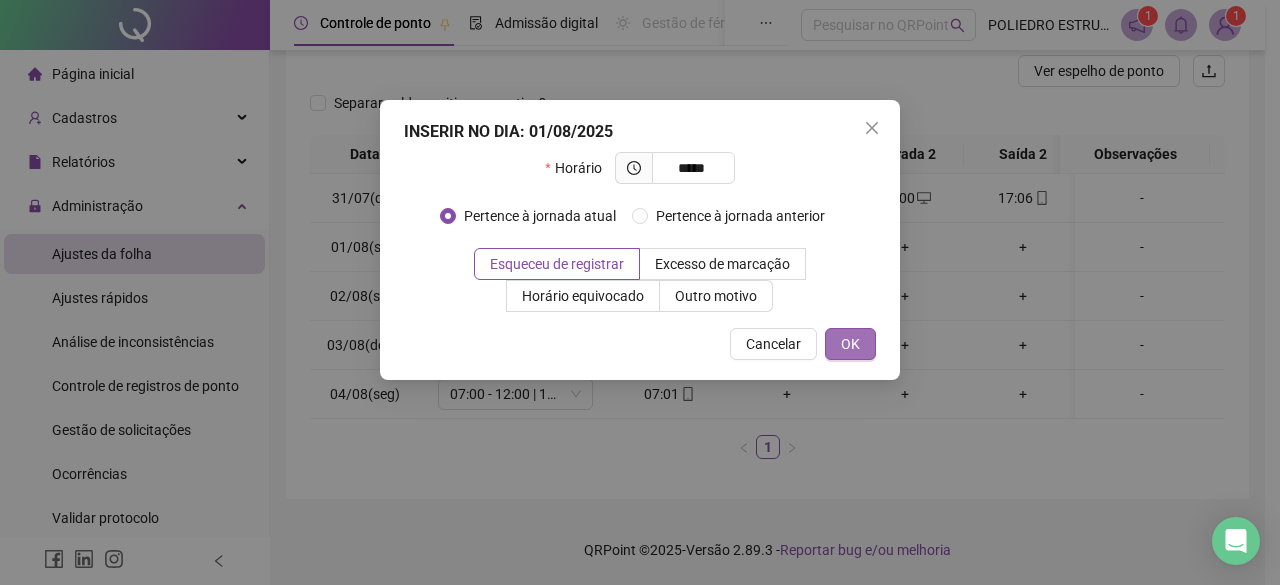 click on "OK" at bounding box center (850, 344) 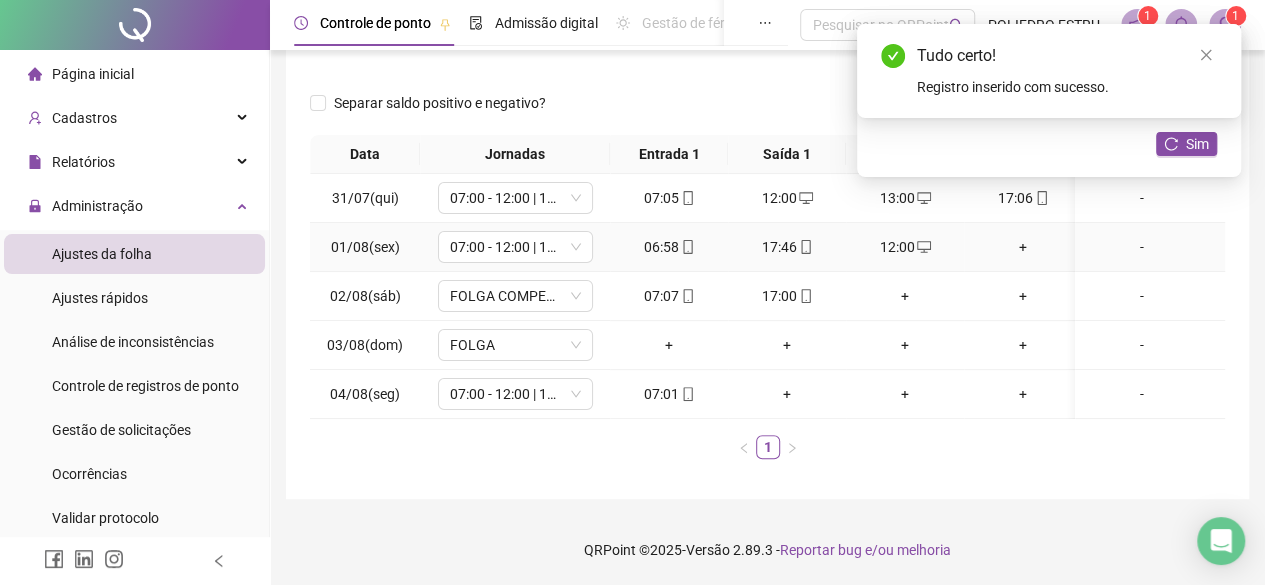 click on "+" at bounding box center [1023, 247] 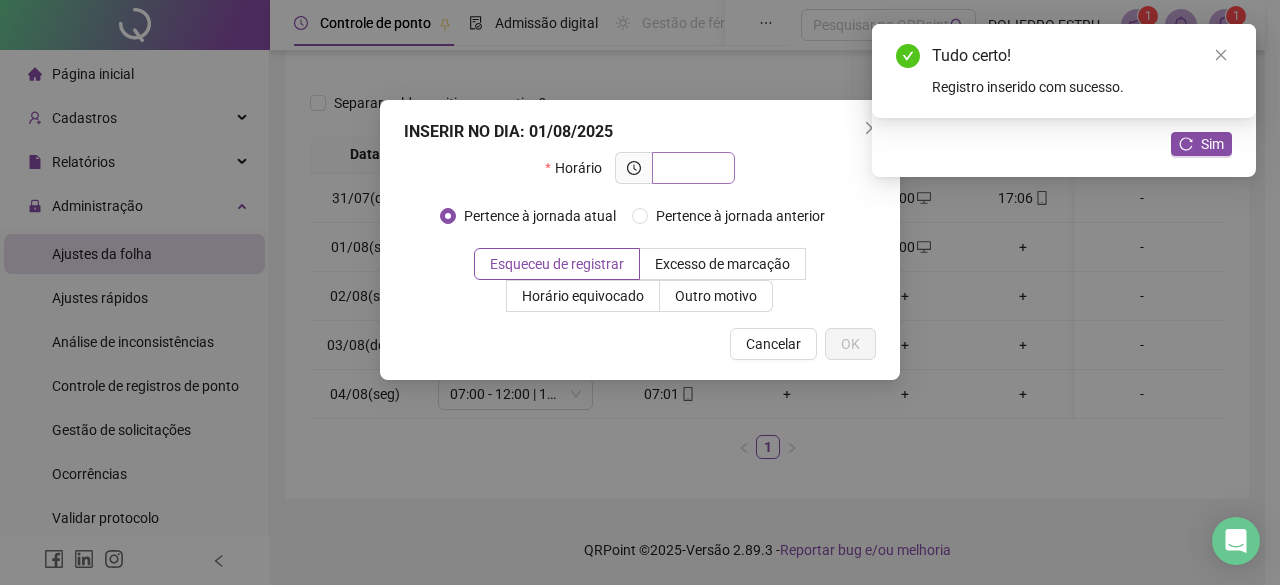 click at bounding box center [691, 168] 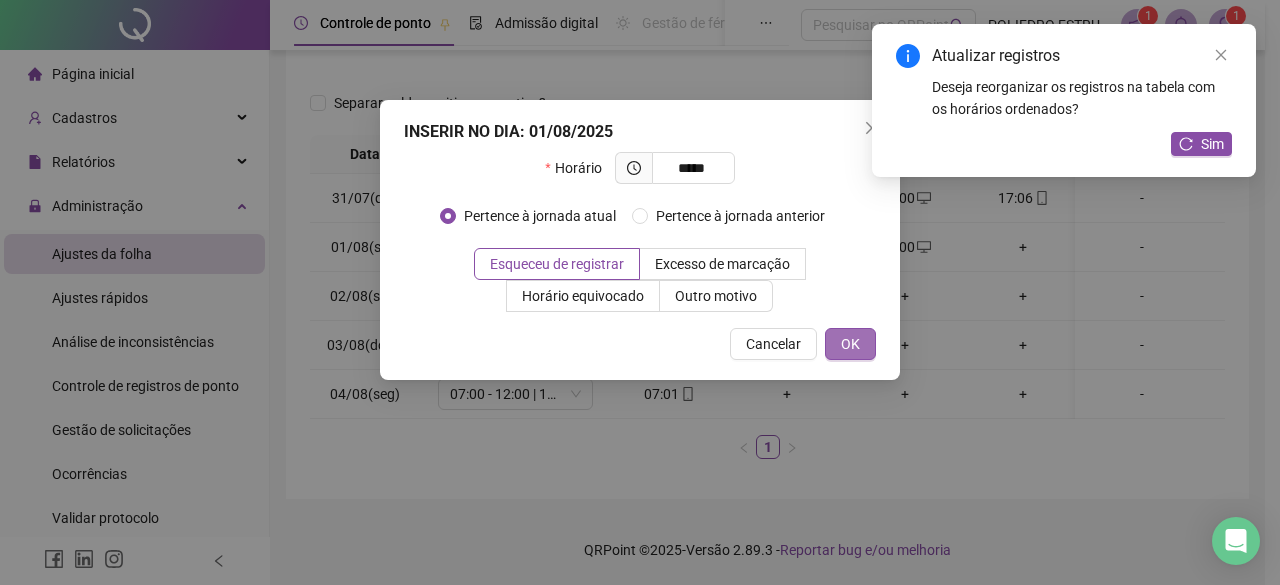 type on "*****" 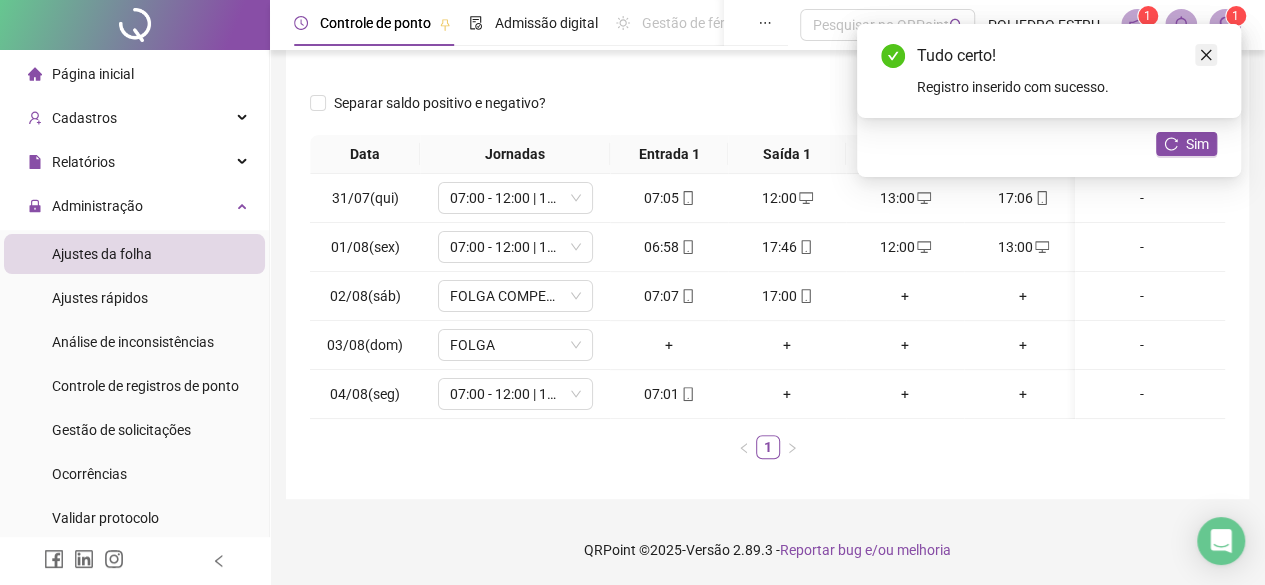click 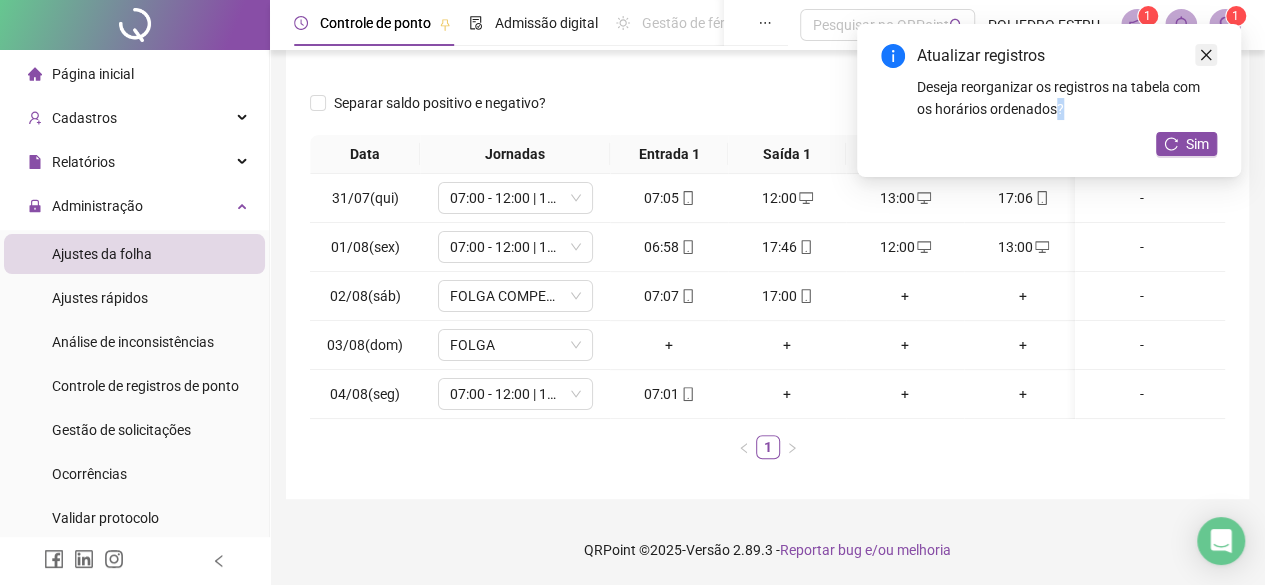 click 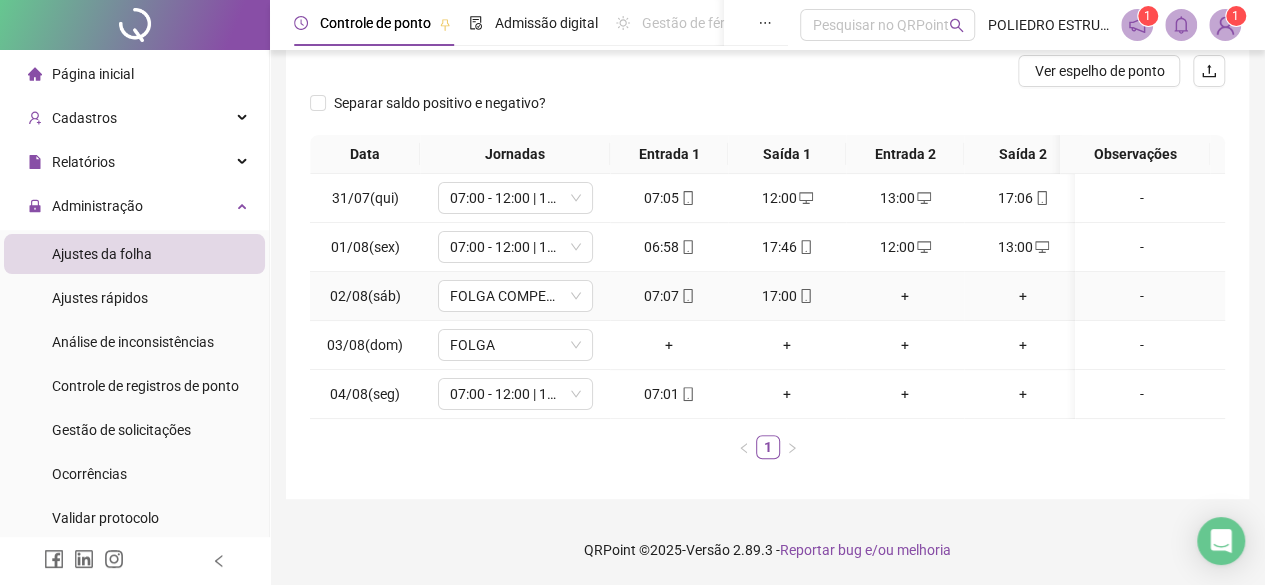 click on "+" at bounding box center (905, 296) 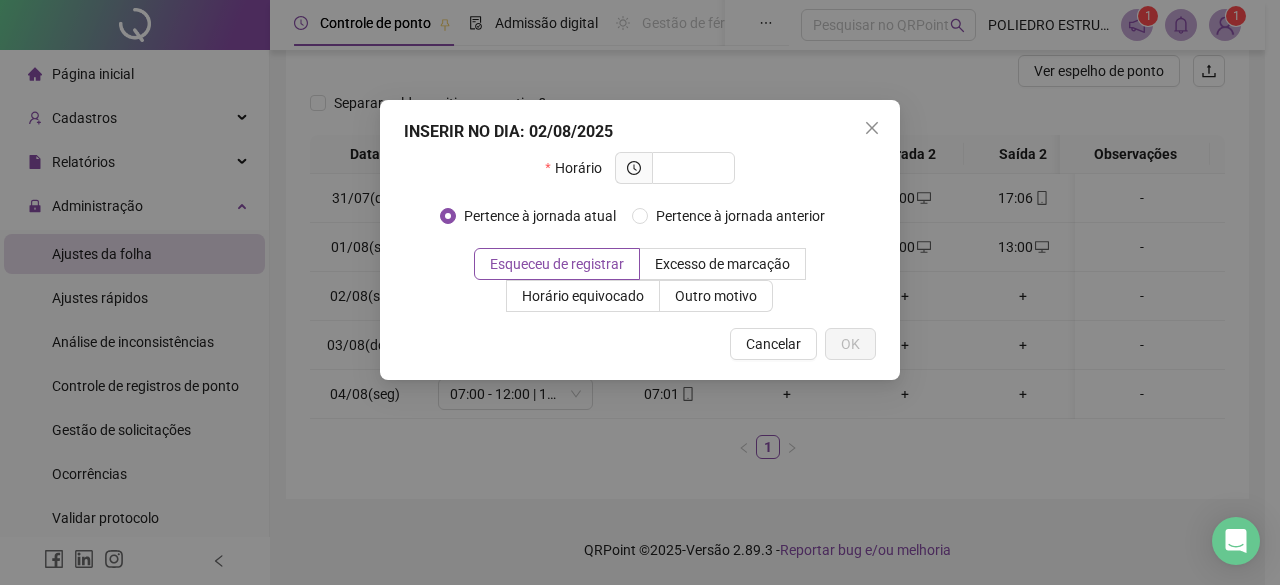 drag, startPoint x: 718, startPoint y: 167, endPoint x: 754, endPoint y: 151, distance: 39.39543 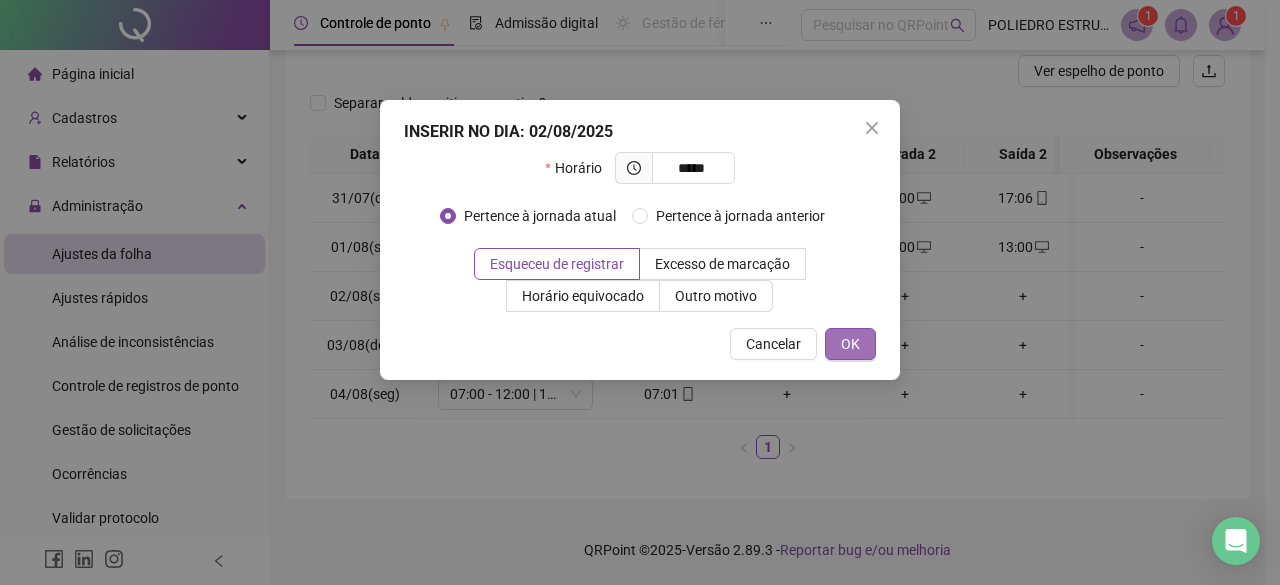 type on "*****" 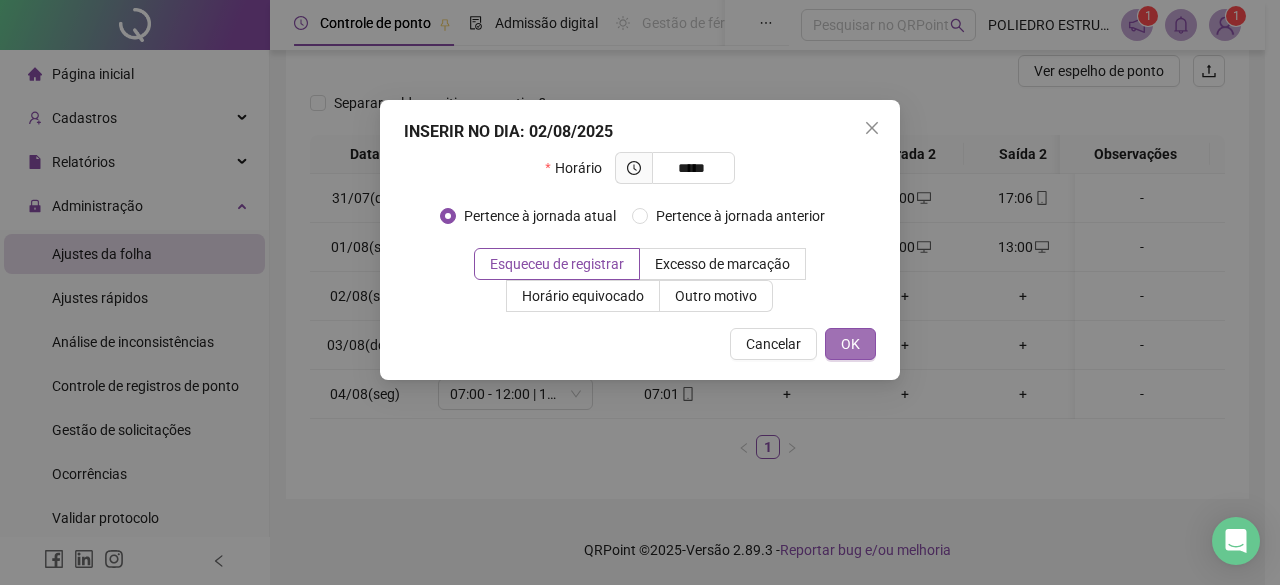 click on "OK" at bounding box center [850, 344] 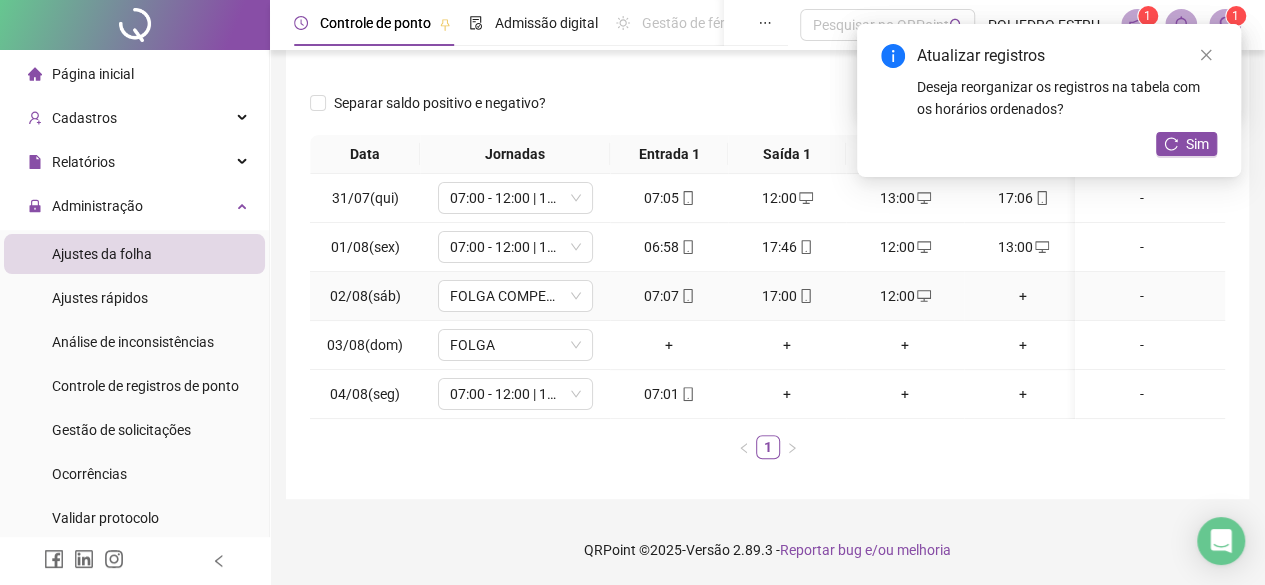 click on "+" at bounding box center [1023, 296] 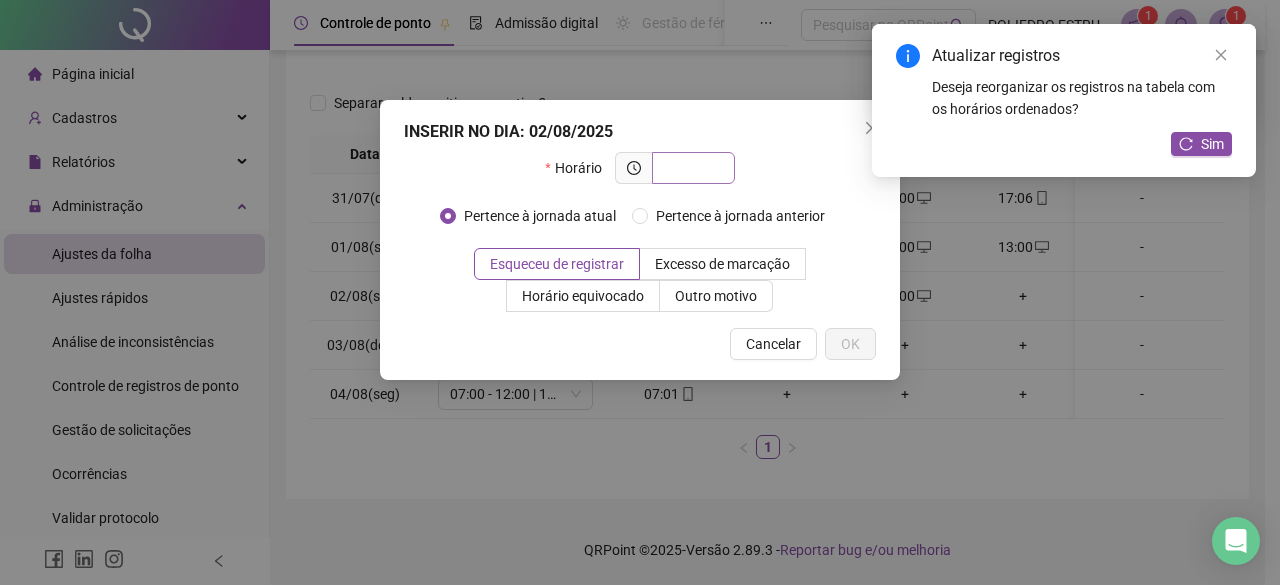 click at bounding box center [691, 168] 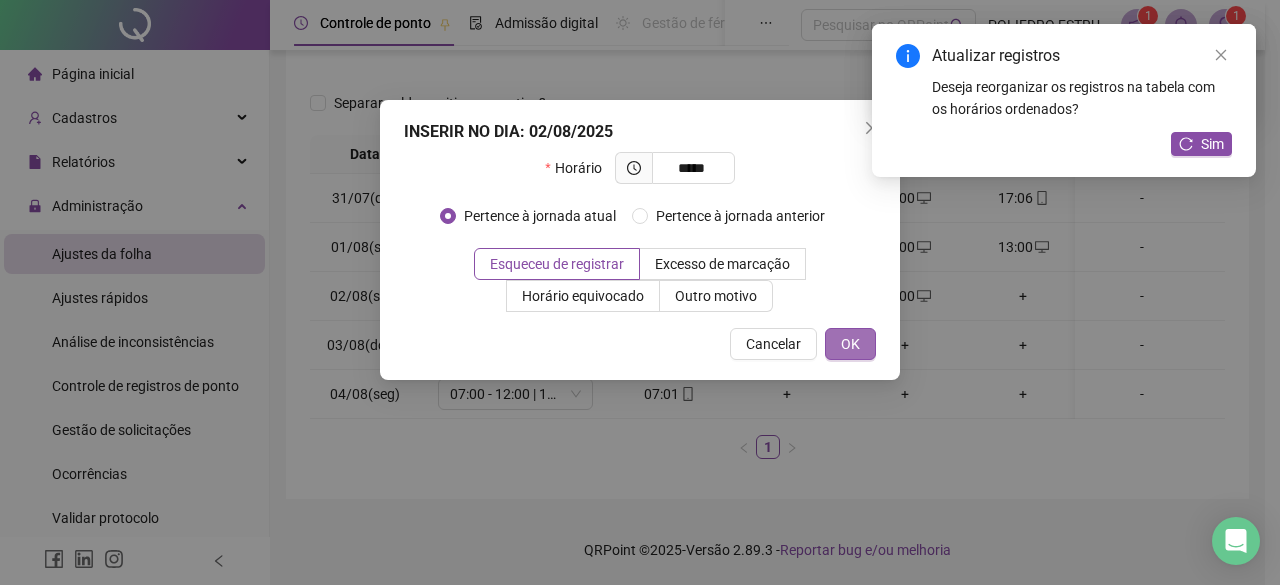 type on "*****" 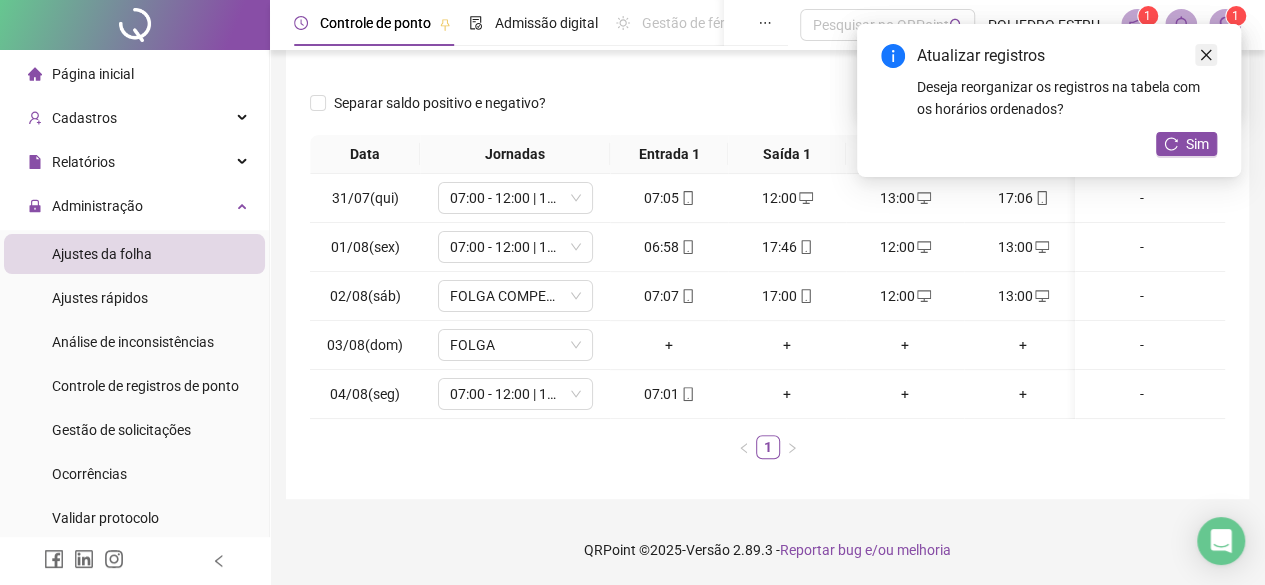 click 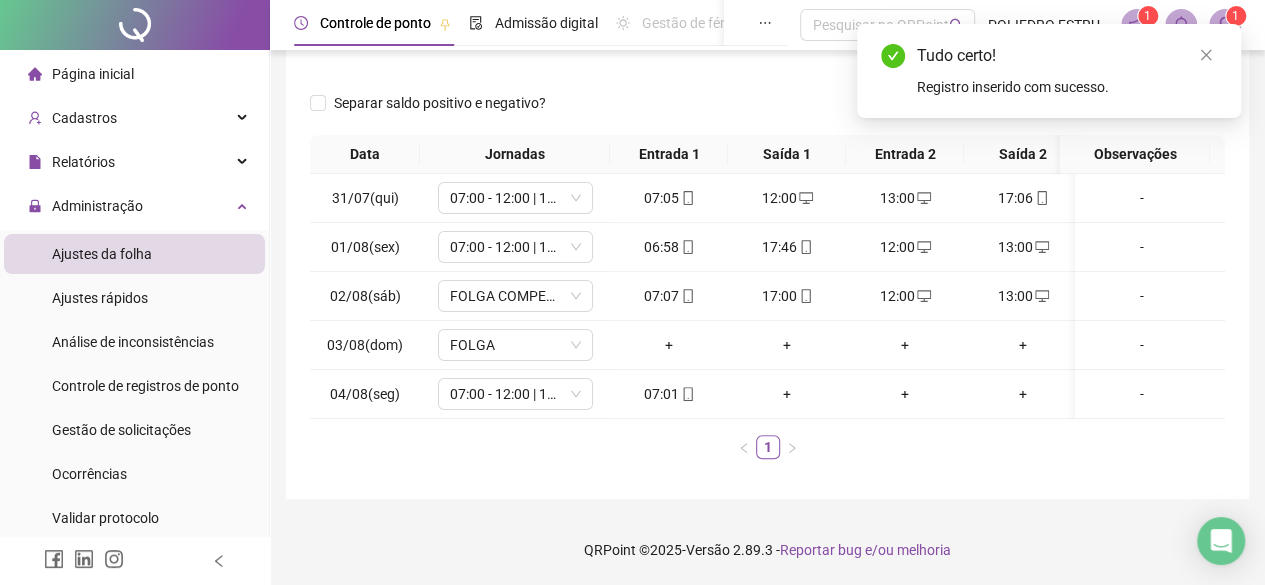 click 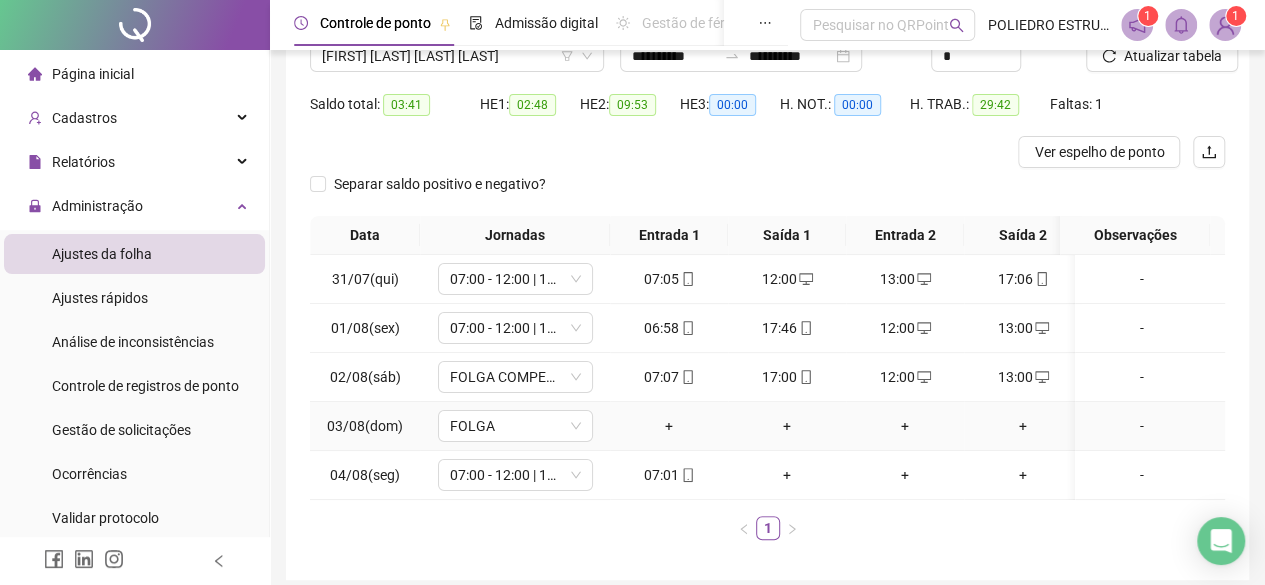 scroll, scrollTop: 68, scrollLeft: 0, axis: vertical 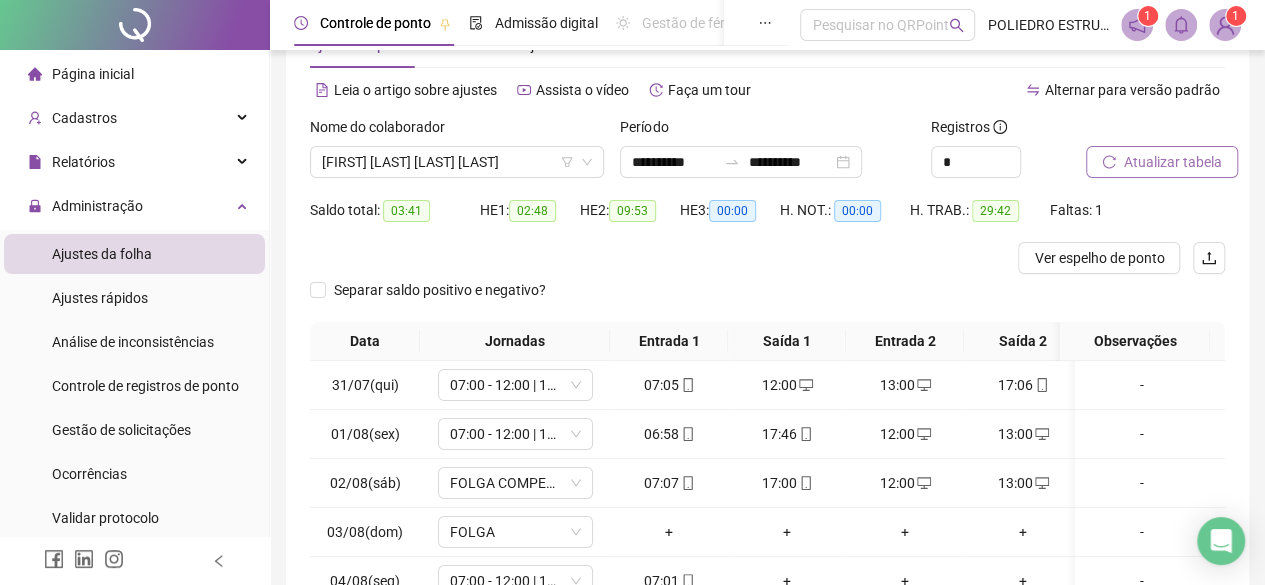 click on "Atualizar tabela" at bounding box center (1173, 162) 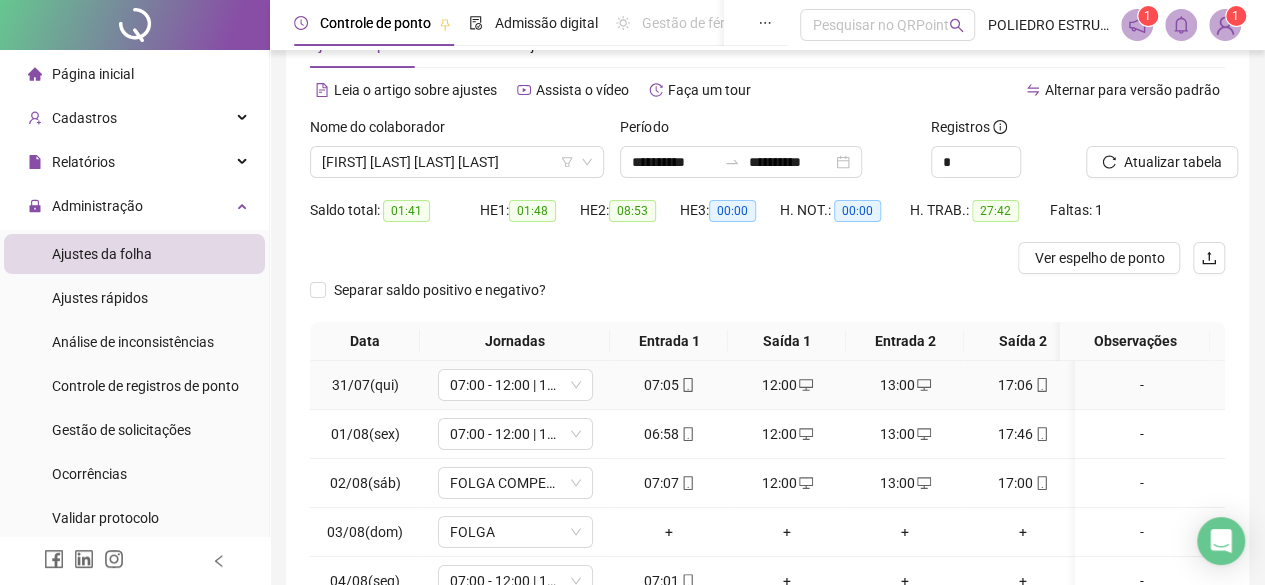 scroll, scrollTop: 0, scrollLeft: 0, axis: both 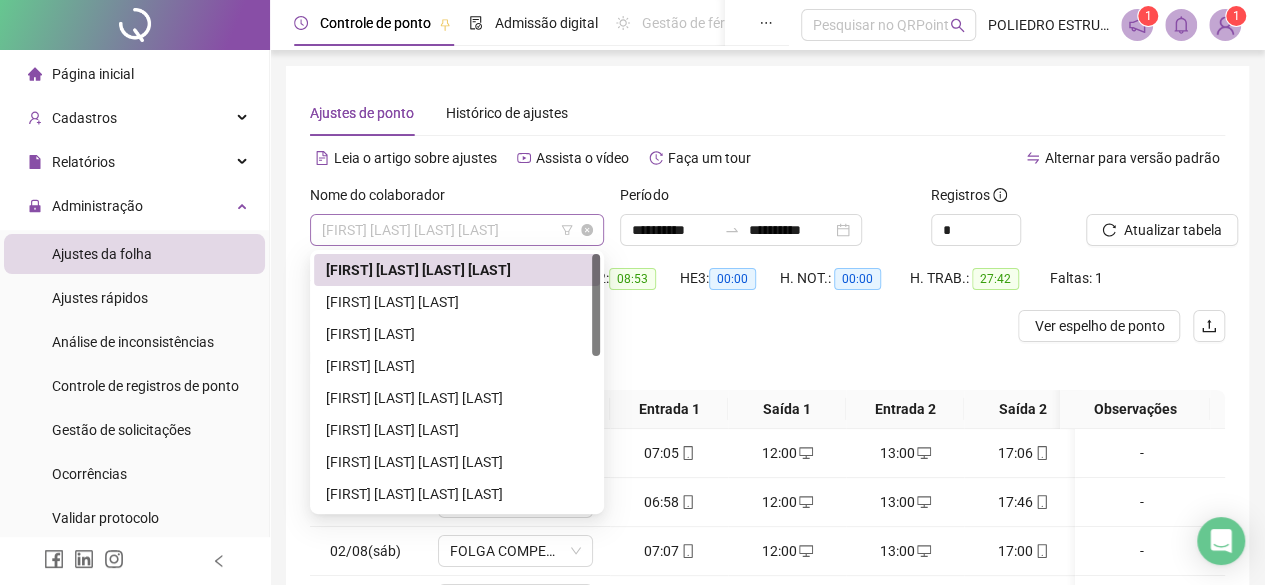 click on "[FIRST] [LAST] [LAST] [LAST]" at bounding box center (457, 230) 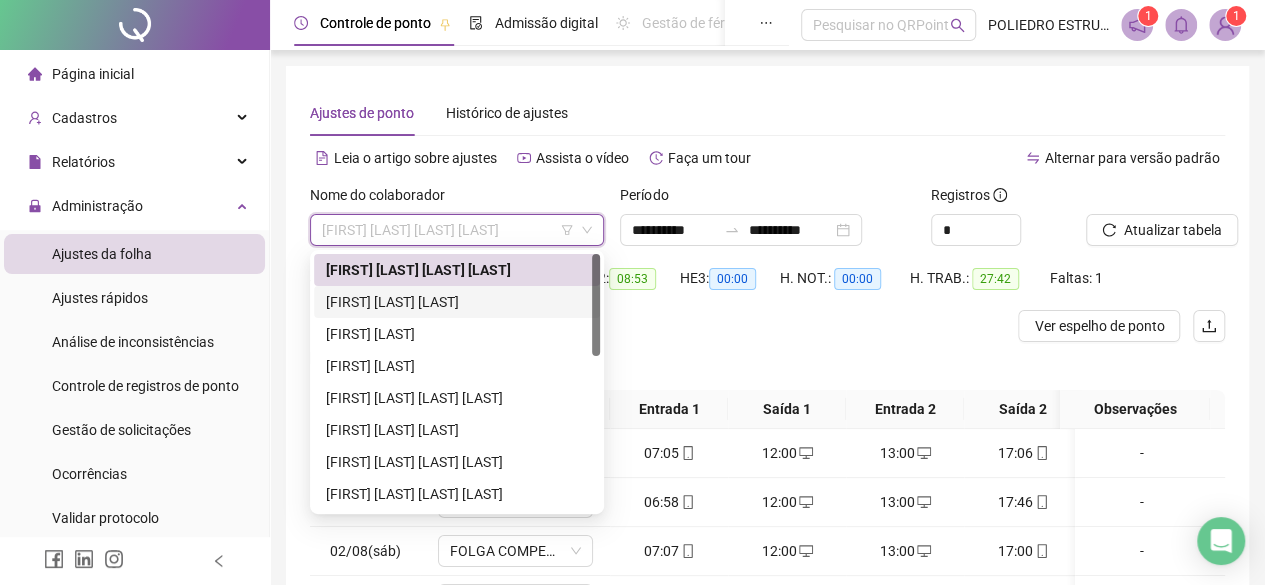 drag, startPoint x: 407, startPoint y: 301, endPoint x: 750, endPoint y: 293, distance: 343.0933 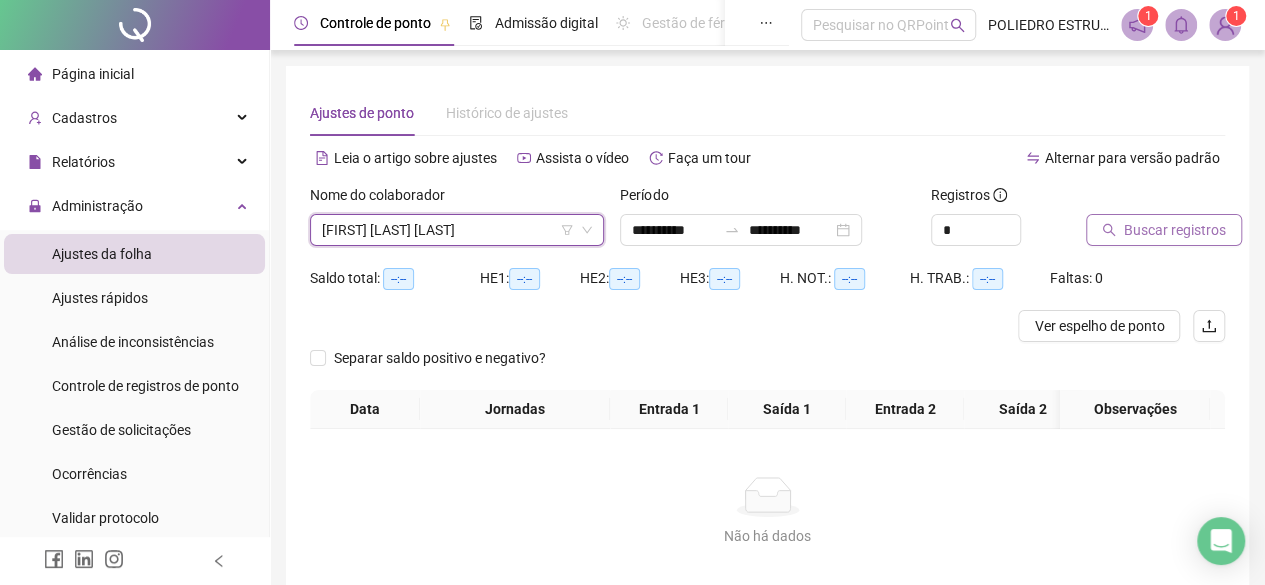 click on "Buscar registros" at bounding box center (1175, 230) 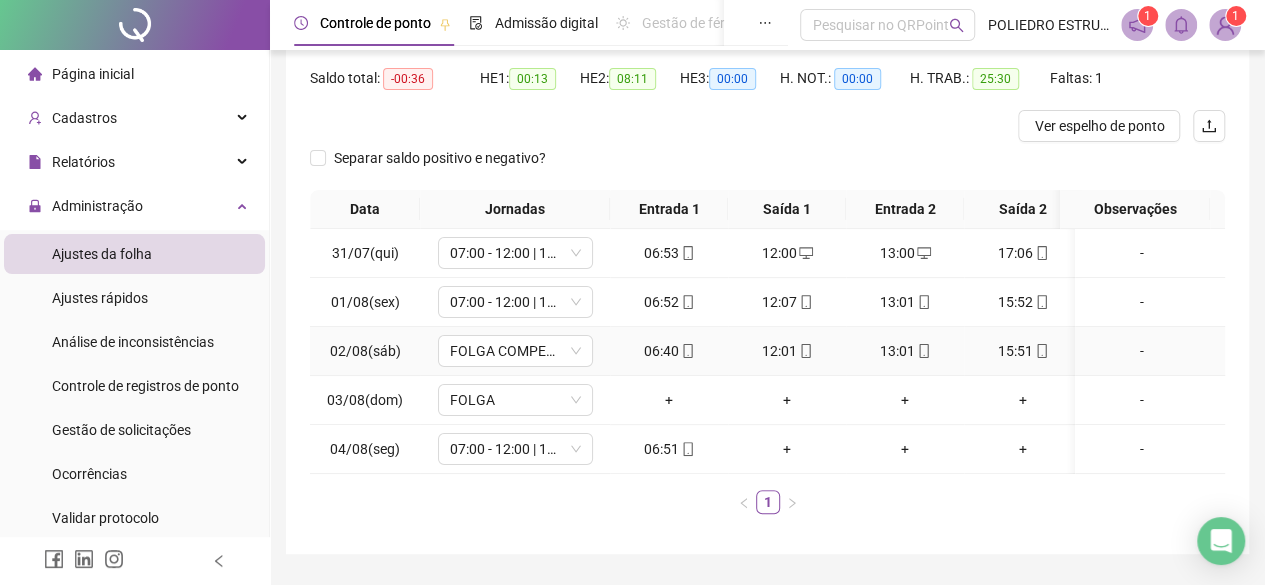 scroll, scrollTop: 100, scrollLeft: 0, axis: vertical 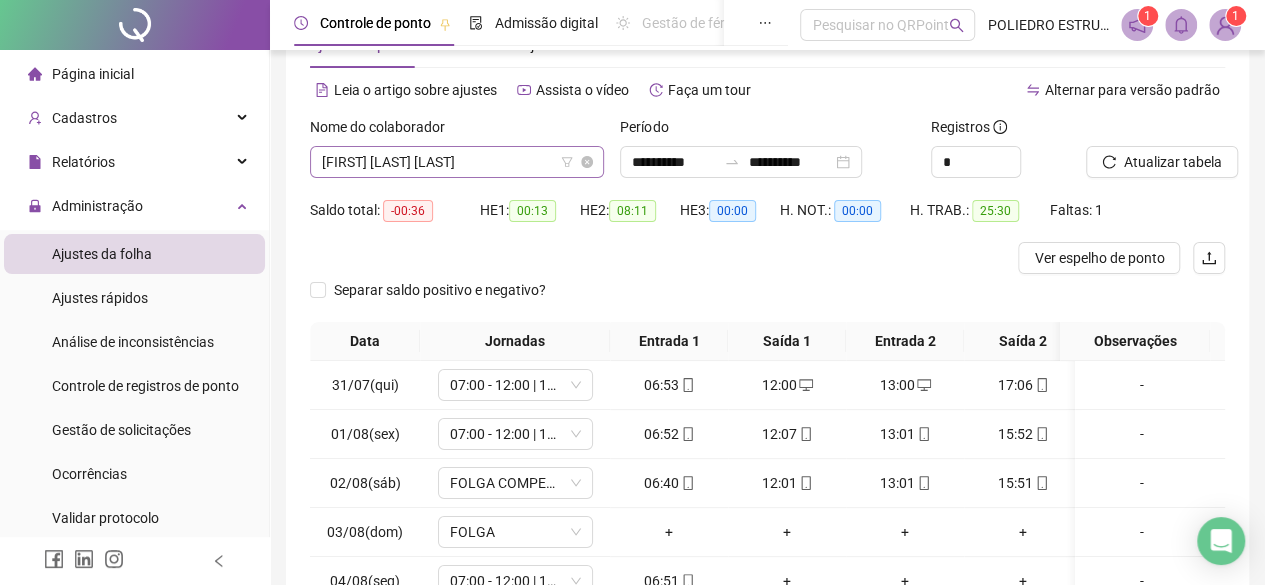 click on "[FIRST] [LAST] [LAST]" at bounding box center (457, 162) 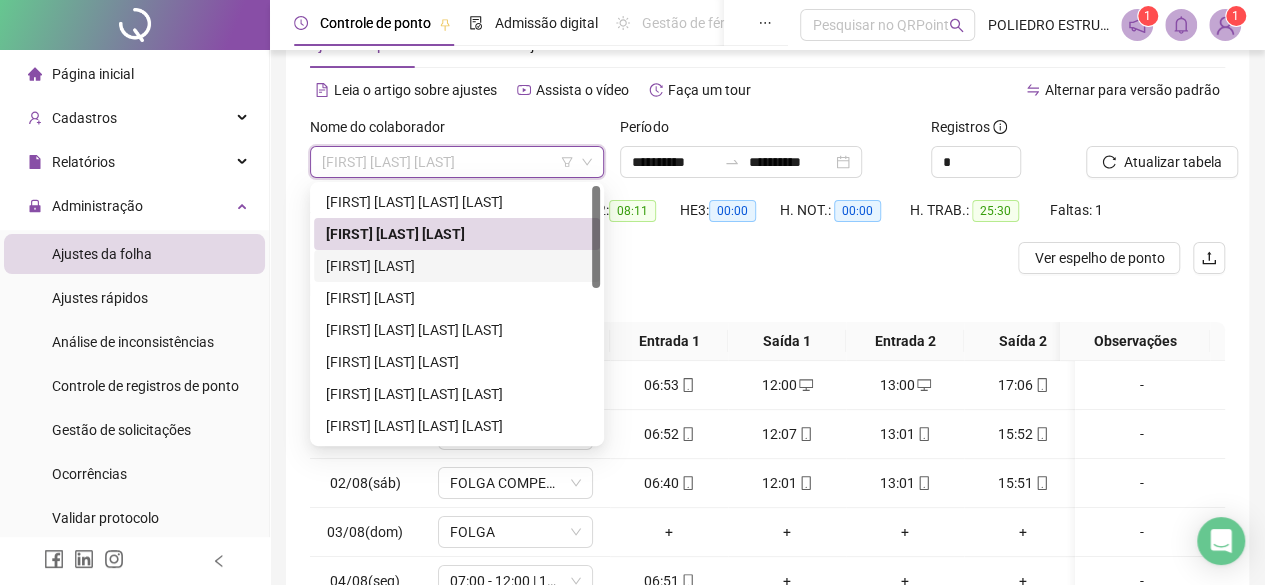click on "[FIRST] [LAST]" at bounding box center [457, 266] 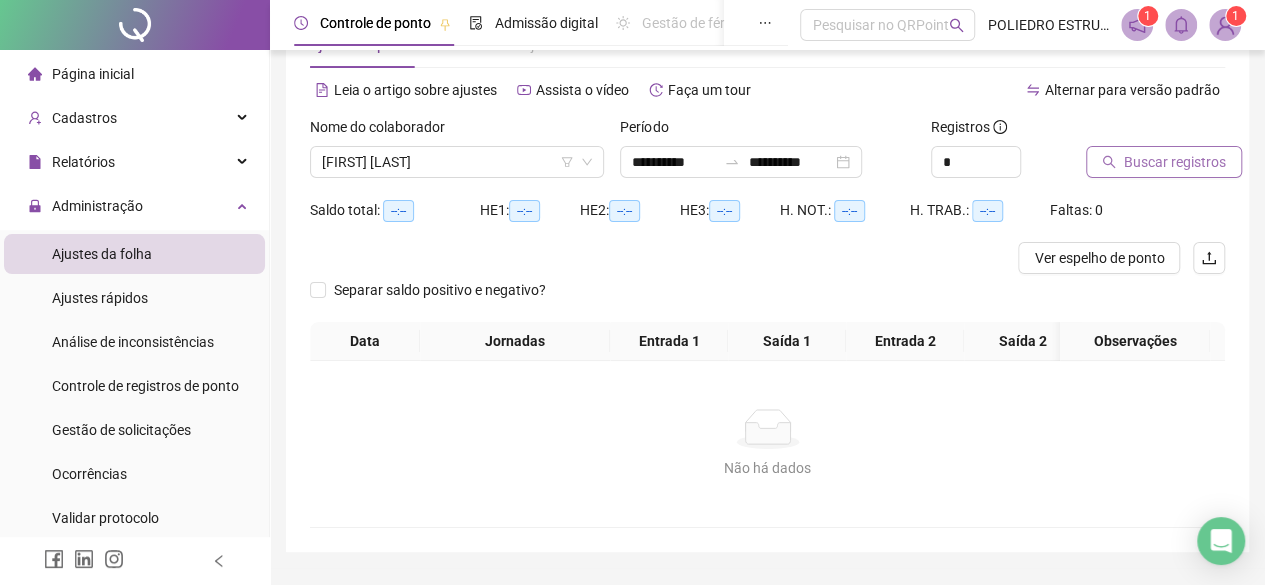 click on "Buscar registros" at bounding box center (1175, 162) 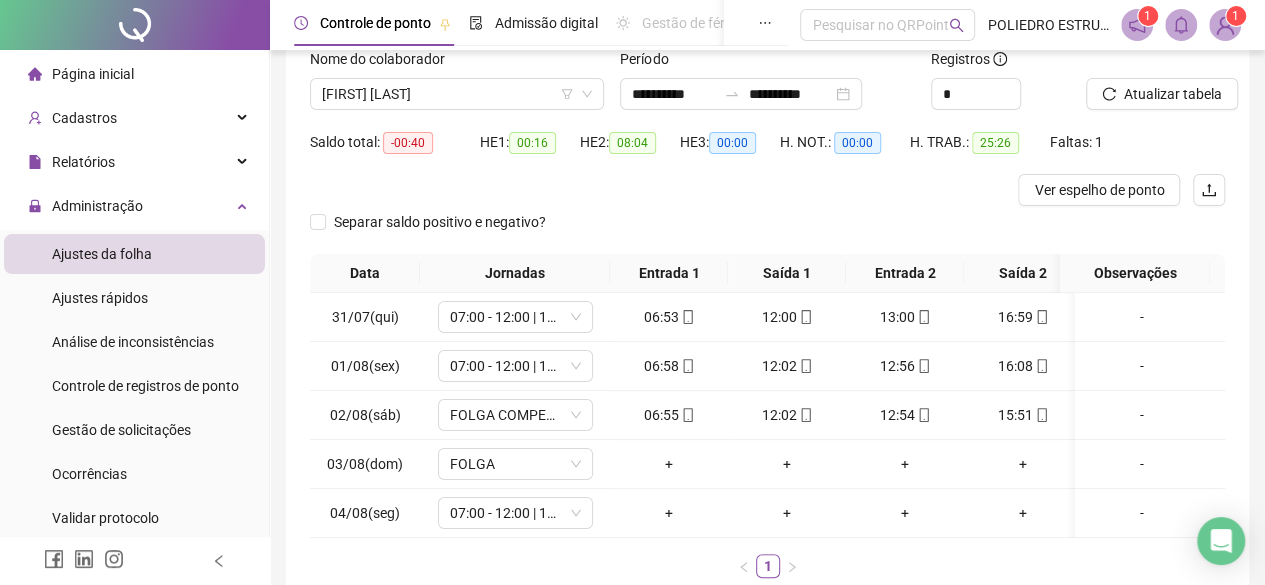 scroll, scrollTop: 168, scrollLeft: 0, axis: vertical 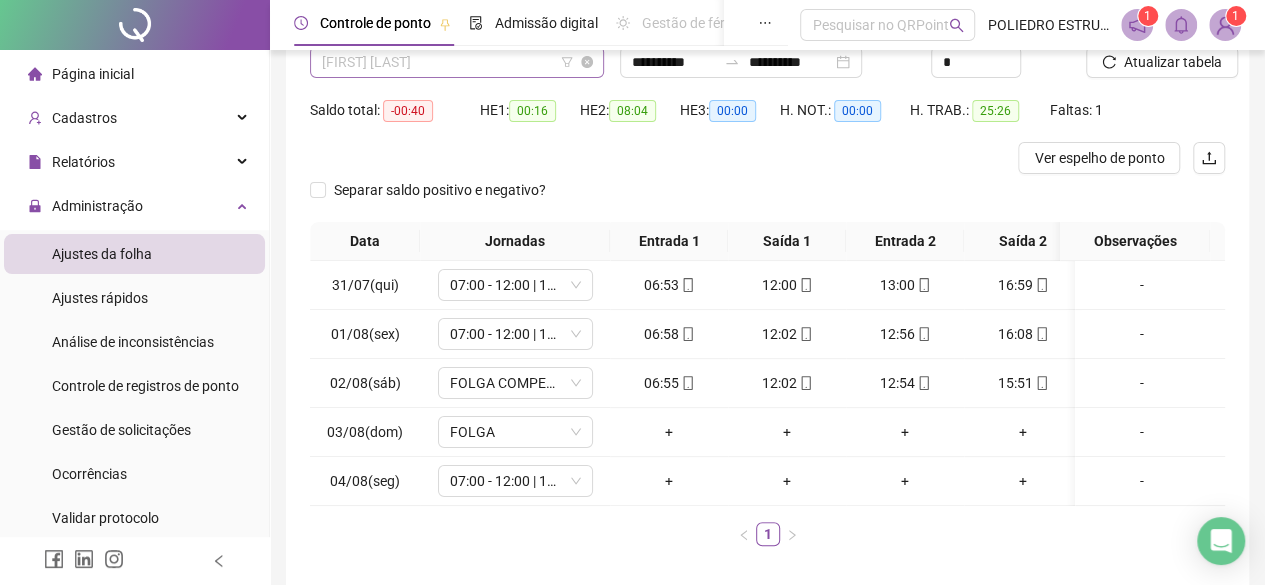 click on "[FIRST] [LAST]" at bounding box center [457, 62] 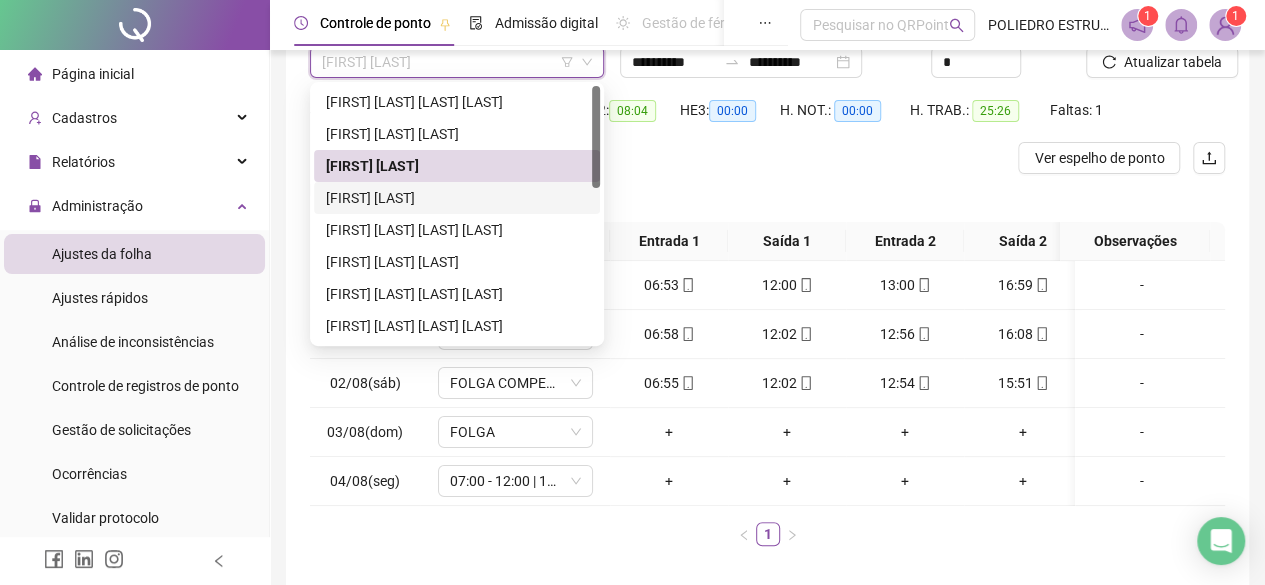 click on "[FIRST] [LAST]" at bounding box center [457, 198] 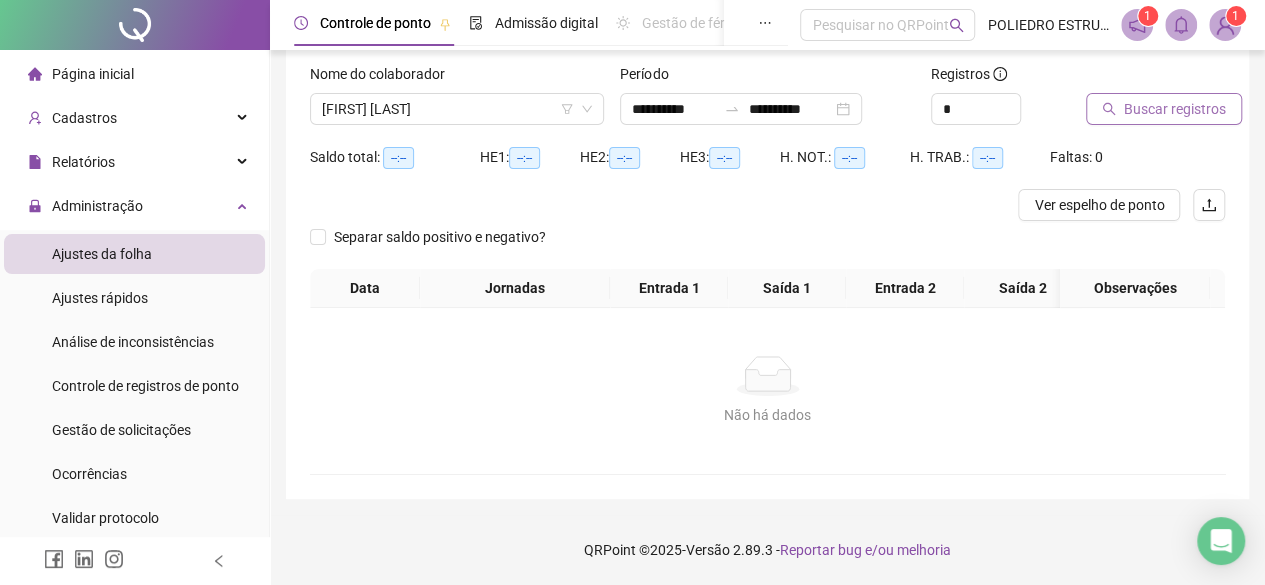 click on "Buscar registros" at bounding box center (1175, 109) 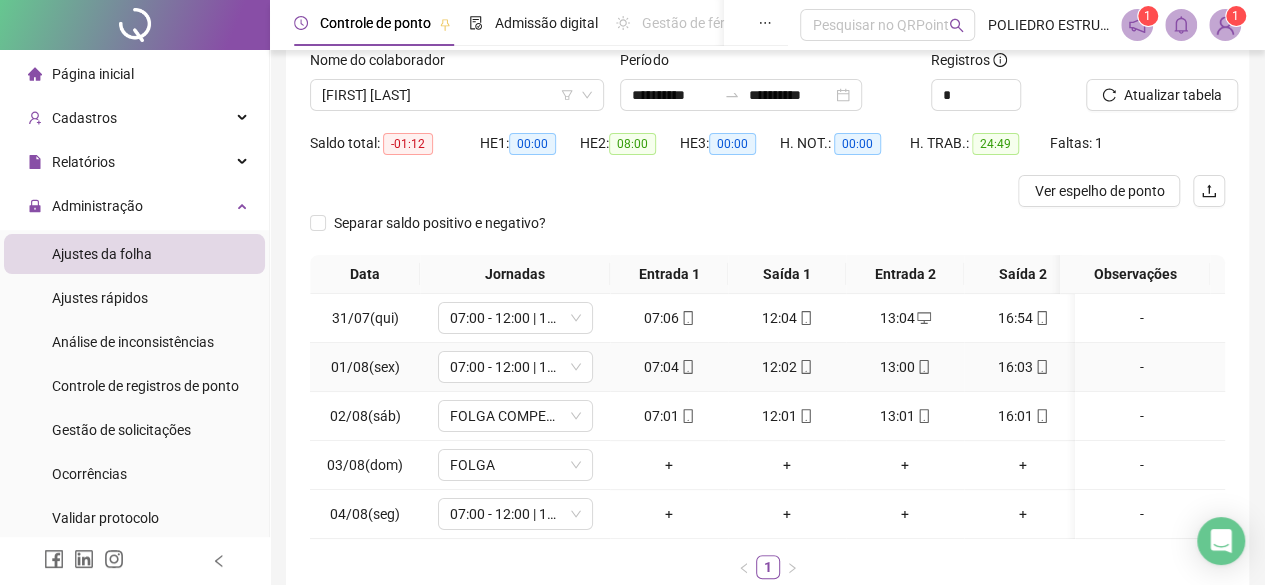 scroll, scrollTop: 0, scrollLeft: 0, axis: both 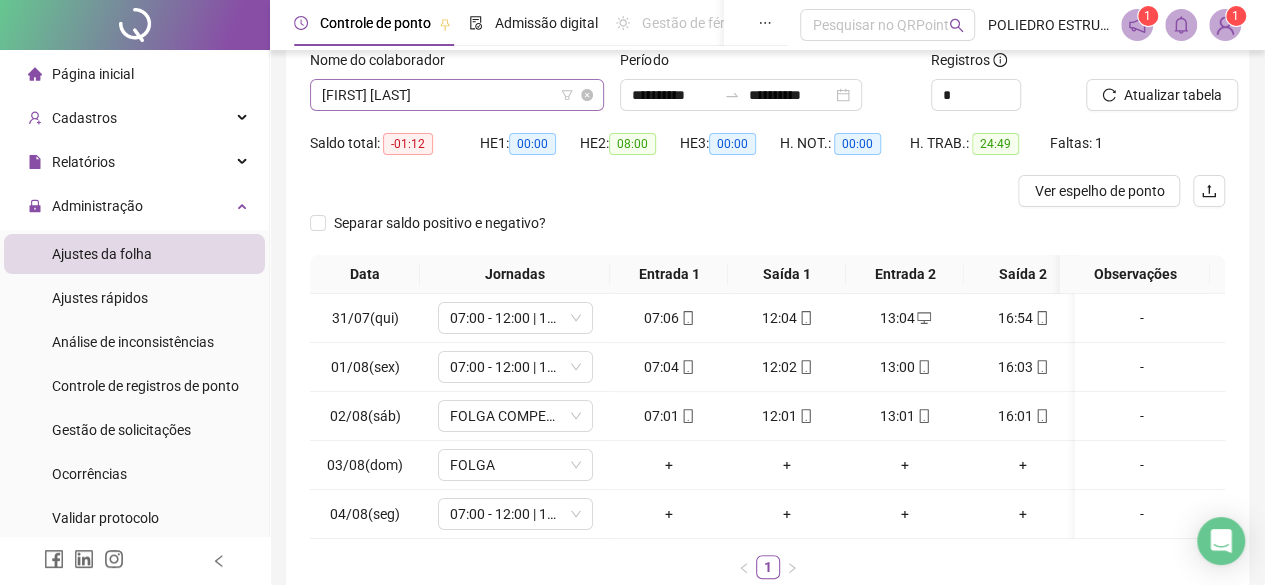 click on "[FIRST] [LAST]" at bounding box center (457, 95) 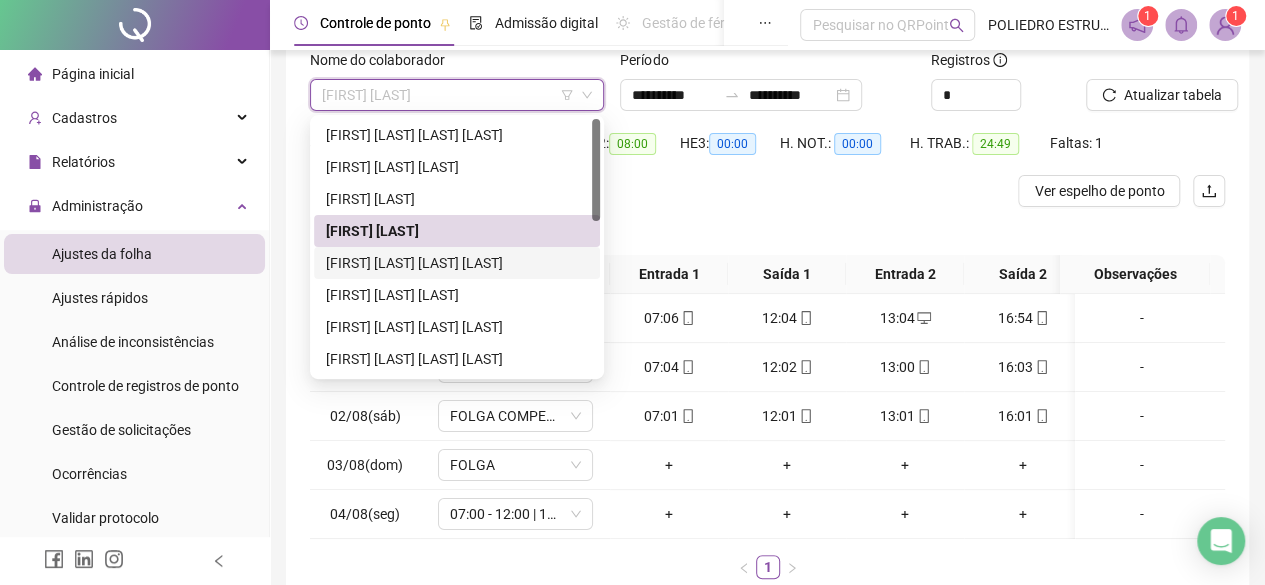 click on "[FIRST] [LAST] [LAST] [LAST]" at bounding box center (457, 263) 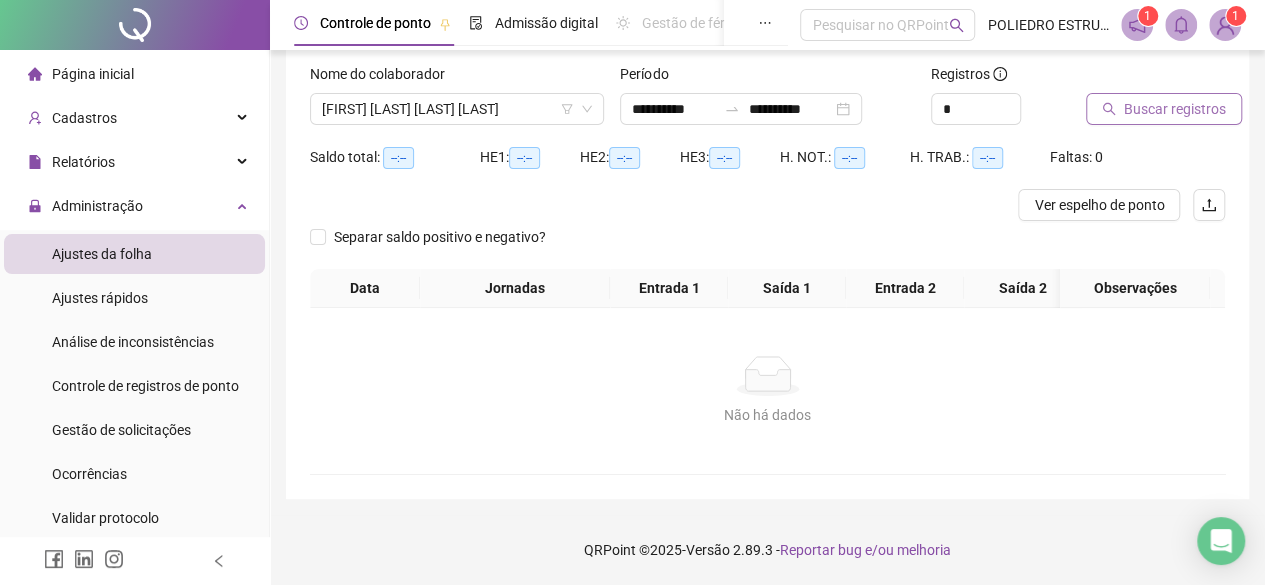 click on "Buscar registros" at bounding box center (1175, 109) 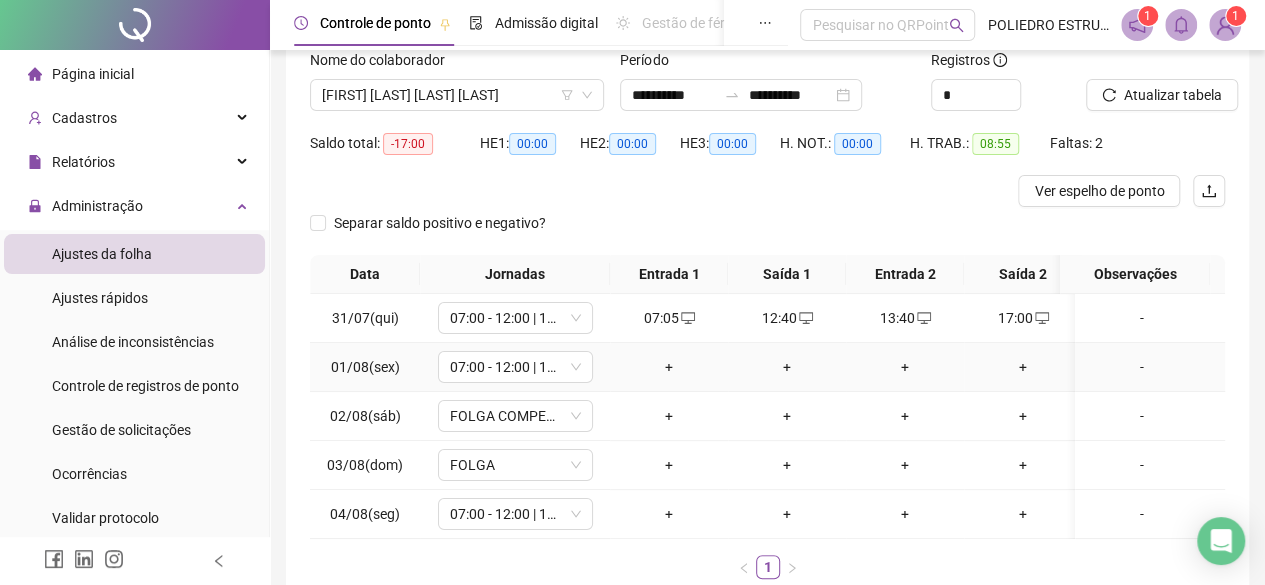 click on "+" at bounding box center (669, 367) 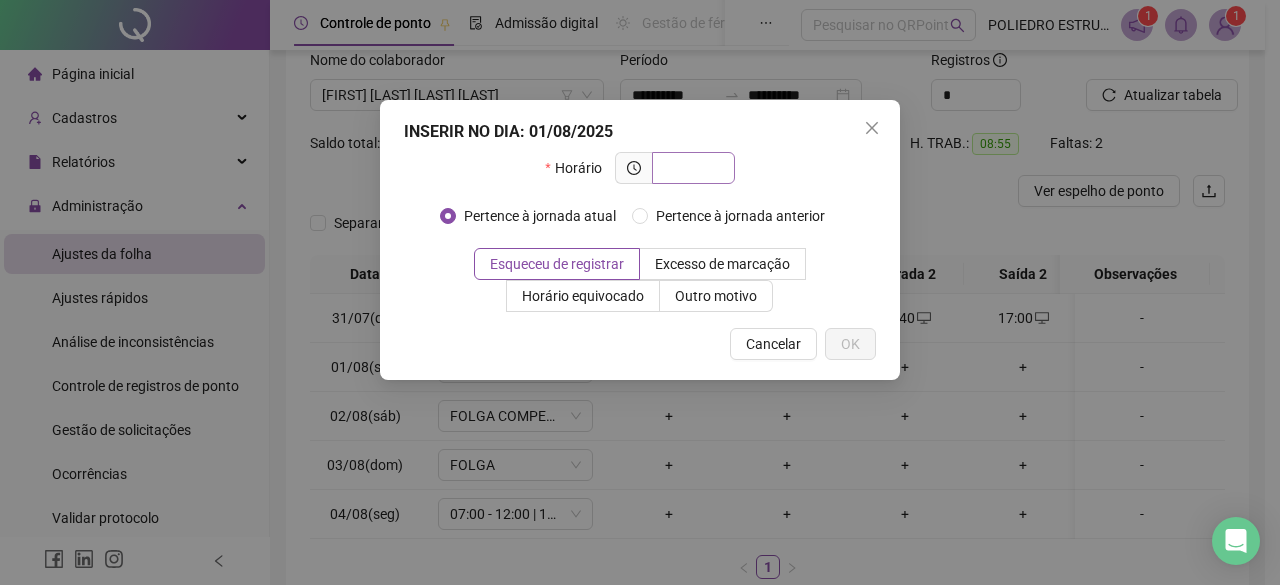 click at bounding box center [691, 168] 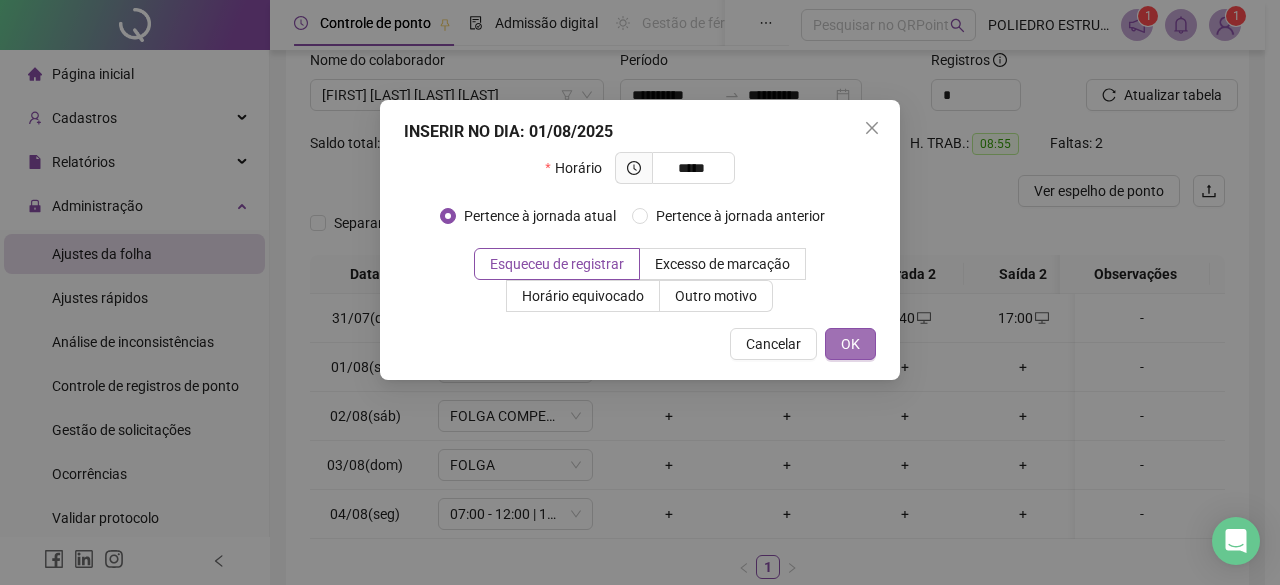 type on "*****" 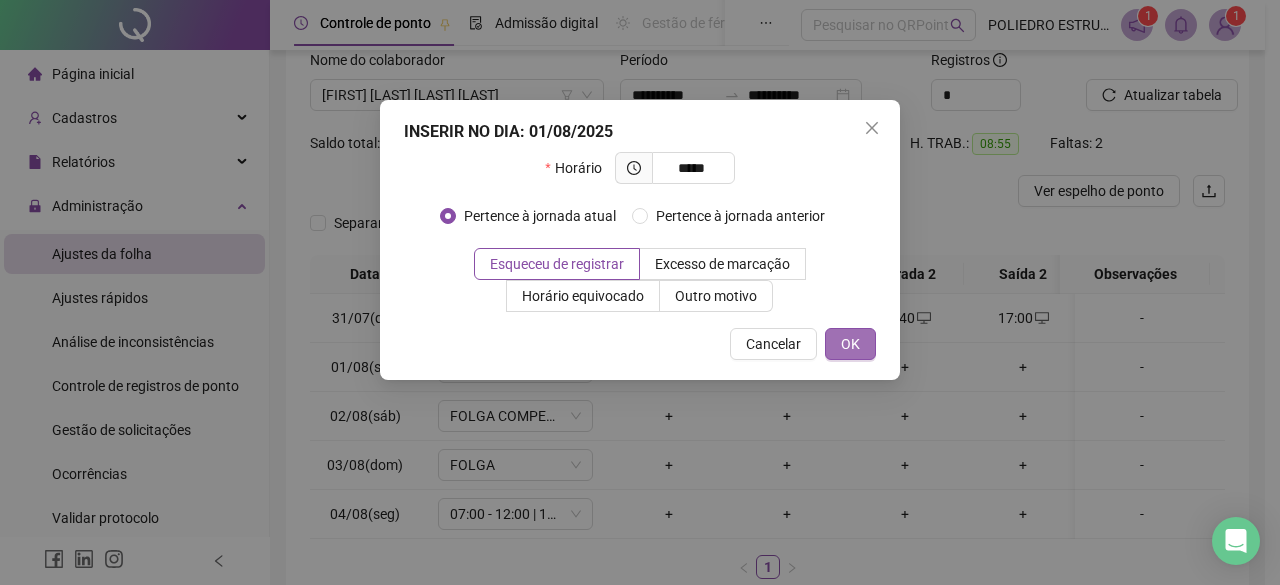 click on "OK" at bounding box center [850, 344] 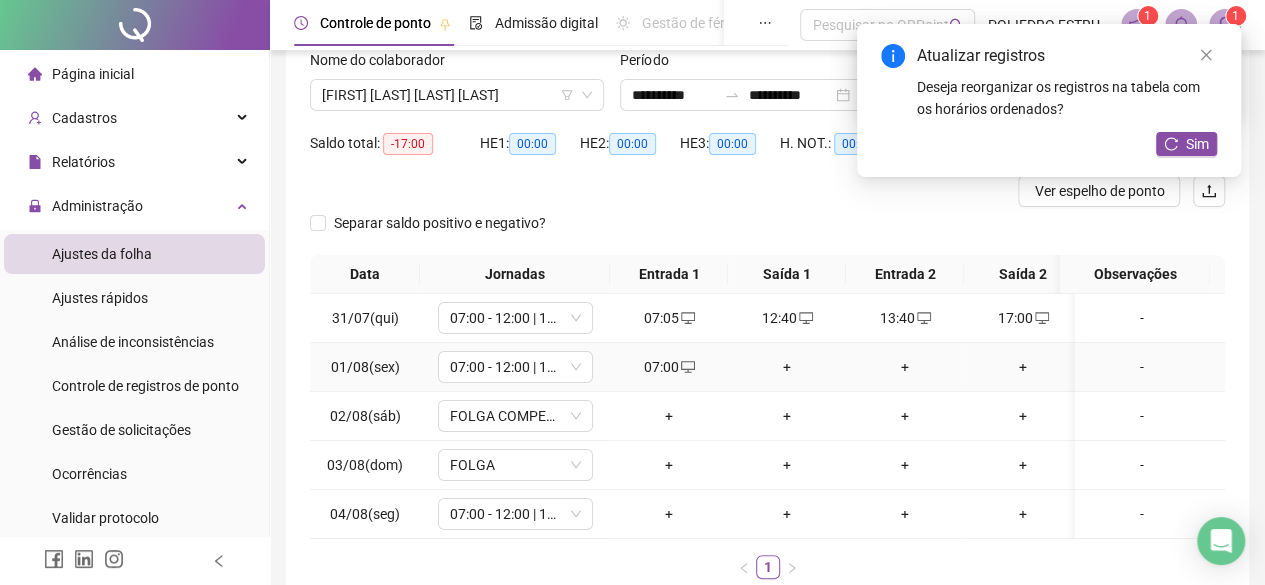 click on "+" at bounding box center [787, 367] 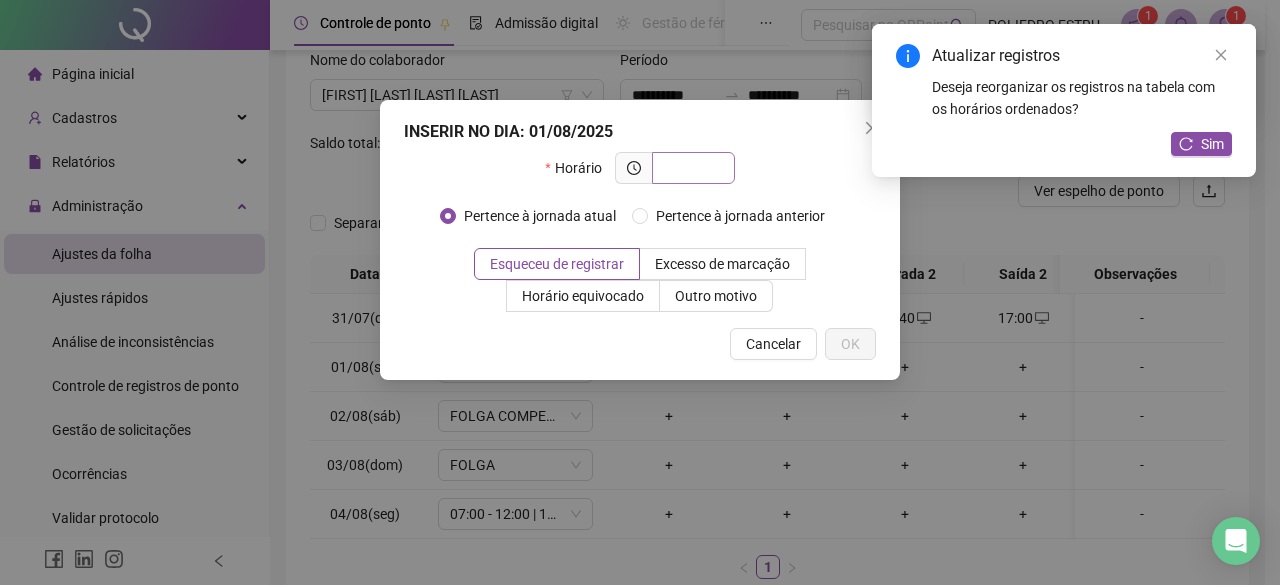 click at bounding box center (691, 168) 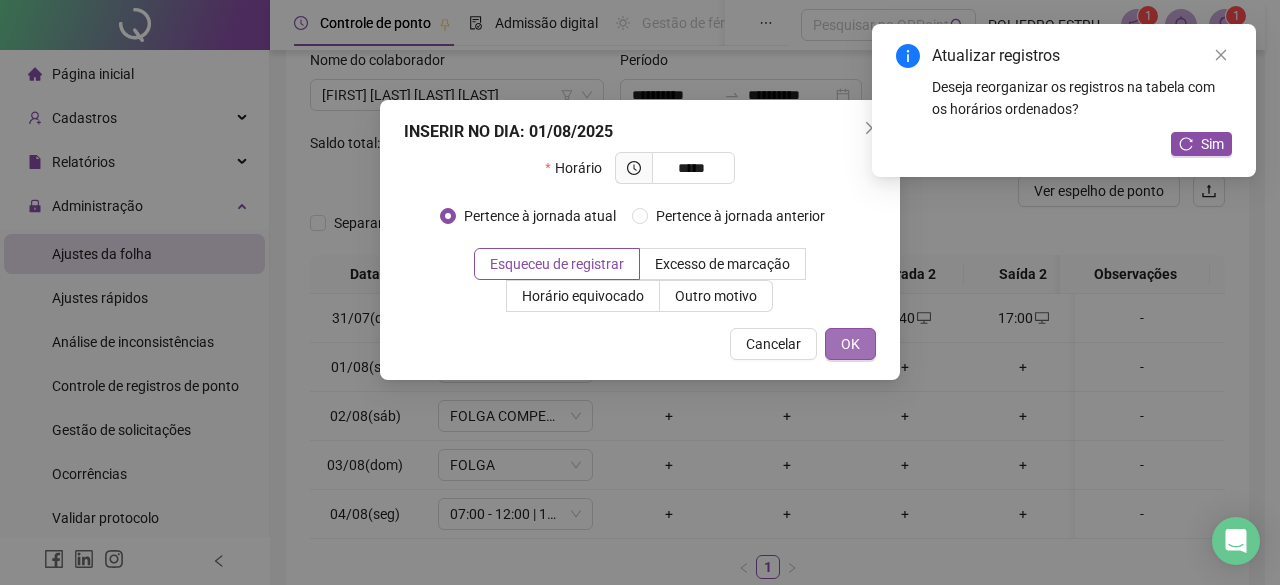 type on "*****" 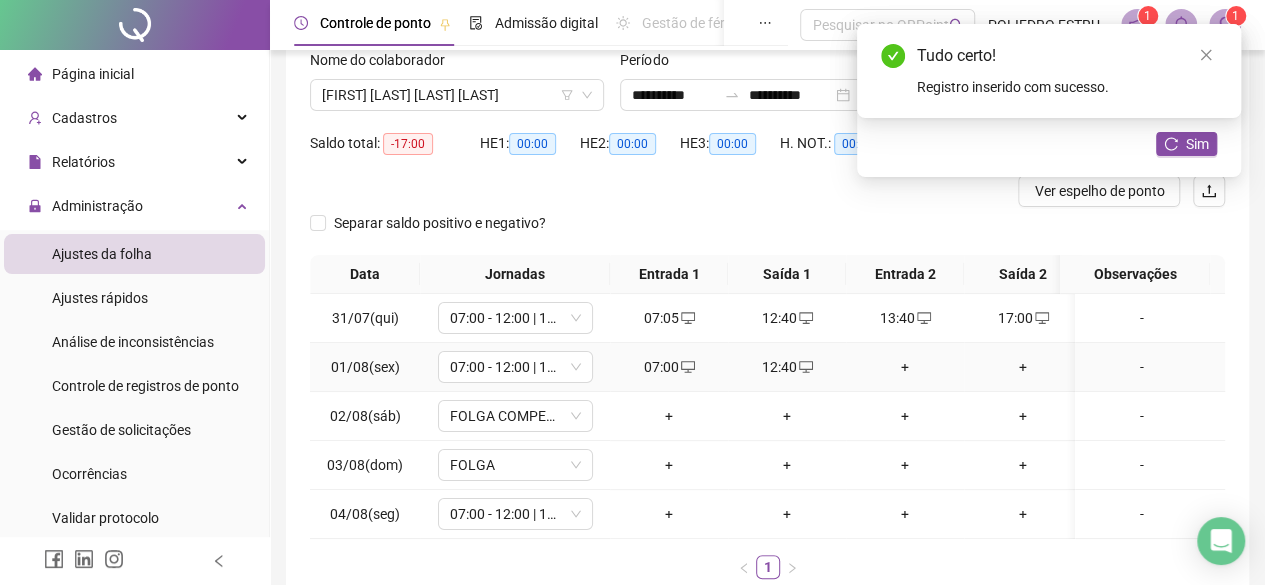 click on "+" at bounding box center (905, 367) 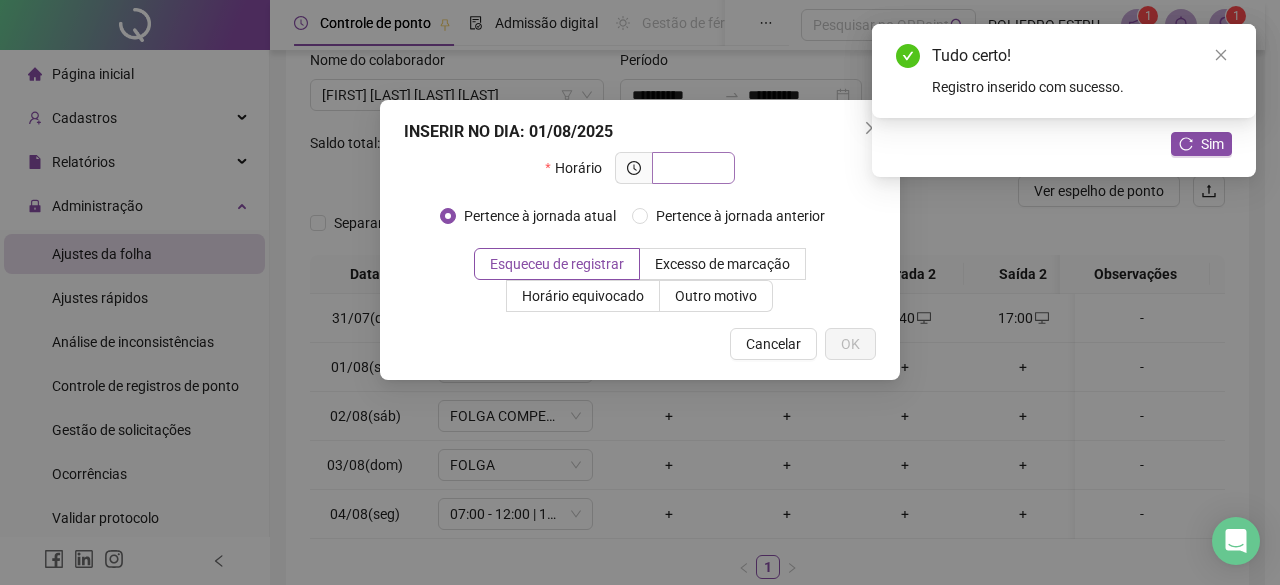 click at bounding box center [691, 168] 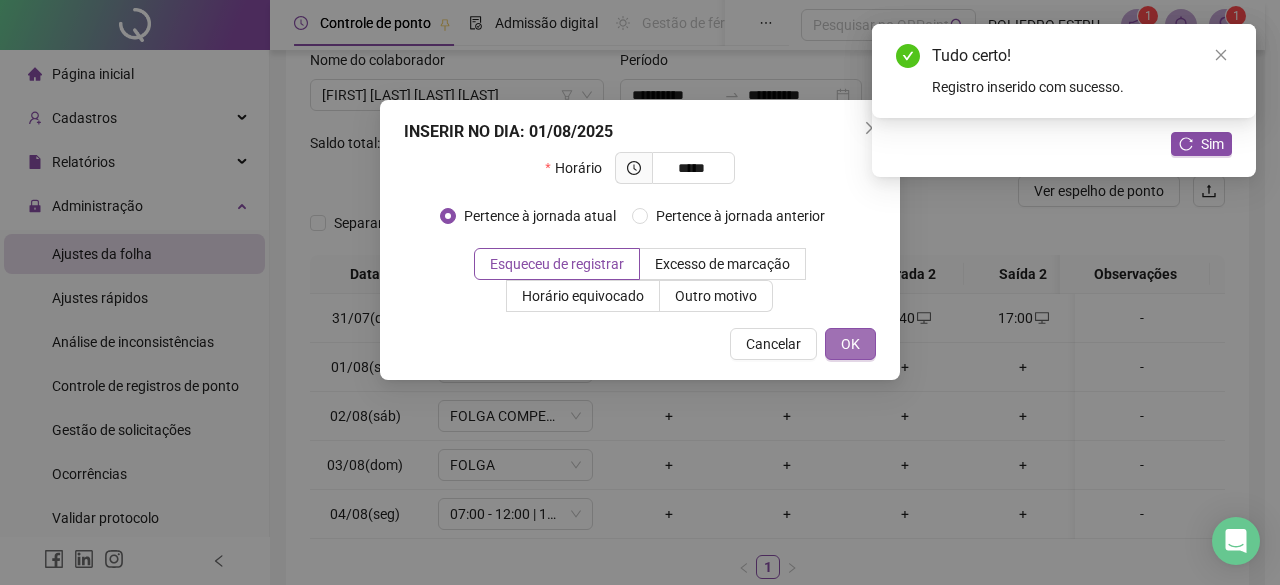 type on "*****" 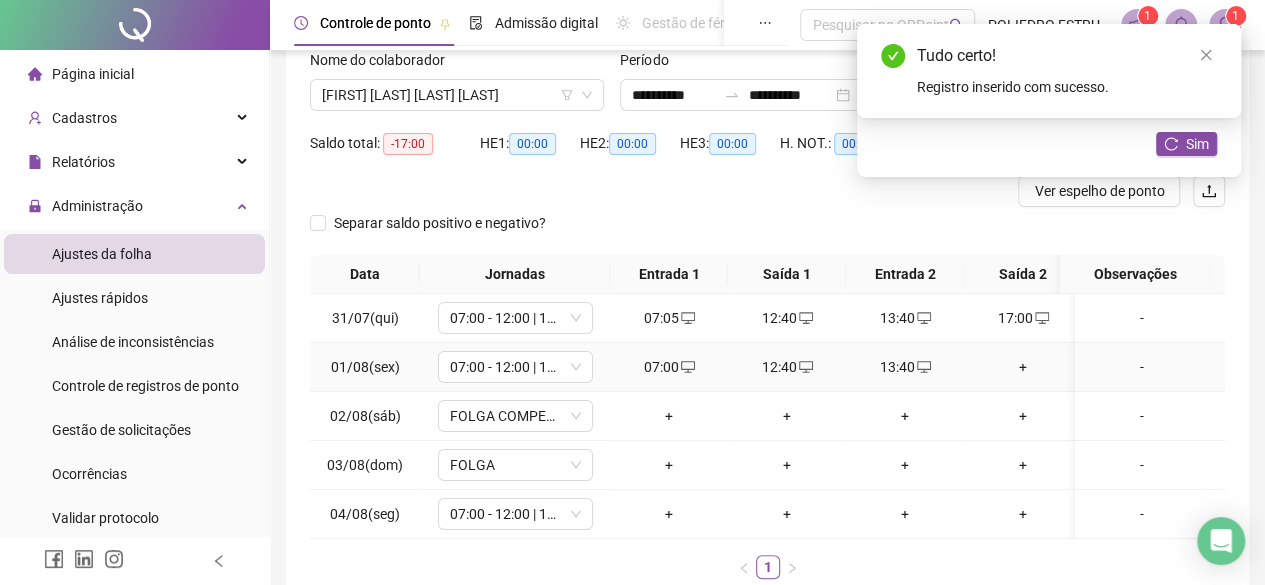 click on "+" at bounding box center [1023, 367] 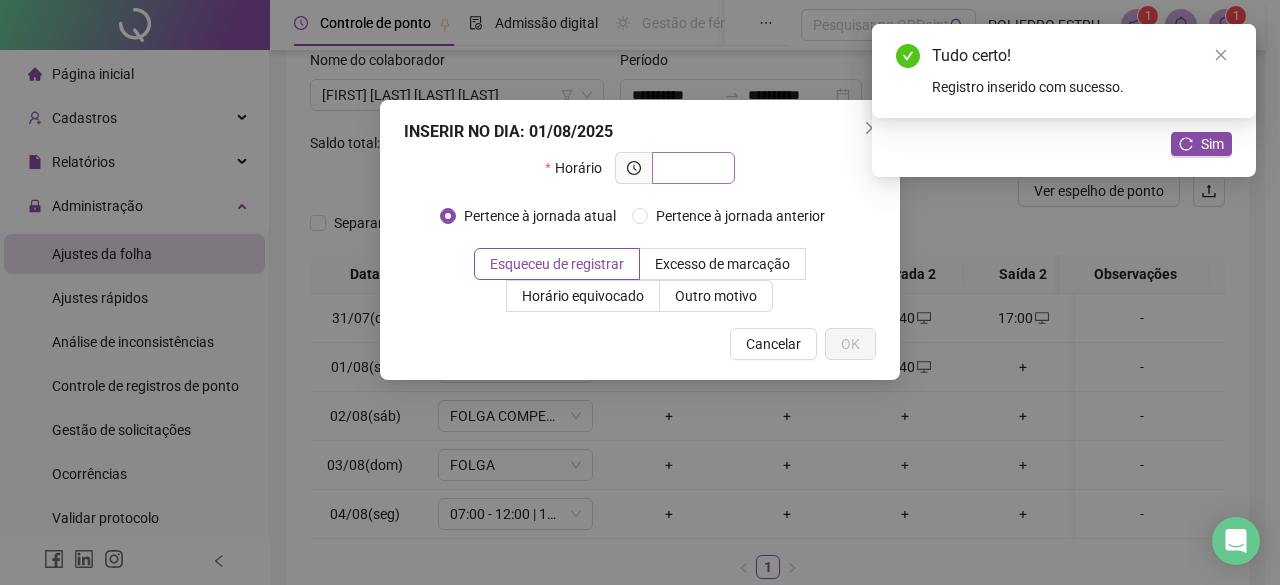 click at bounding box center [691, 168] 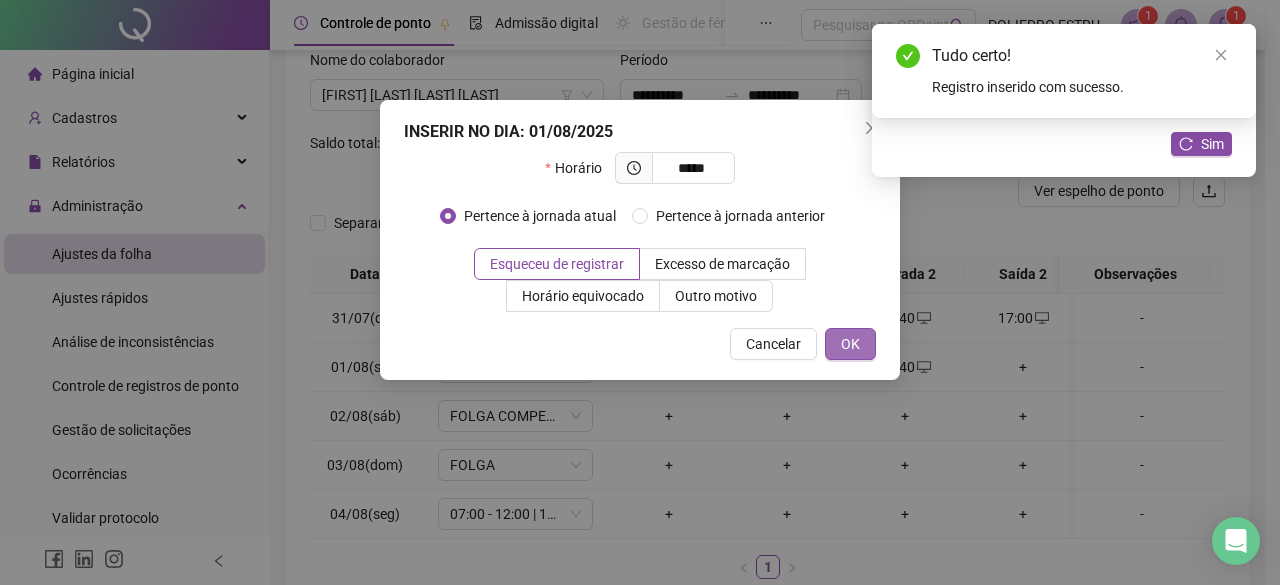 type on "*****" 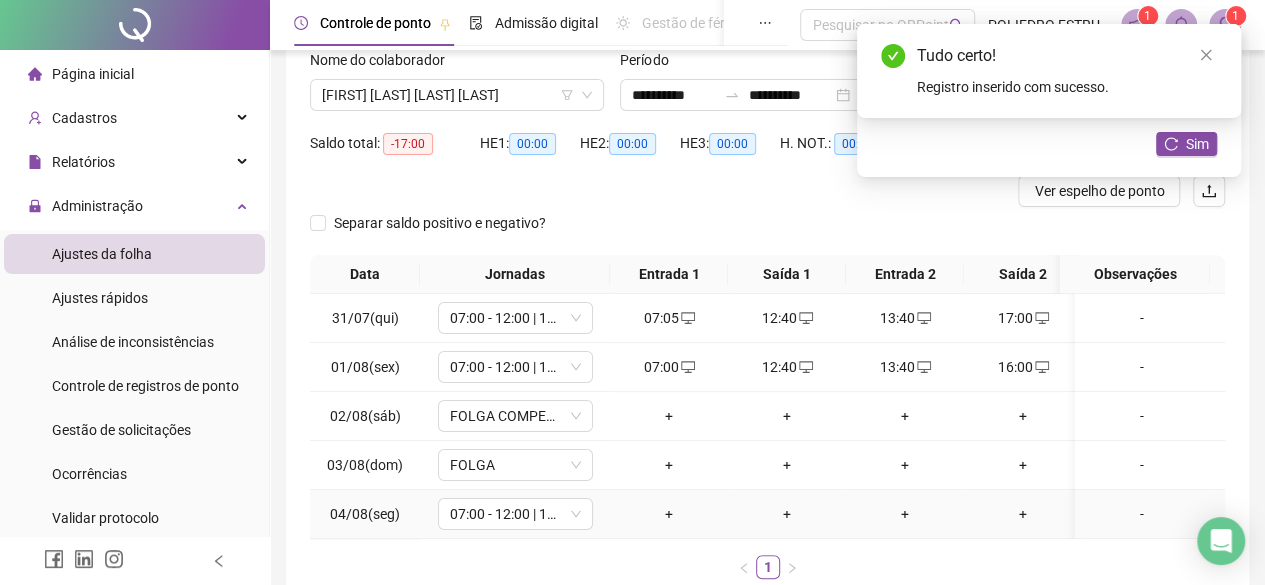 click on "+" at bounding box center (669, 514) 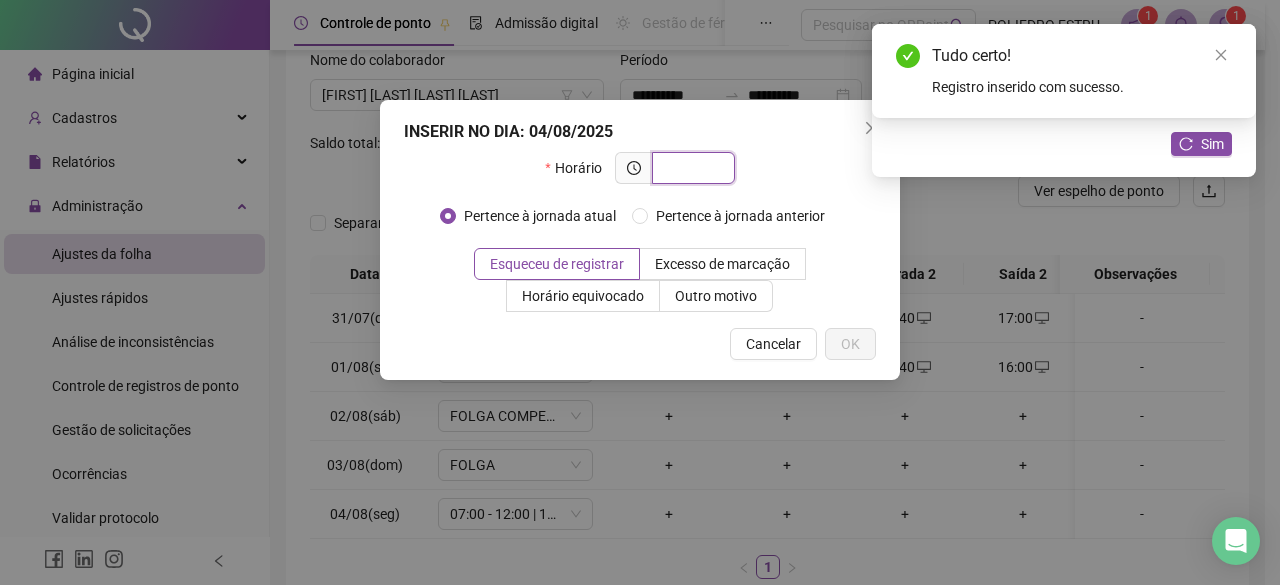 click at bounding box center (691, 168) 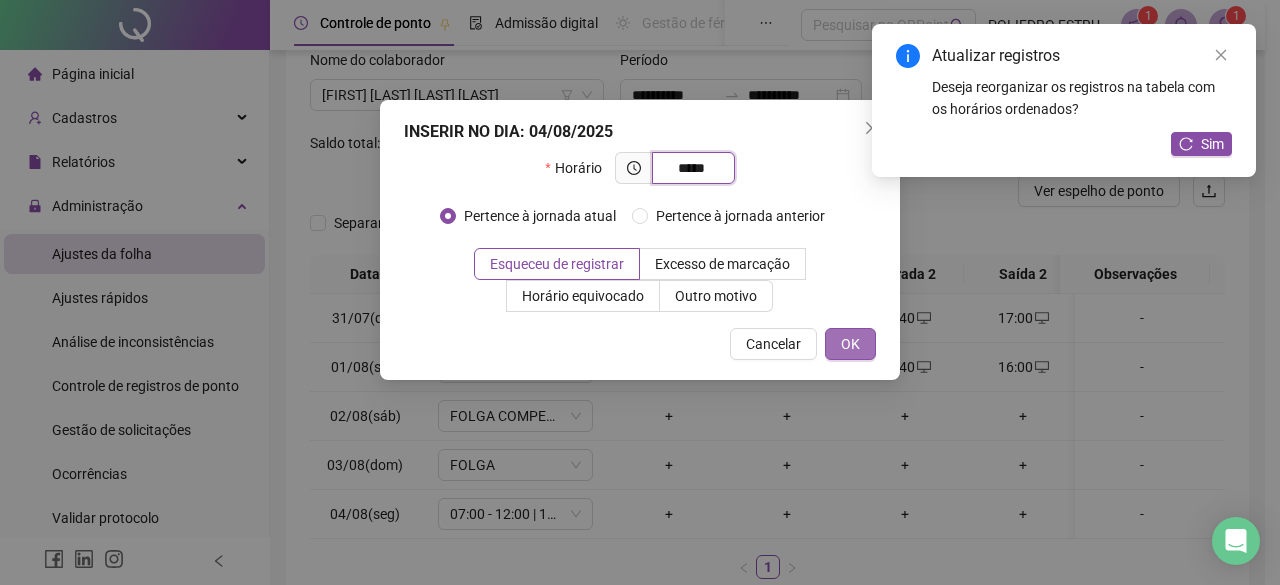 type on "*****" 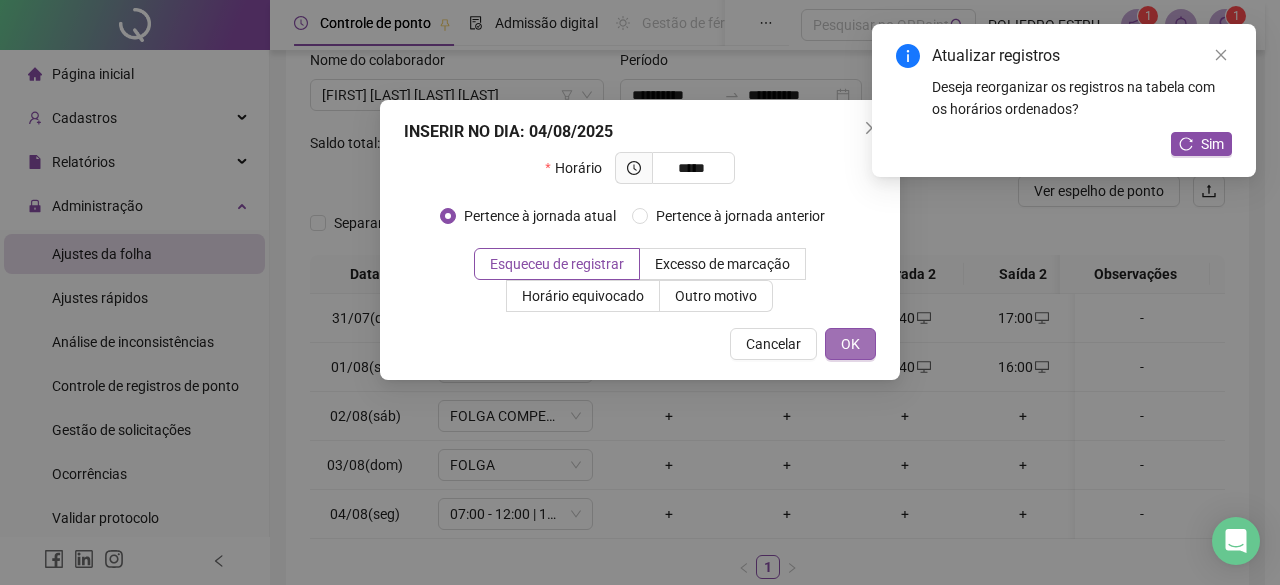 click on "OK" at bounding box center (850, 344) 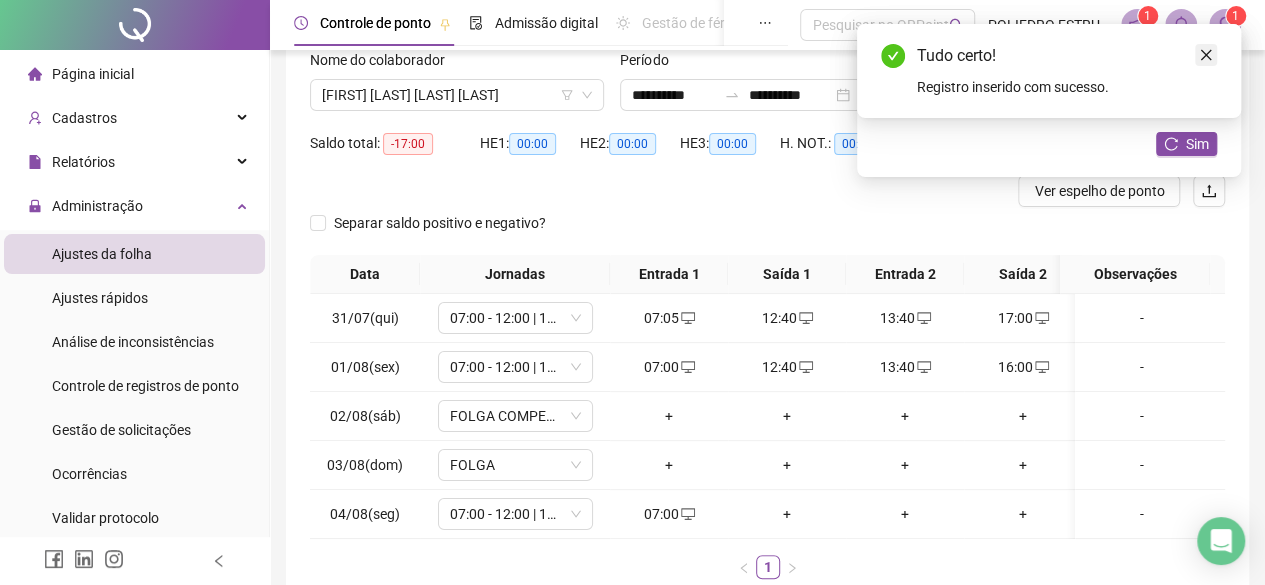 click 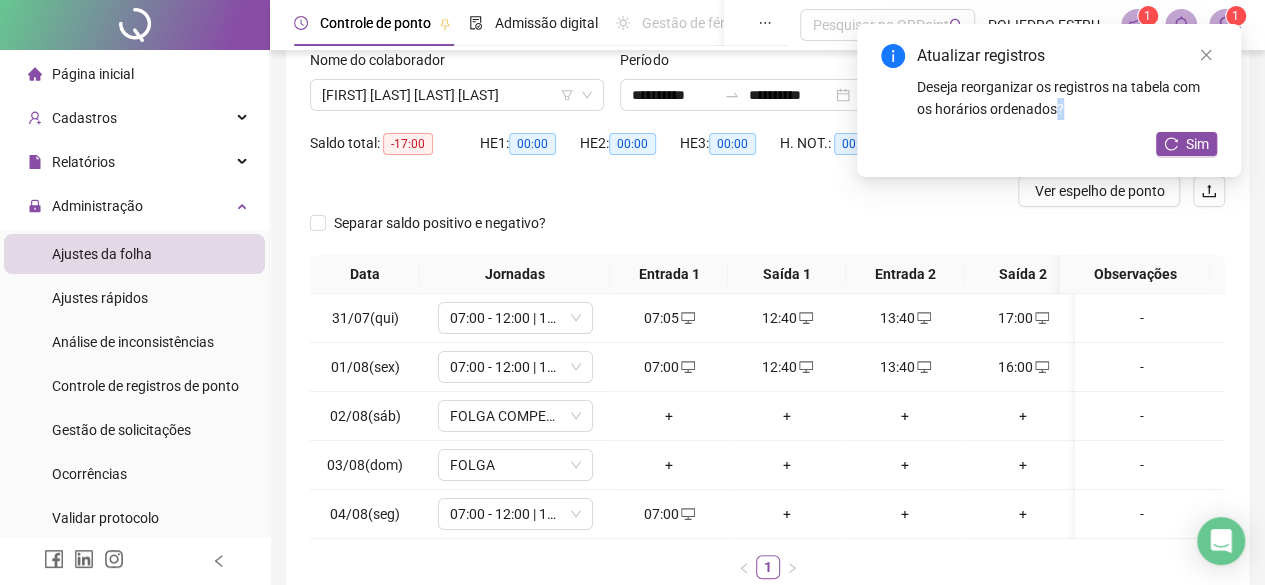 click 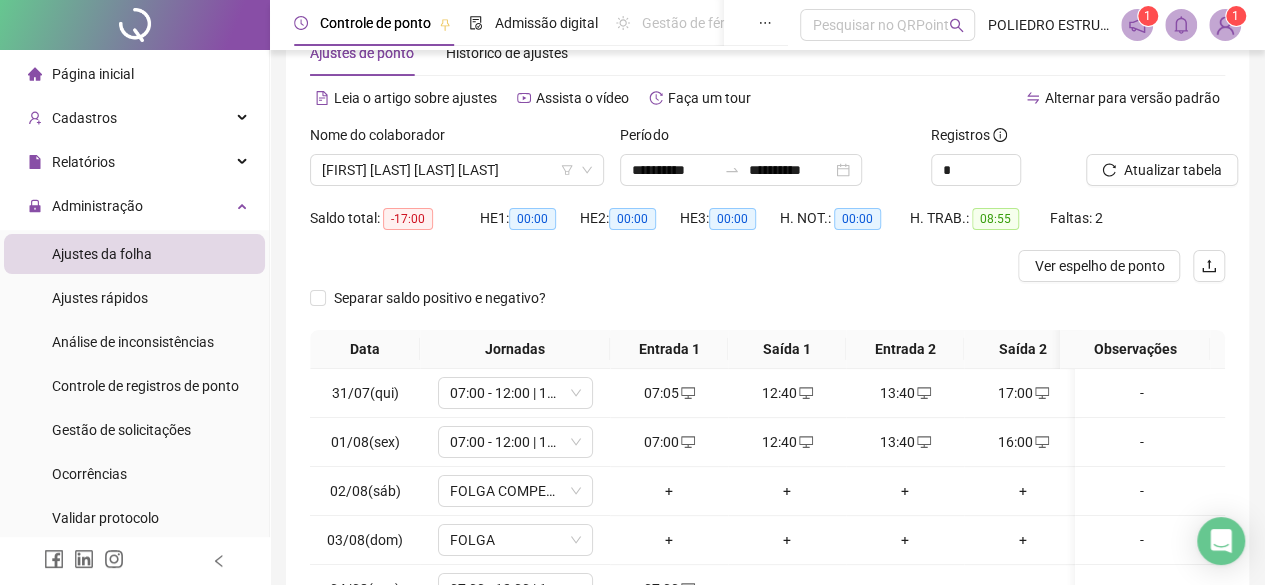 scroll, scrollTop: 0, scrollLeft: 0, axis: both 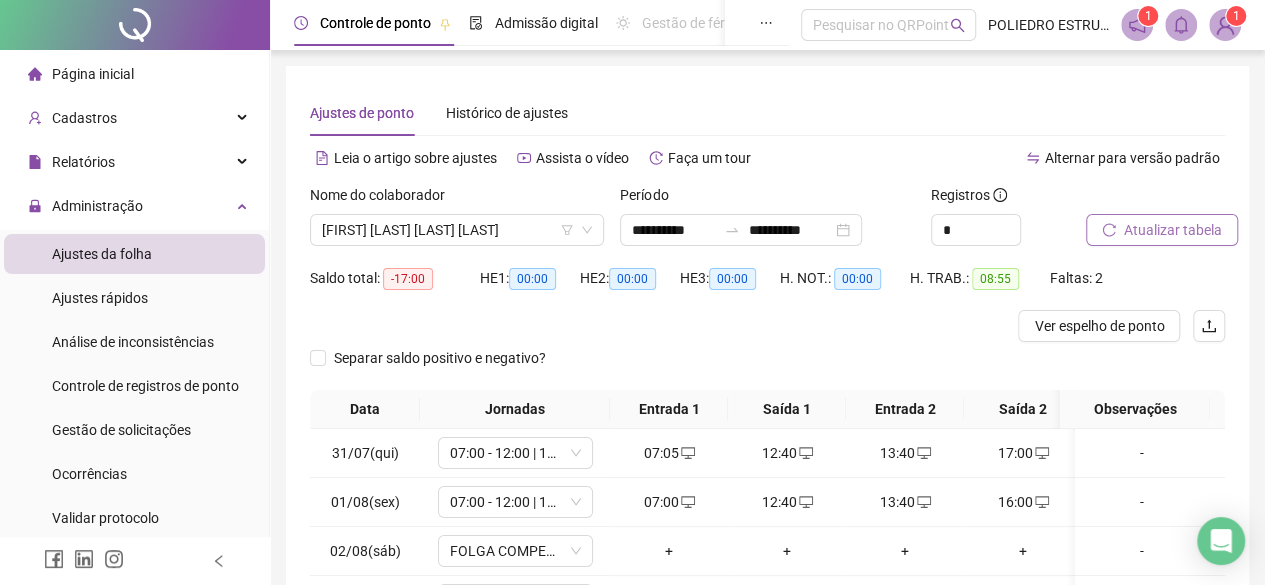 click on "Atualizar tabela" at bounding box center [1173, 230] 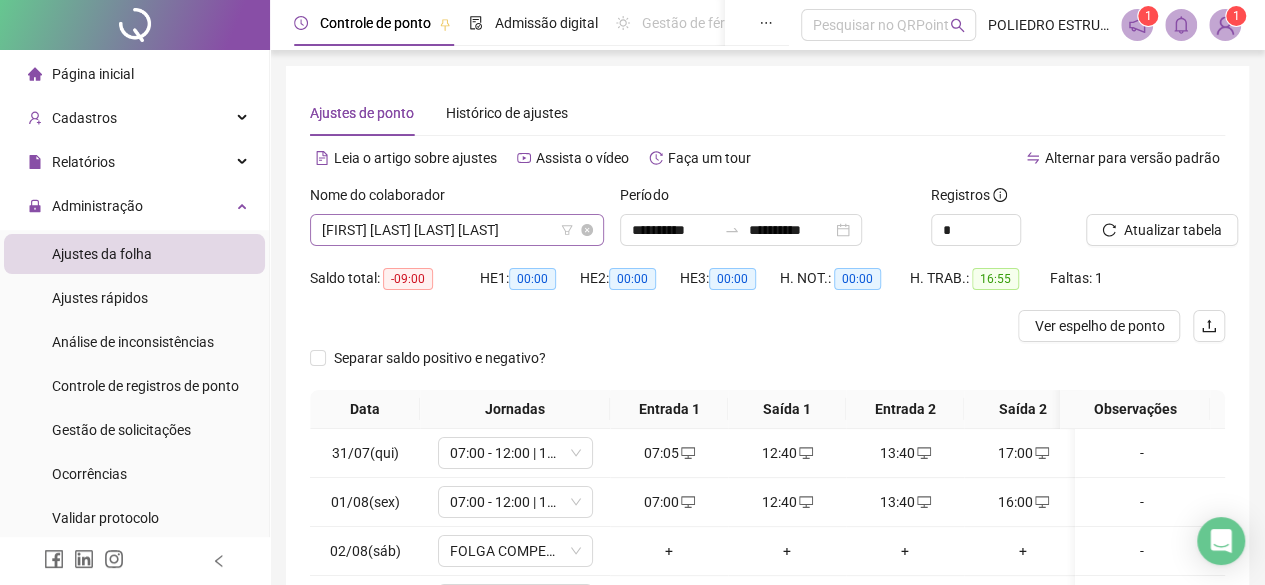 click on "[FIRST] [LAST] [LAST] [LAST]" at bounding box center (457, 230) 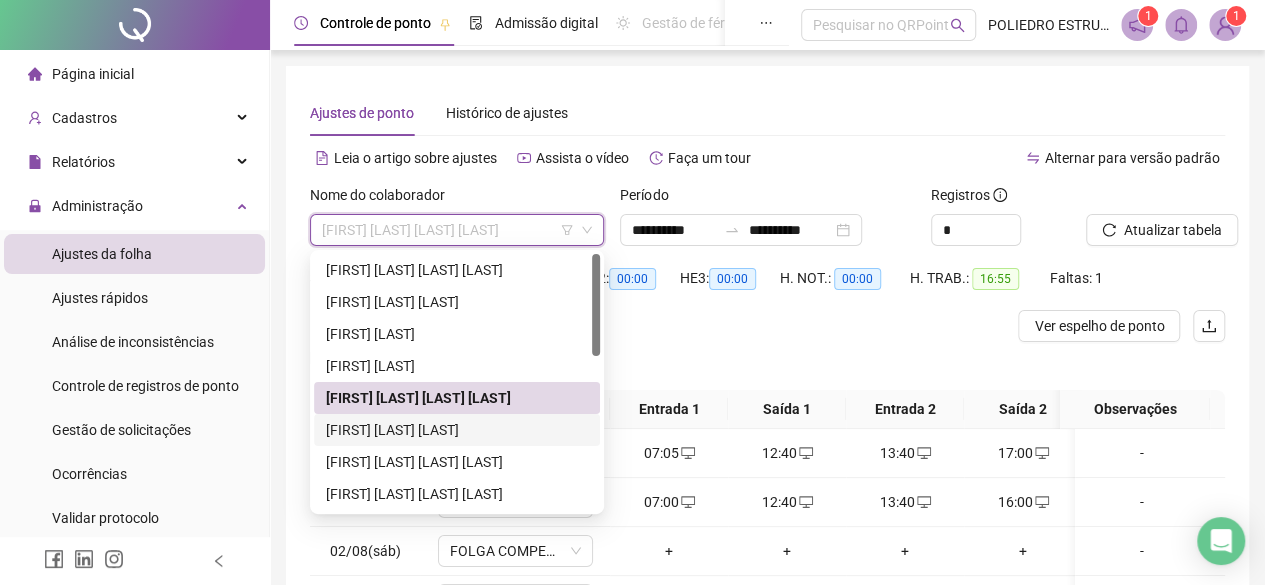click on "[FIRST] [LAST] [LAST]" at bounding box center (457, 430) 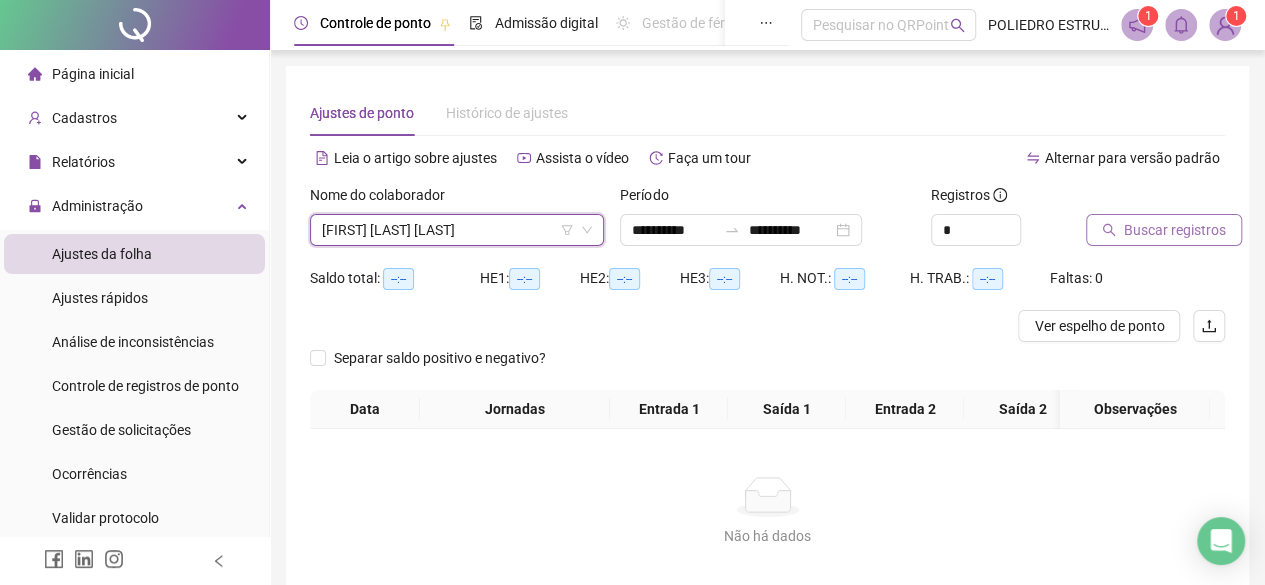 click on "Buscar registros" at bounding box center (1175, 230) 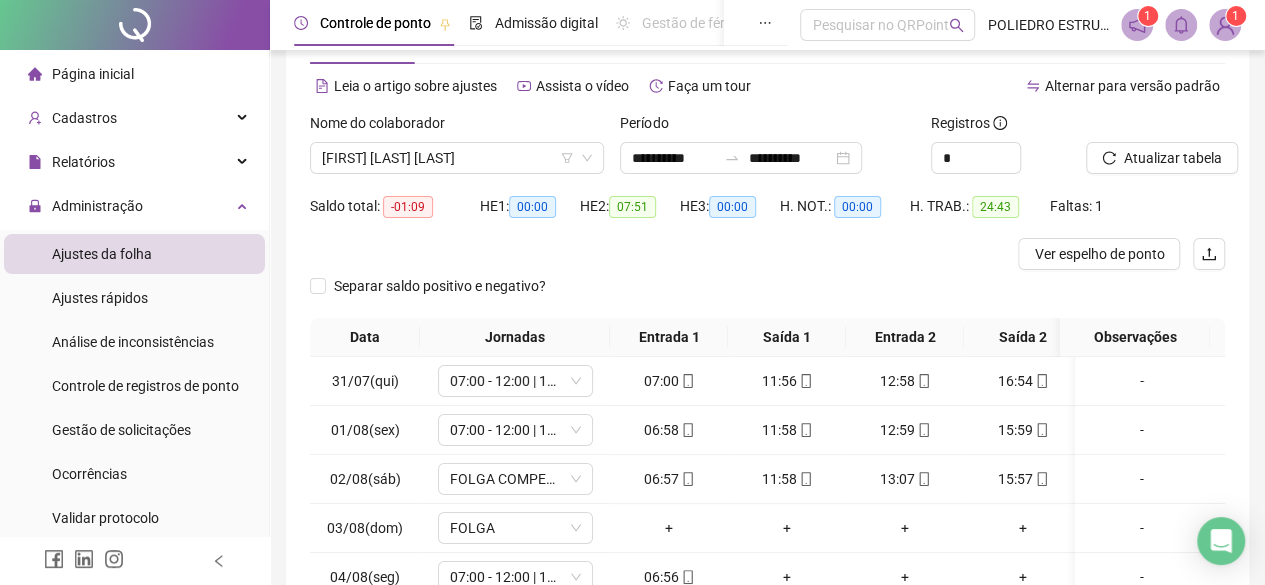 scroll, scrollTop: 100, scrollLeft: 0, axis: vertical 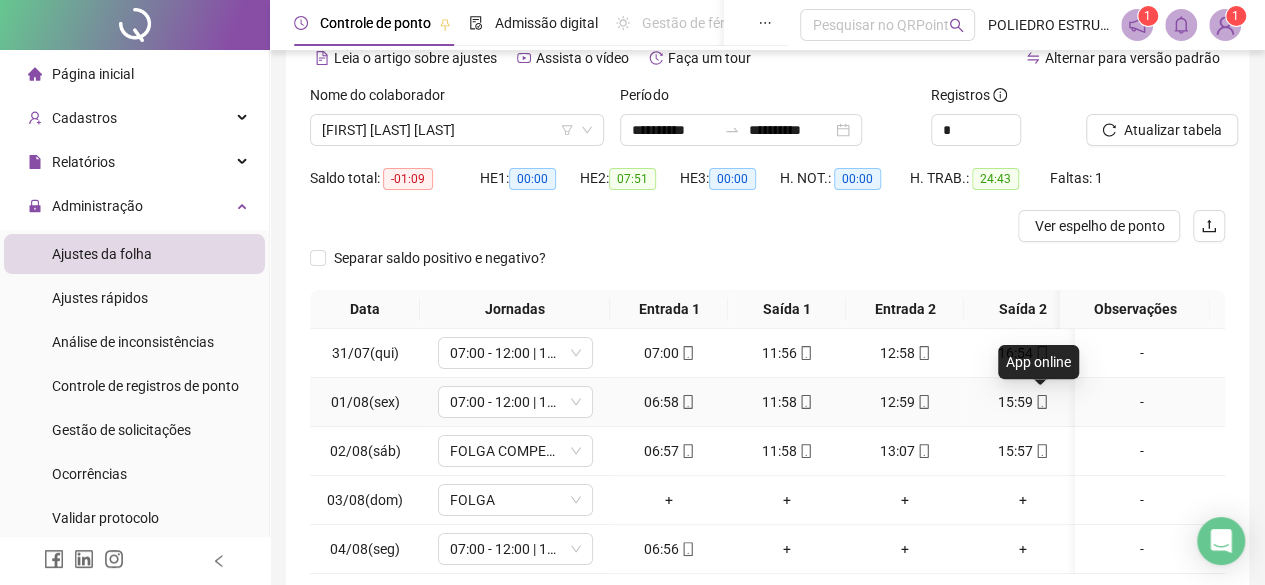 click 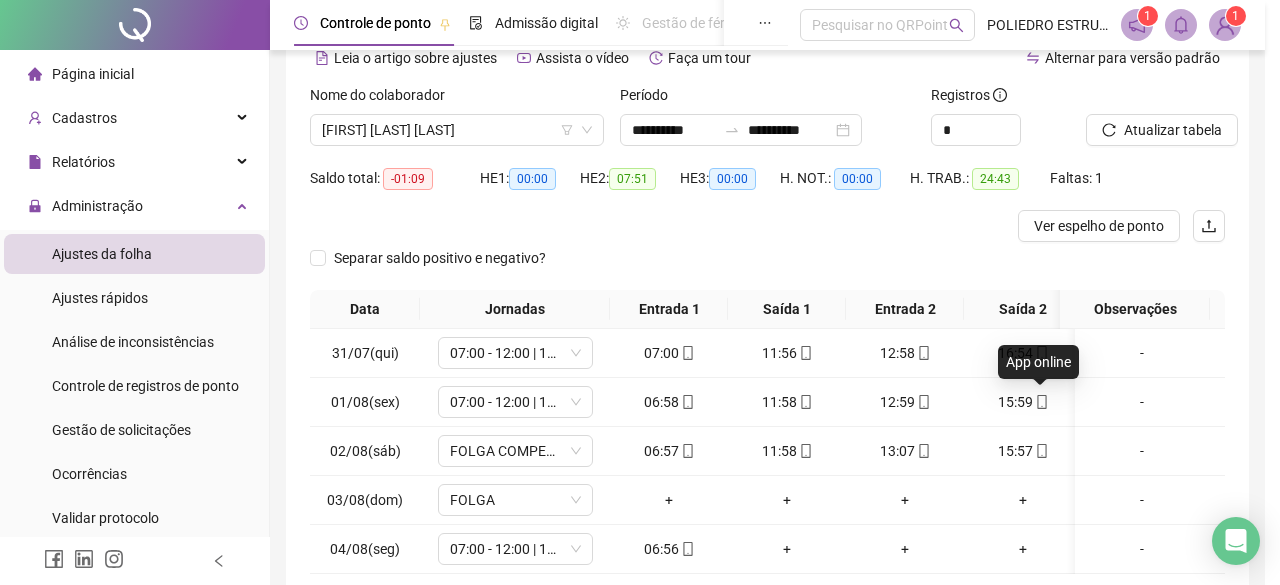 type on "**********" 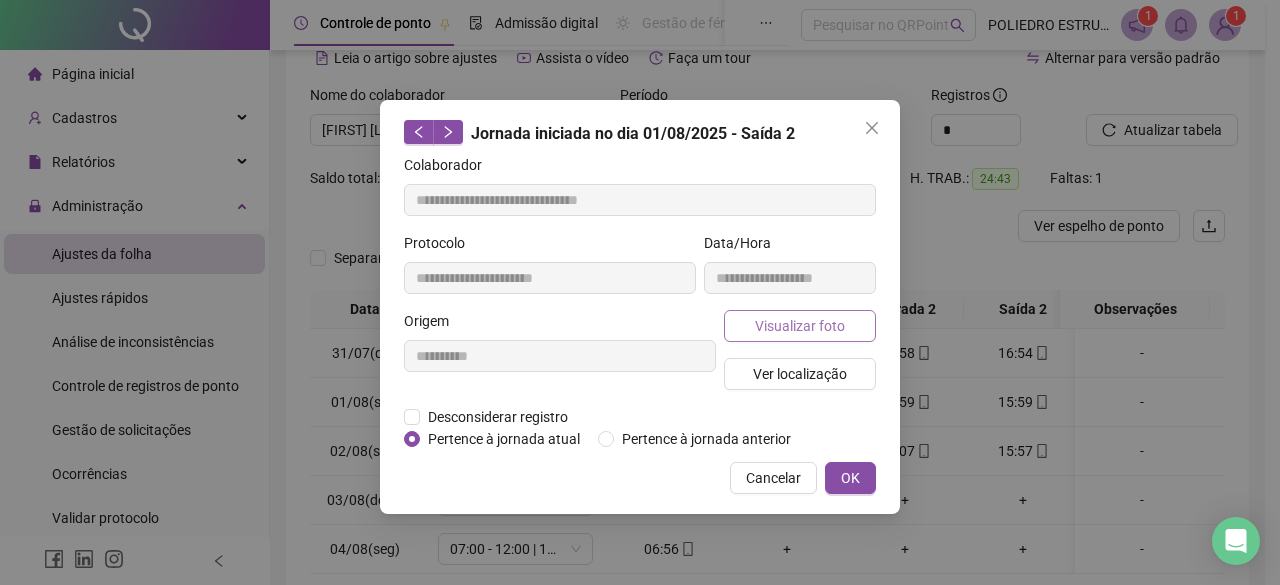 click on "Visualizar foto" at bounding box center (800, 326) 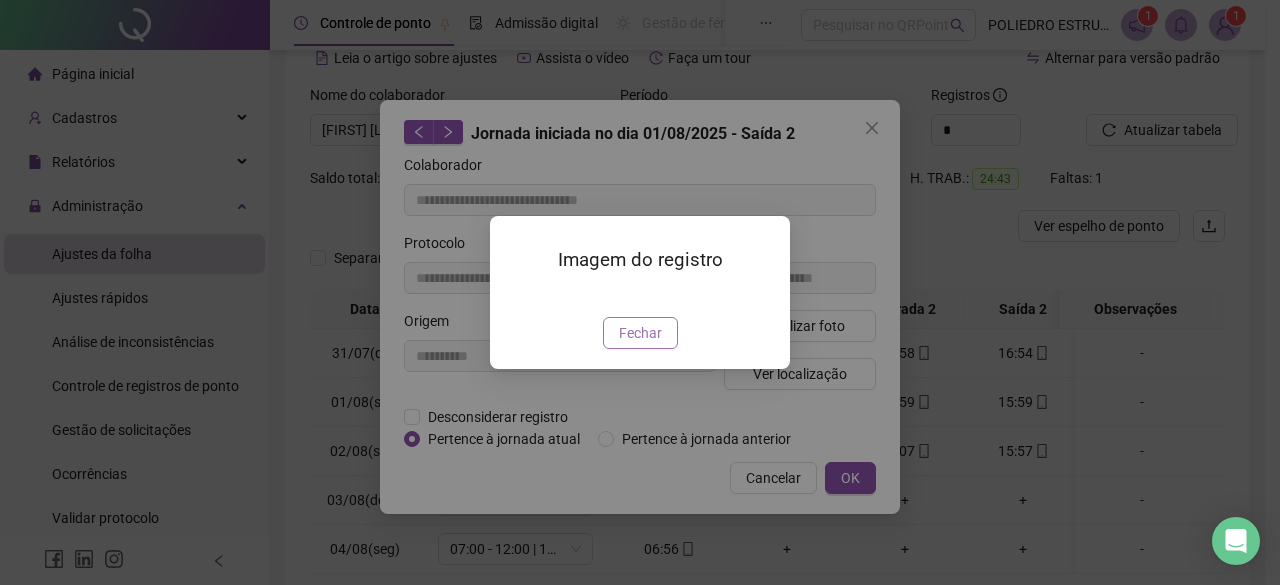 click on "Fechar" at bounding box center (640, 333) 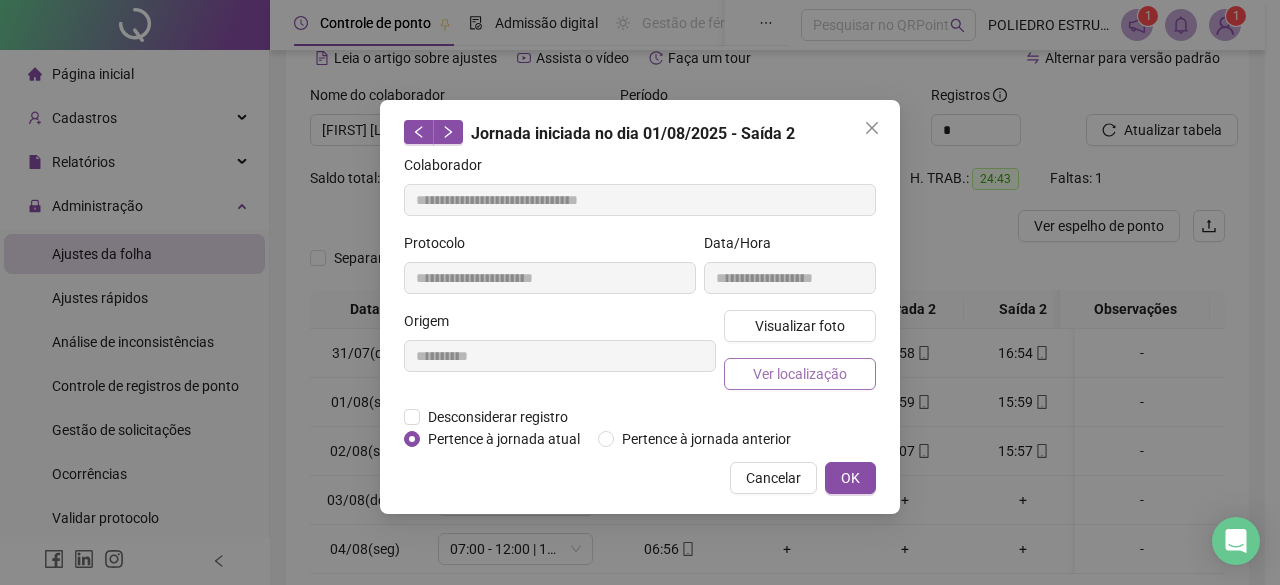 click on "Ver localização" at bounding box center (800, 374) 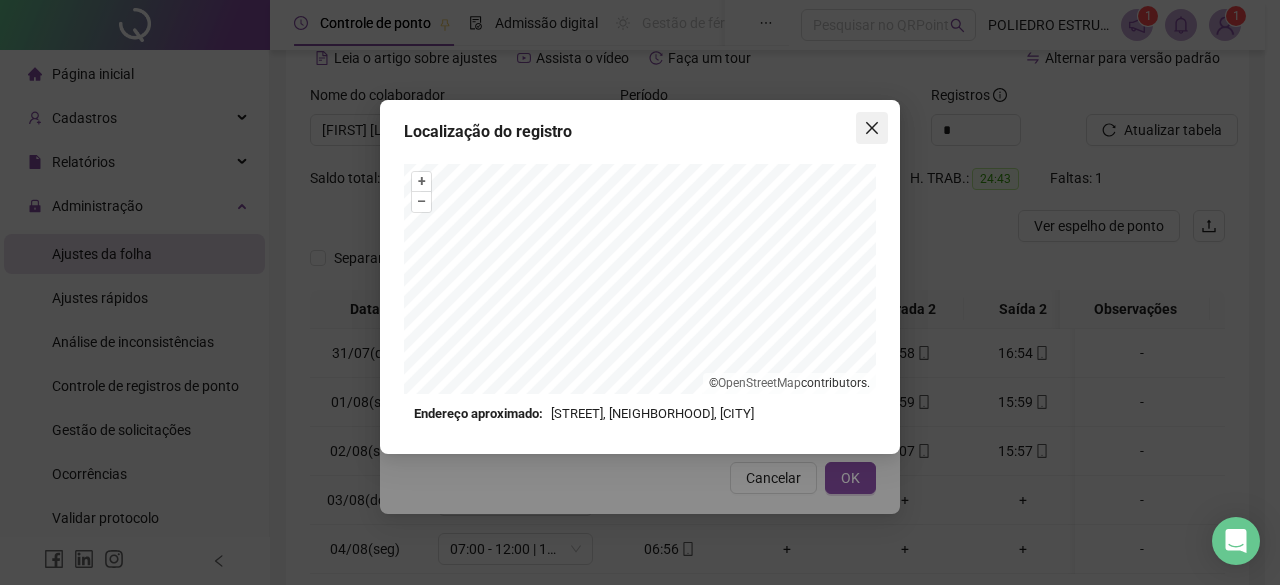 click 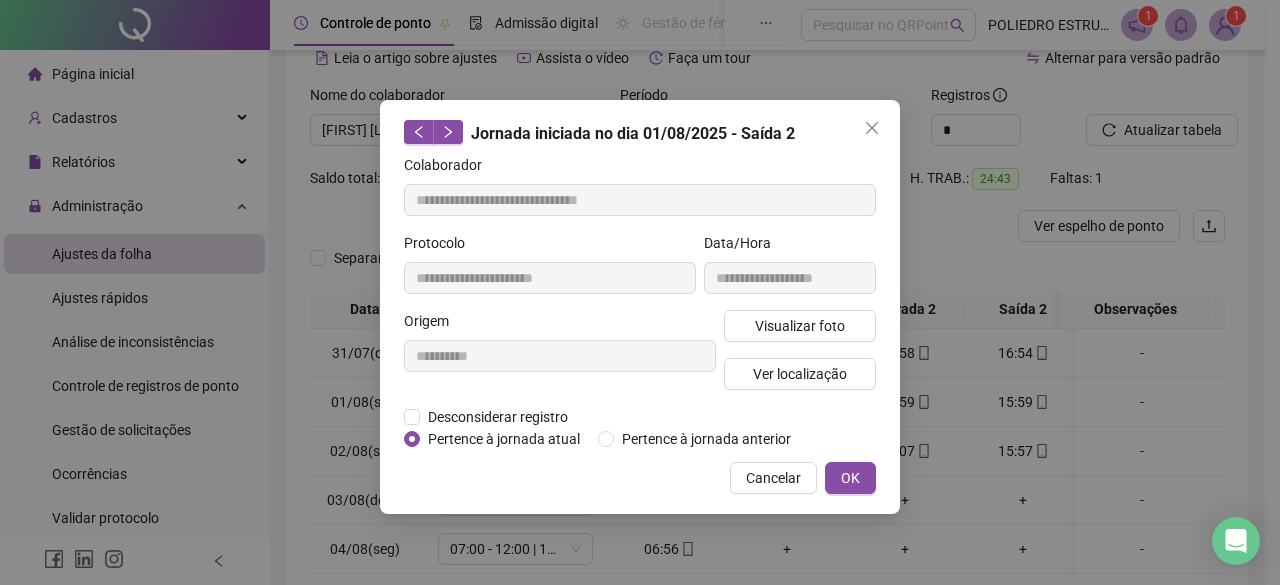 click 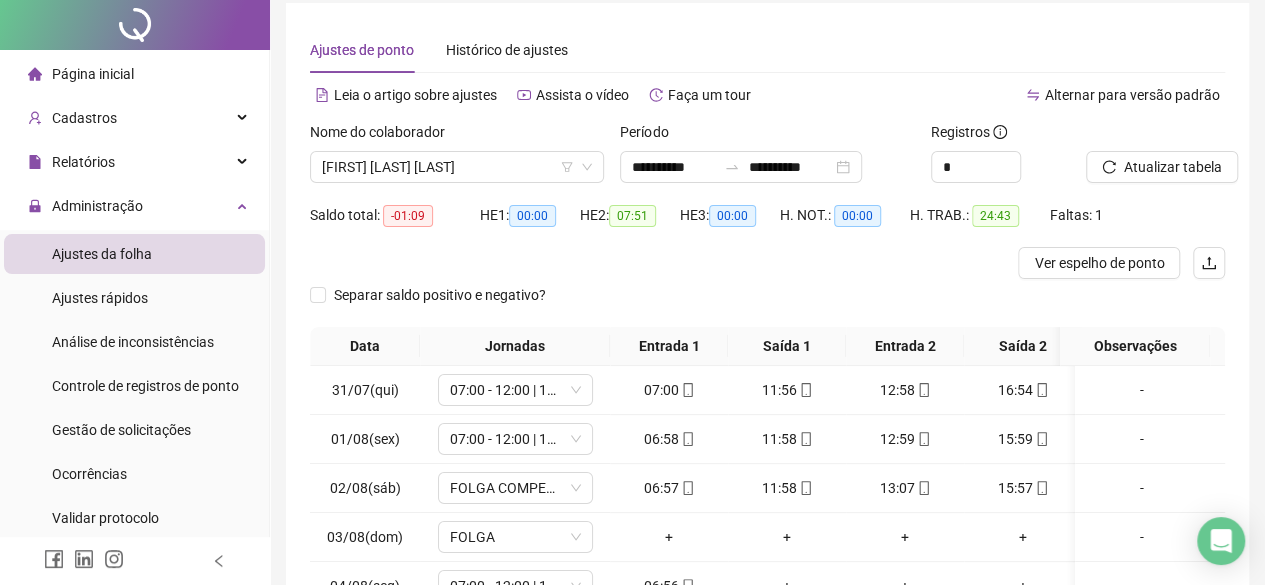 scroll, scrollTop: 0, scrollLeft: 0, axis: both 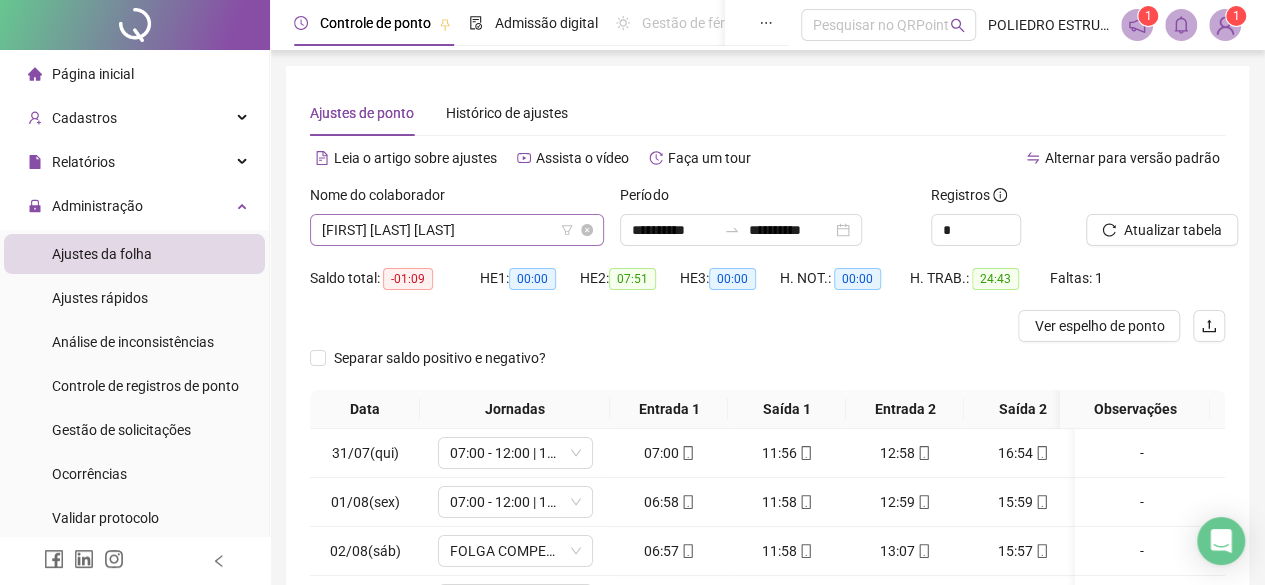 click on "[FIRST] [LAST] [LAST]" at bounding box center [457, 230] 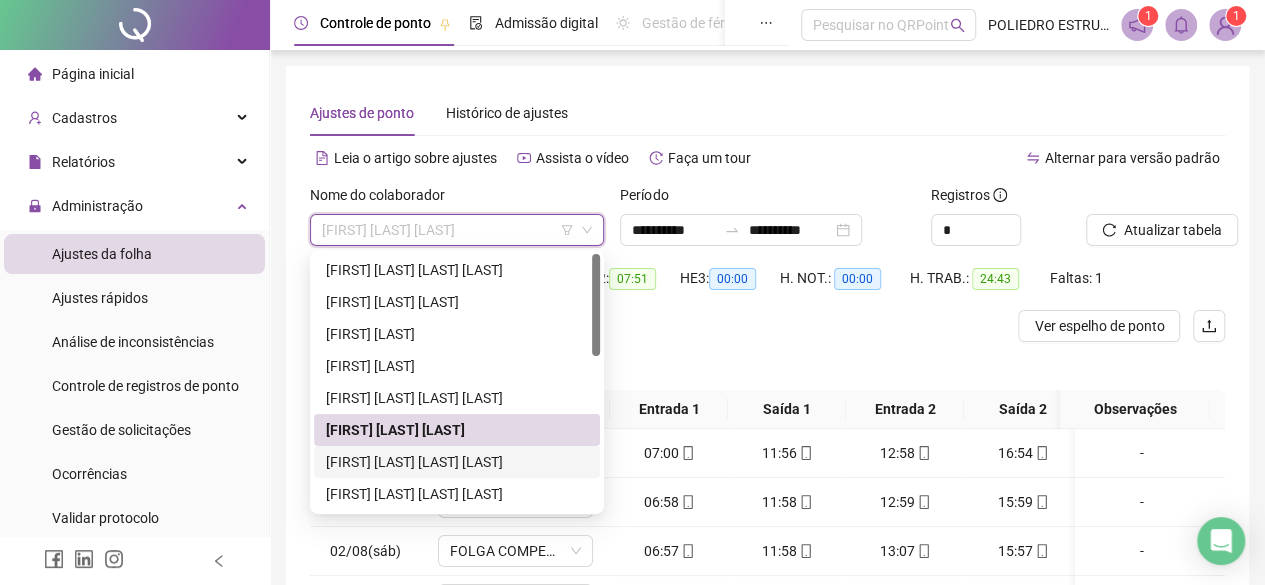 click on "[FIRST] [LAST] [LAST] [LAST]" at bounding box center [457, 462] 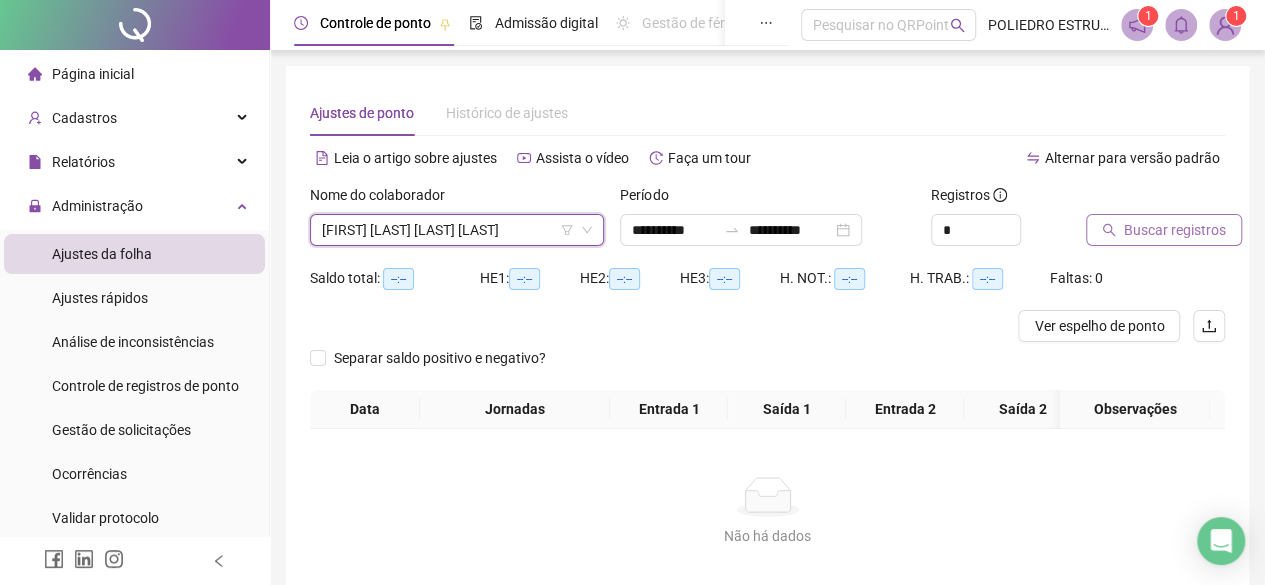 click on "Buscar registros" at bounding box center (1175, 230) 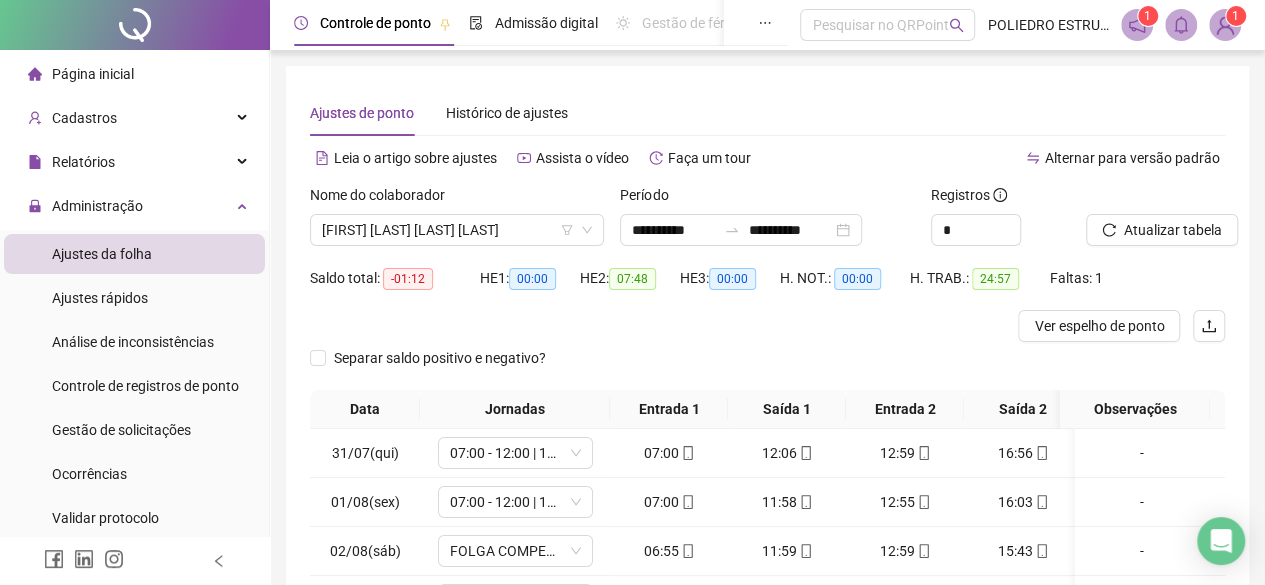 scroll, scrollTop: 100, scrollLeft: 0, axis: vertical 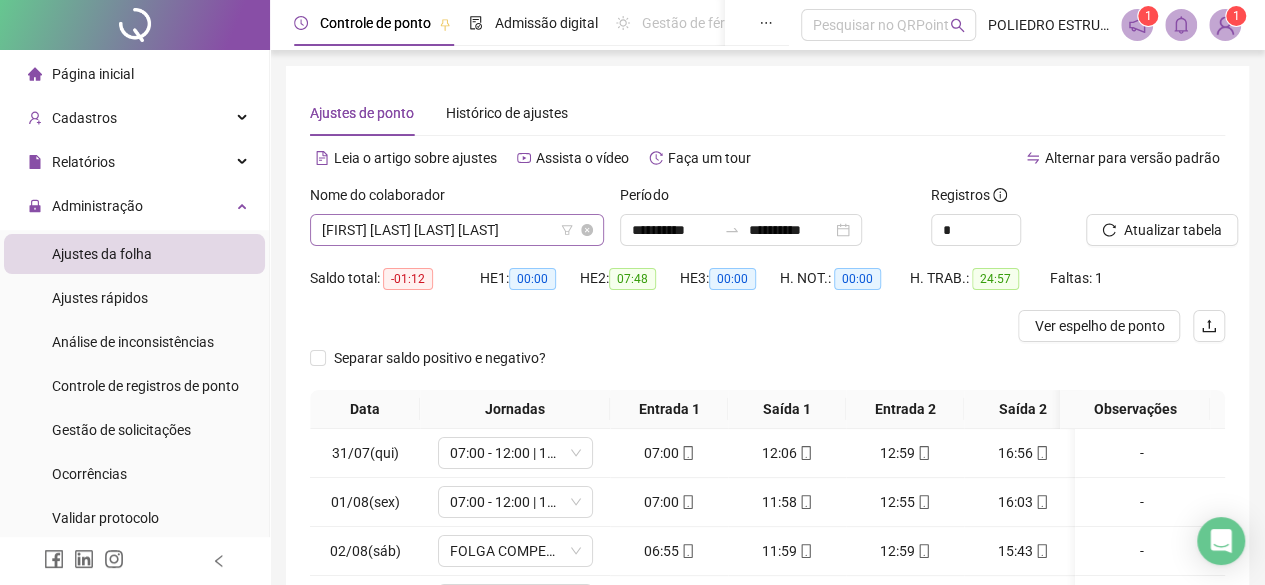 click on "[FIRST] [LAST] [LAST] [LAST]" at bounding box center [457, 230] 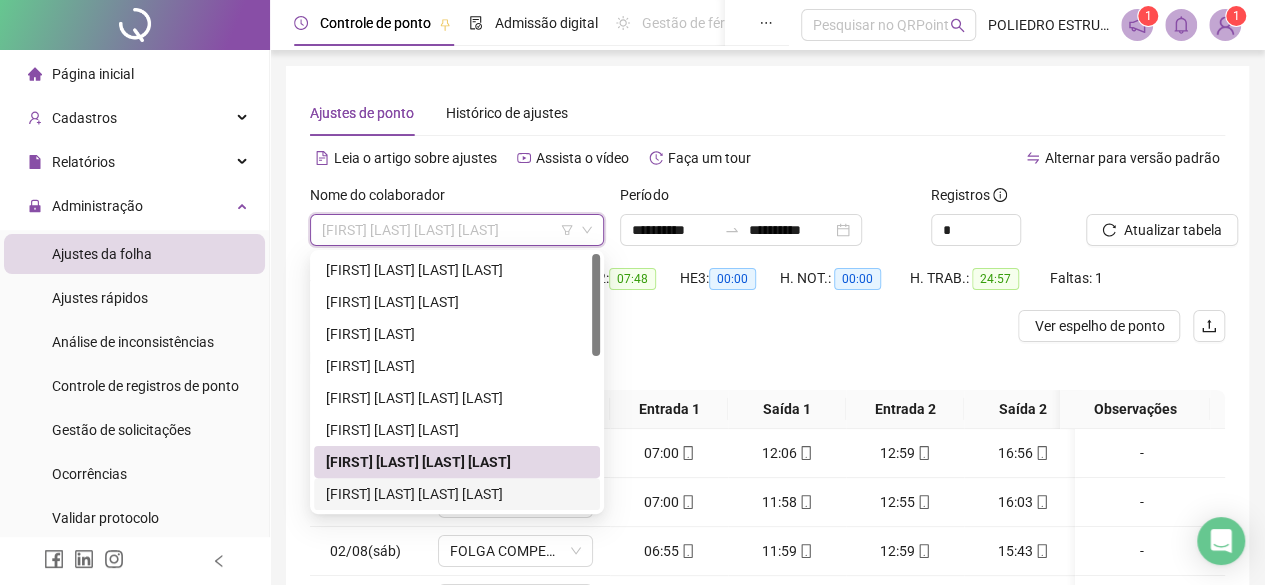 click on "[FIRST] [LAST] [LAST] [LAST]" at bounding box center [457, 494] 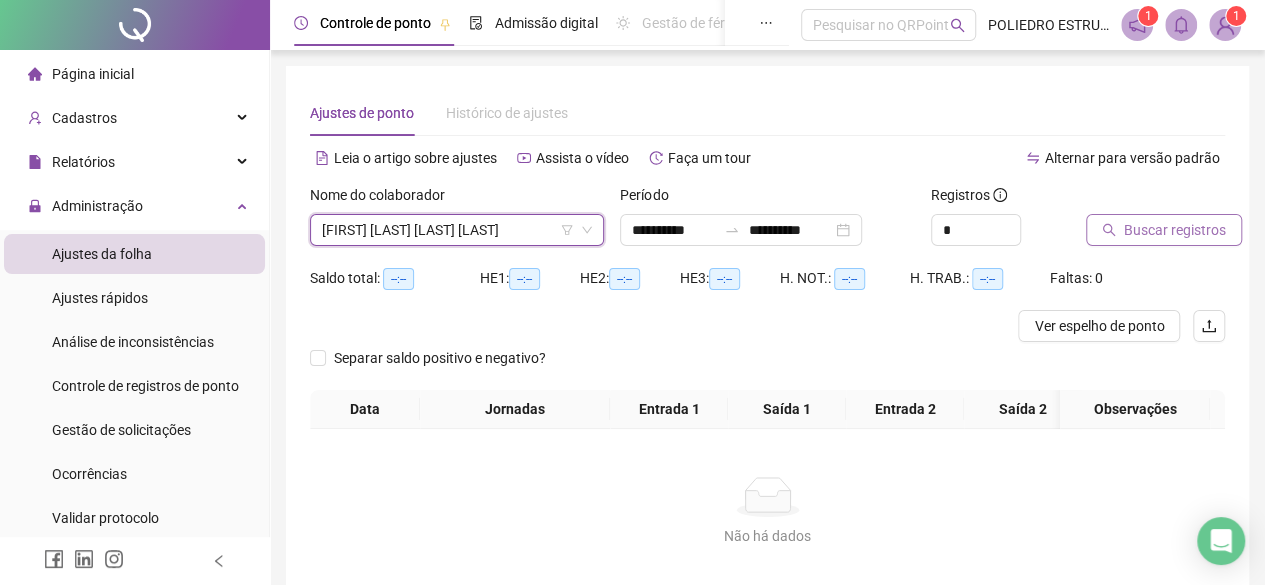 click on "Buscar registros" at bounding box center [1175, 230] 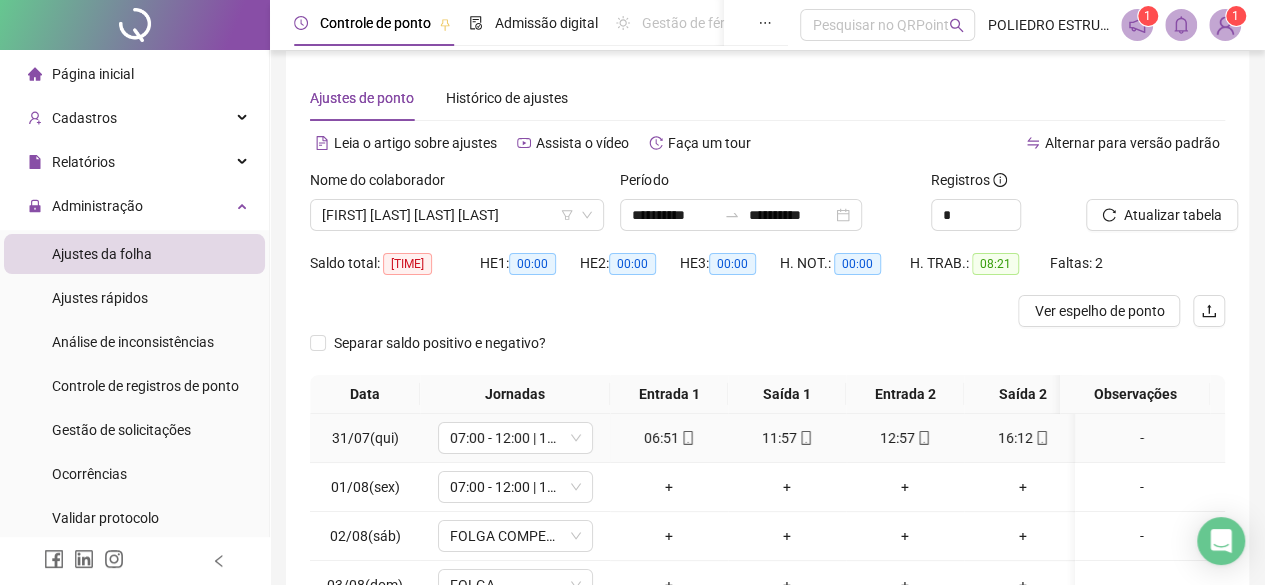scroll, scrollTop: 0, scrollLeft: 0, axis: both 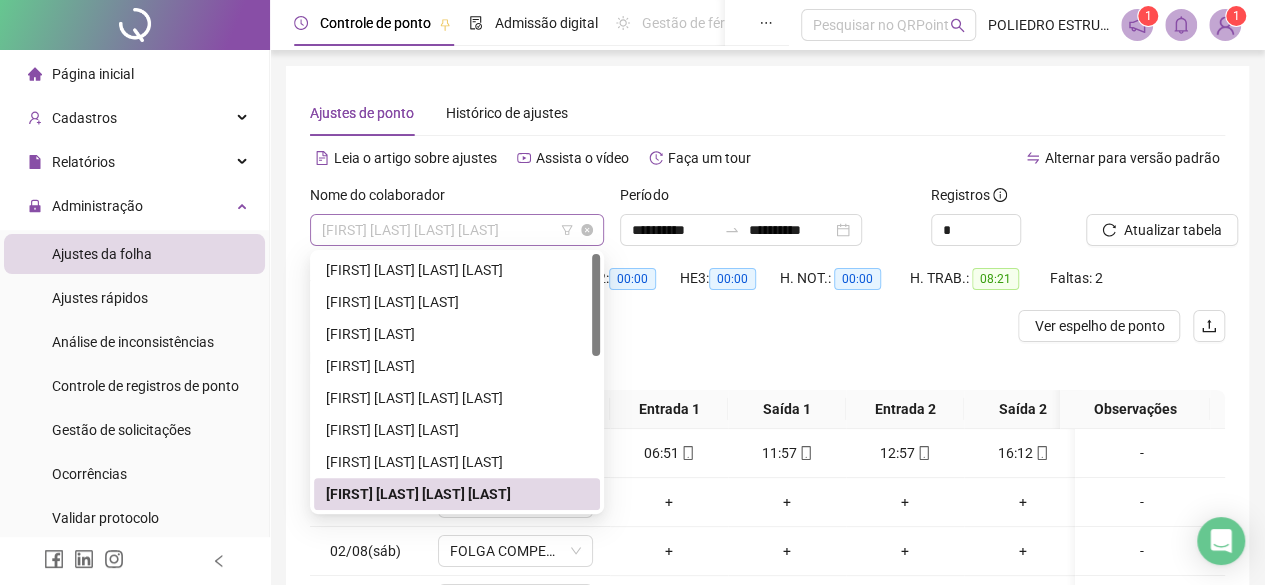 click on "[FIRST] [LAST] [LAST] [LAST]" at bounding box center (457, 230) 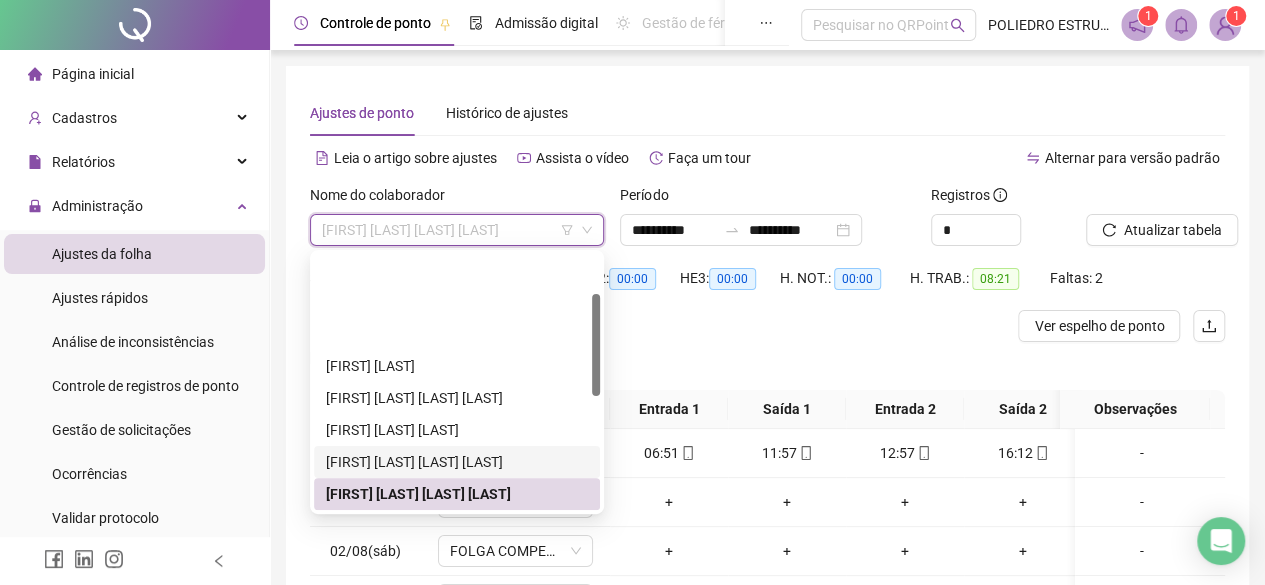 scroll, scrollTop: 100, scrollLeft: 0, axis: vertical 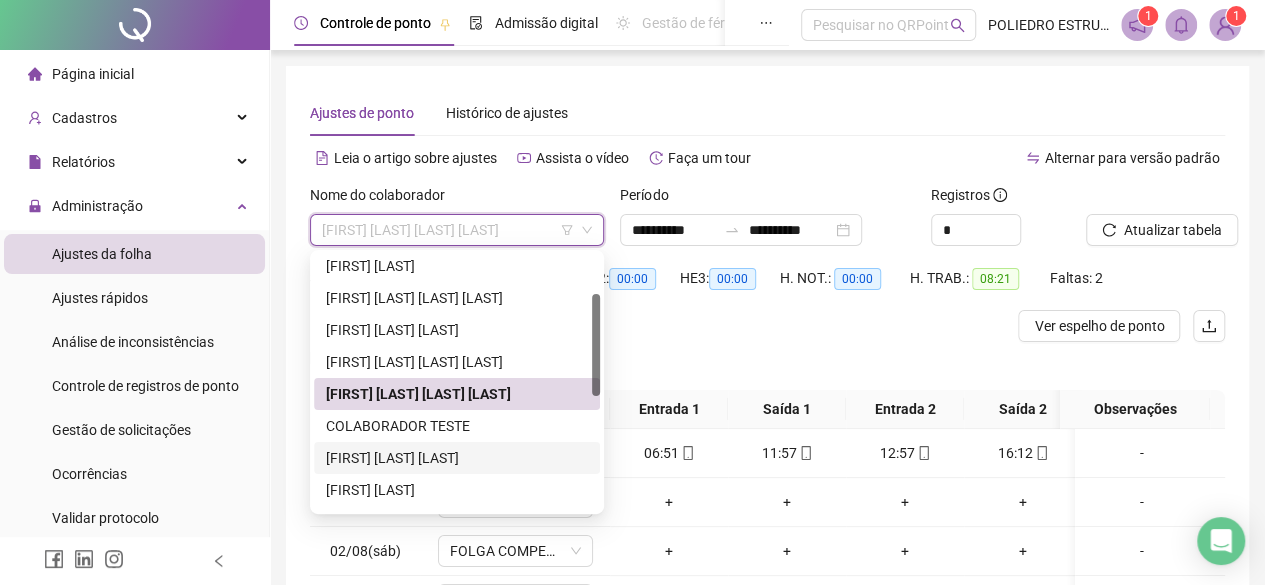 click on "[FIRST] [LAST] [LAST]" at bounding box center [457, 458] 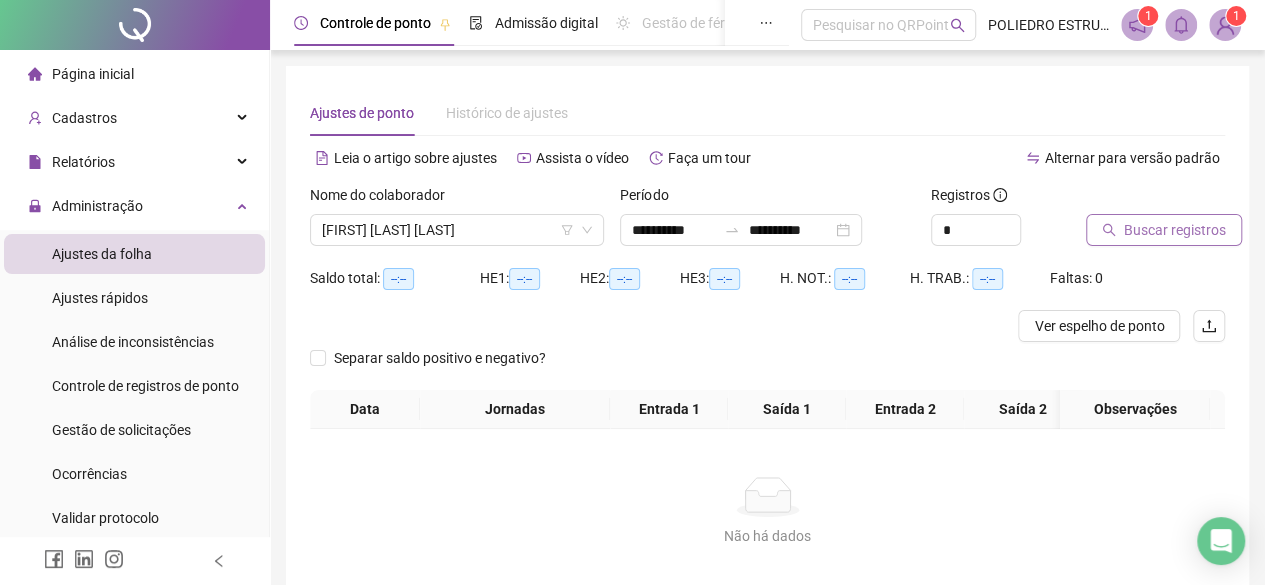 click on "Buscar registros" at bounding box center (1175, 230) 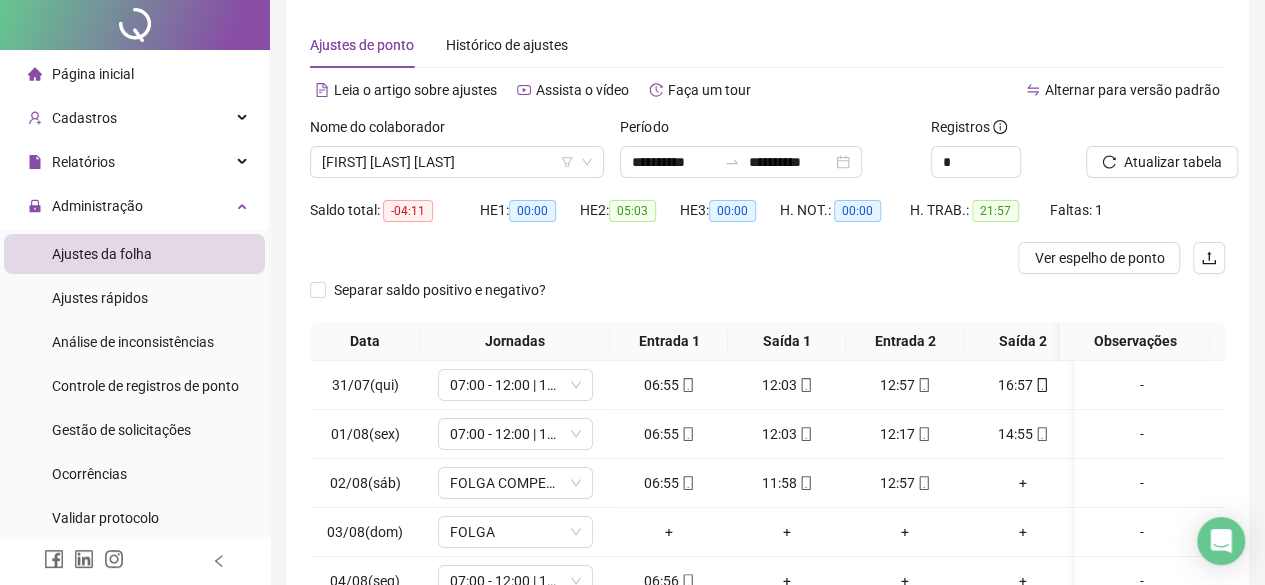scroll, scrollTop: 100, scrollLeft: 0, axis: vertical 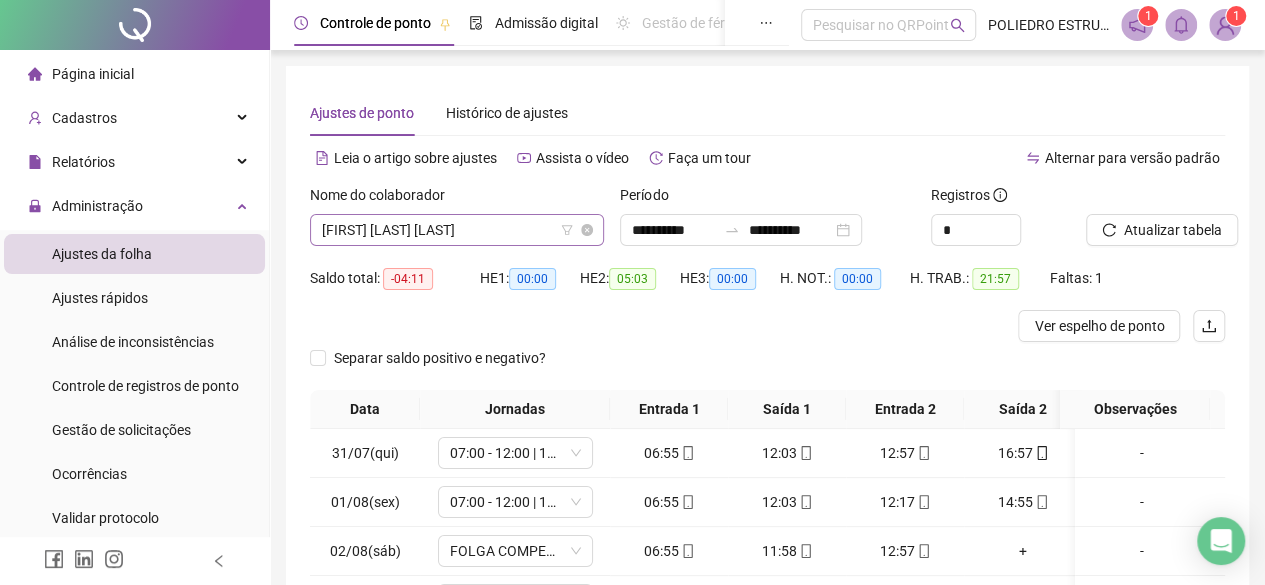 click on "[FIRST] [LAST] [LAST]" at bounding box center [457, 230] 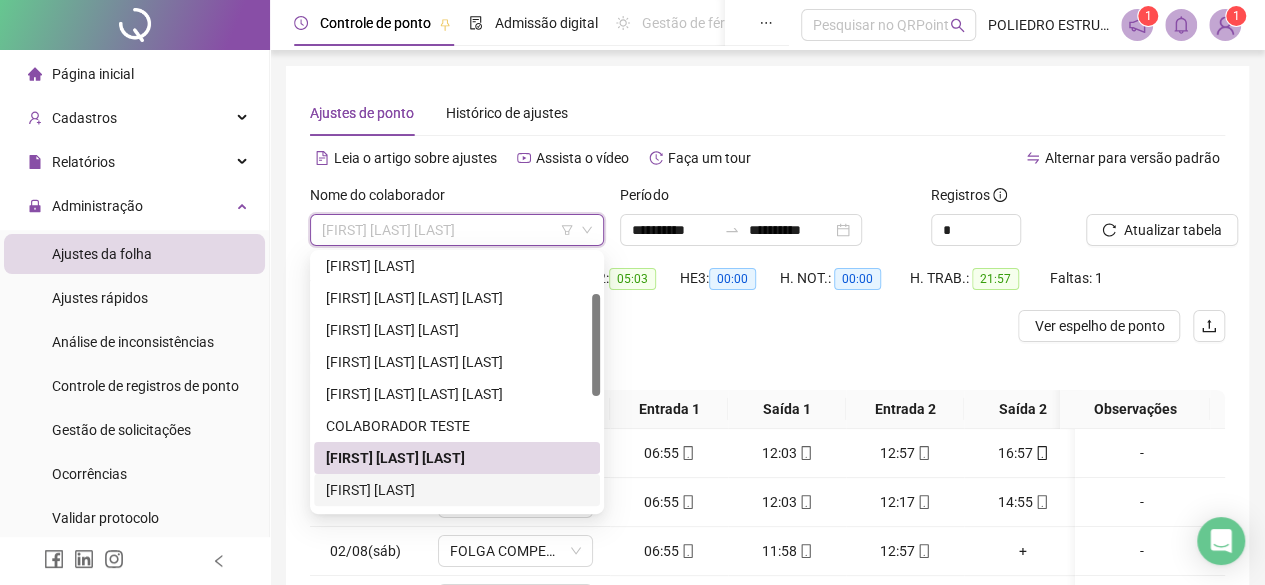click on "[FIRST] [LAST]" at bounding box center (457, 490) 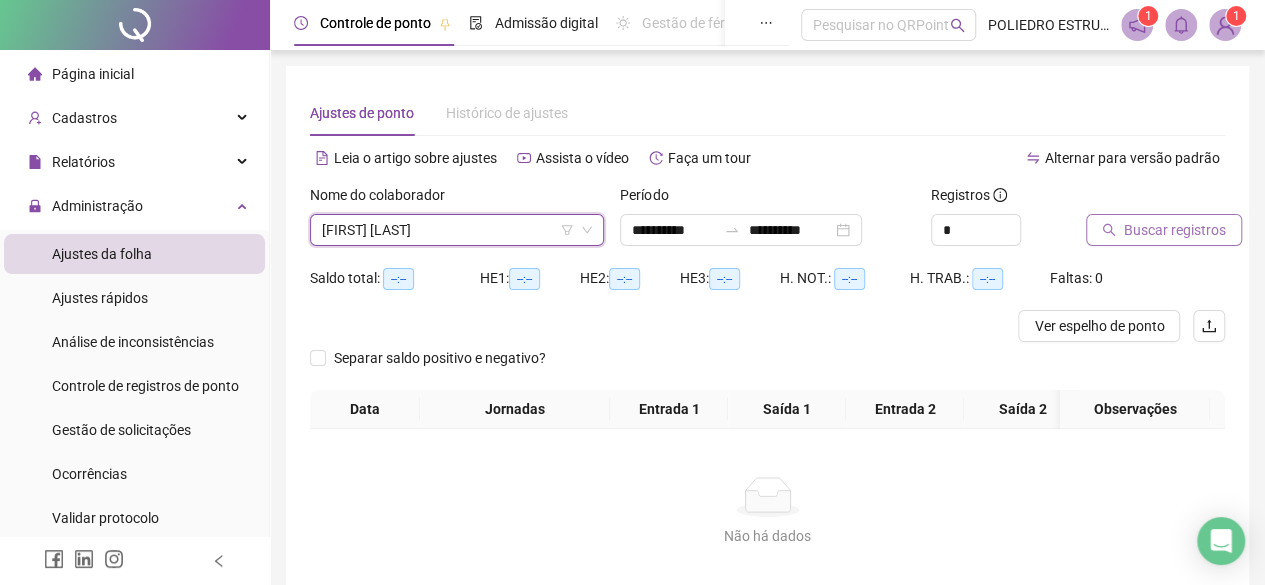 click on "Buscar registros" at bounding box center (1175, 230) 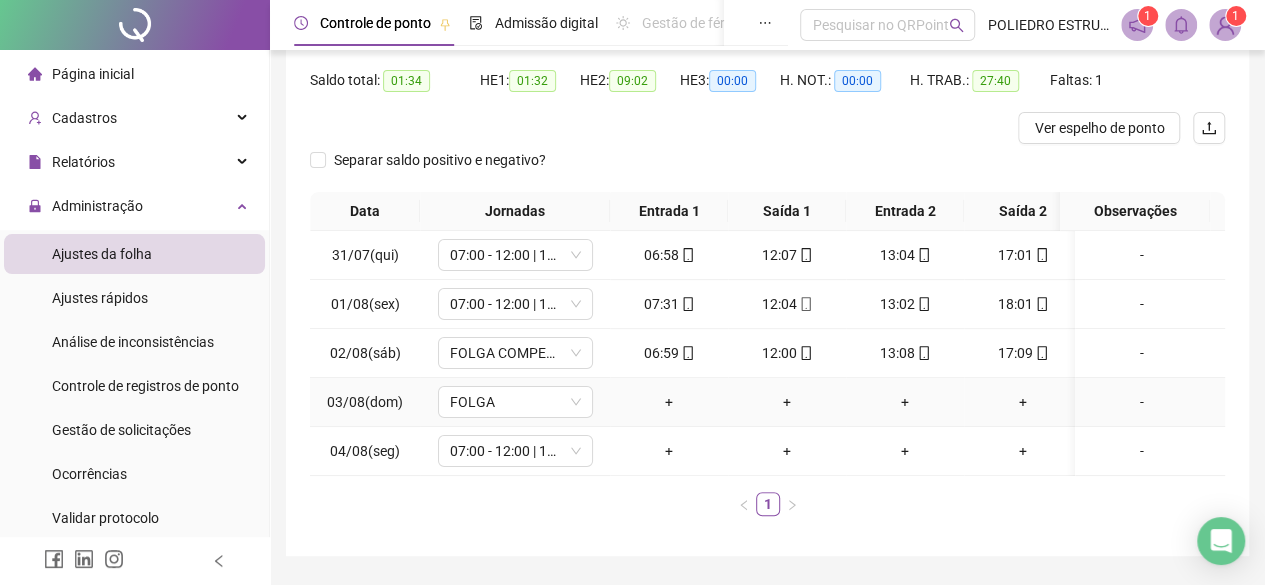 scroll, scrollTop: 168, scrollLeft: 0, axis: vertical 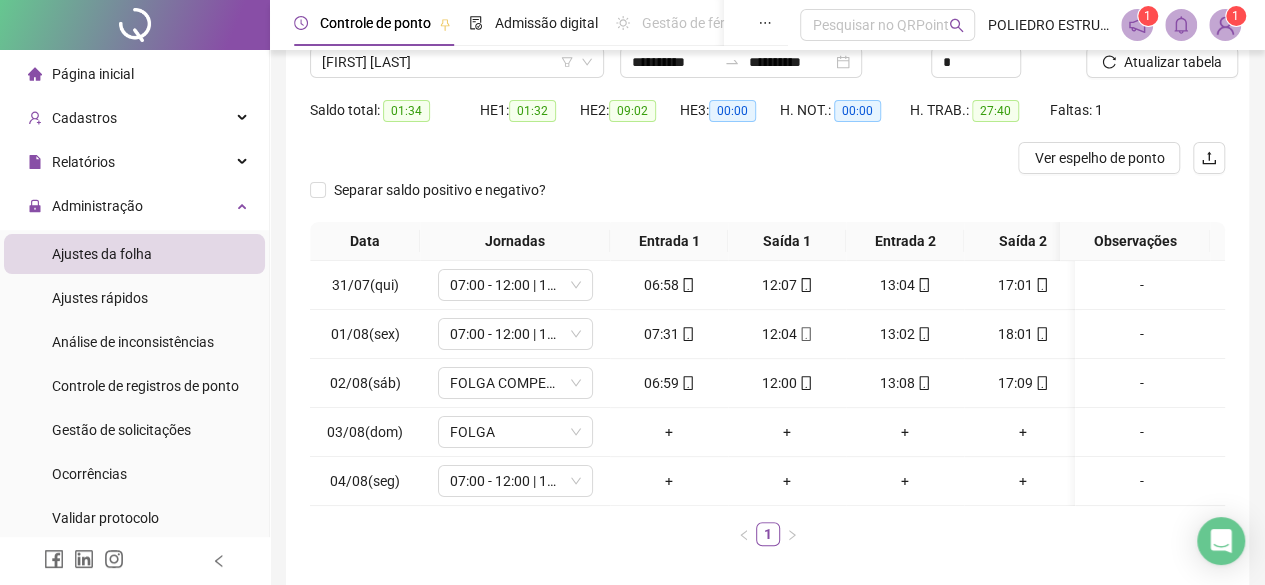 click on "Separar saldo positivo e negativo?" at bounding box center [767, 198] 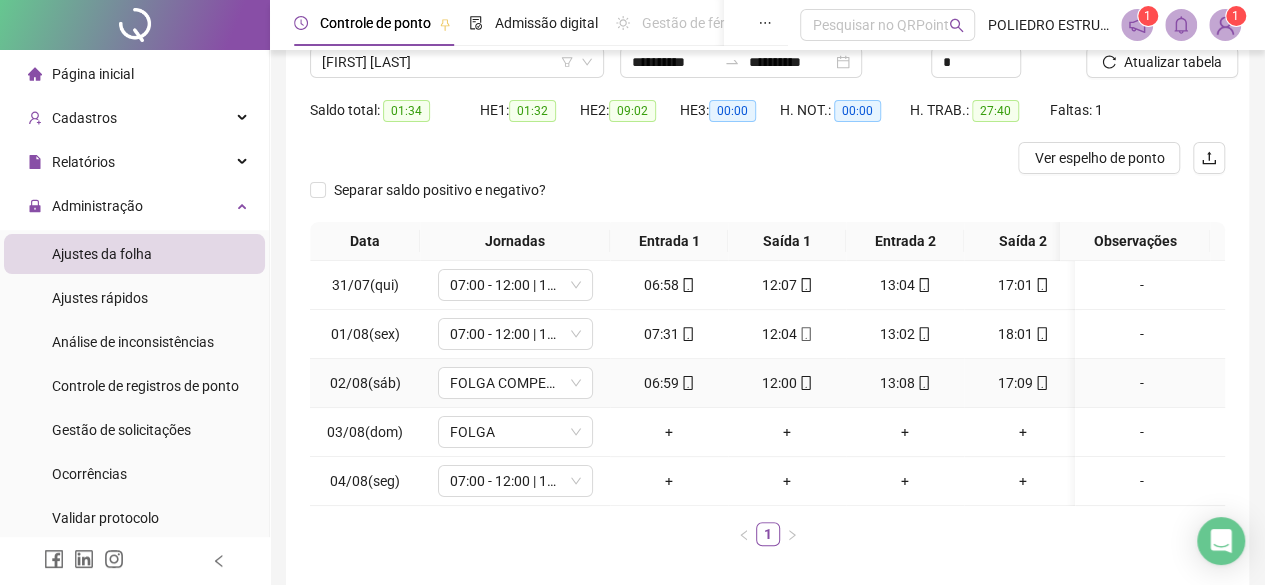 scroll, scrollTop: 0, scrollLeft: 0, axis: both 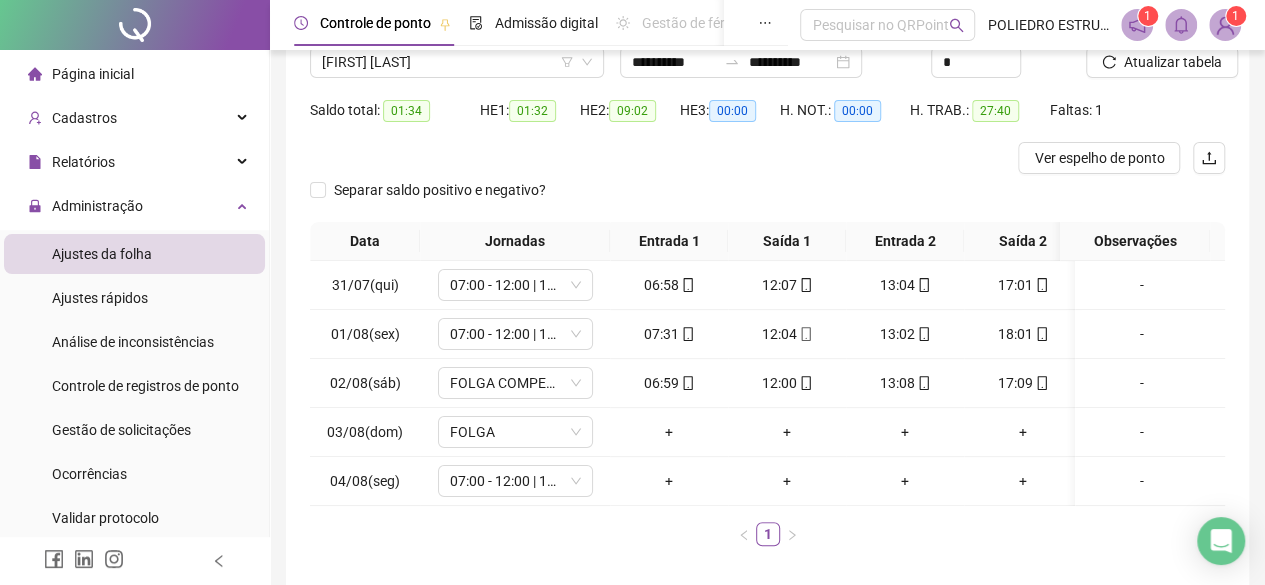 click on "1" at bounding box center [767, 534] 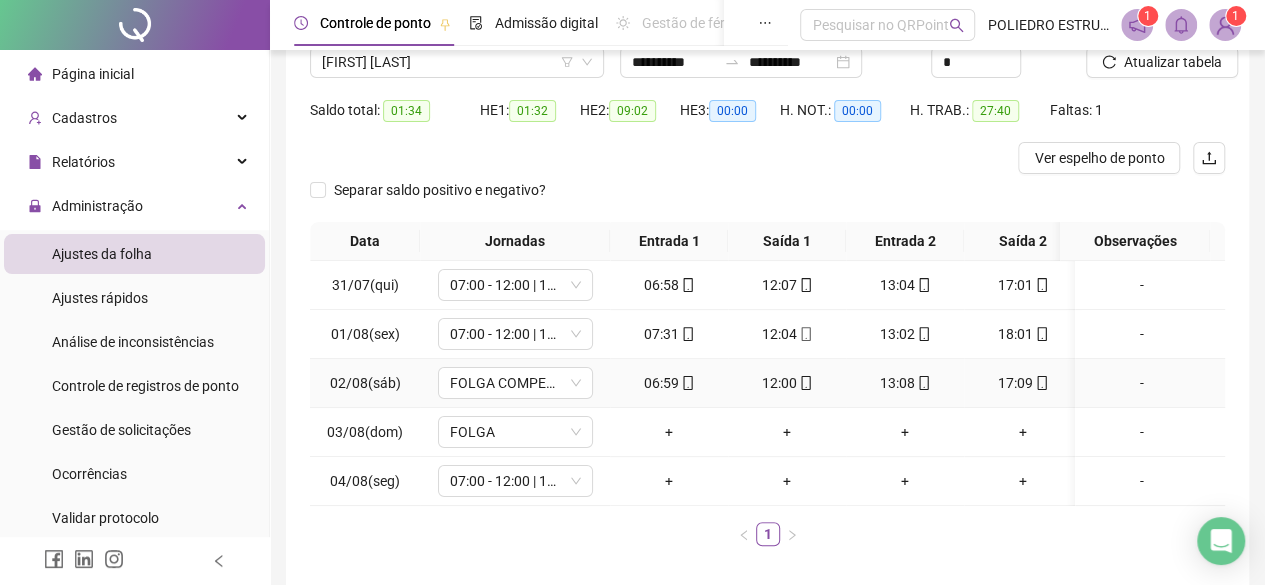 scroll, scrollTop: 0, scrollLeft: 0, axis: both 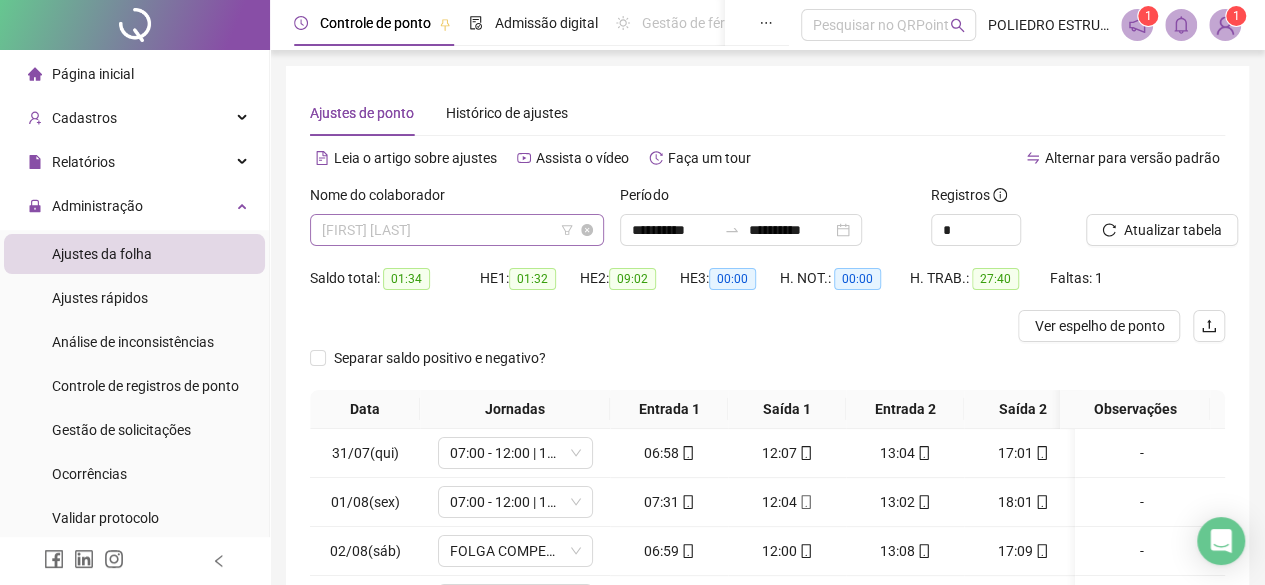 click on "[FIRST] [LAST]" at bounding box center [457, 230] 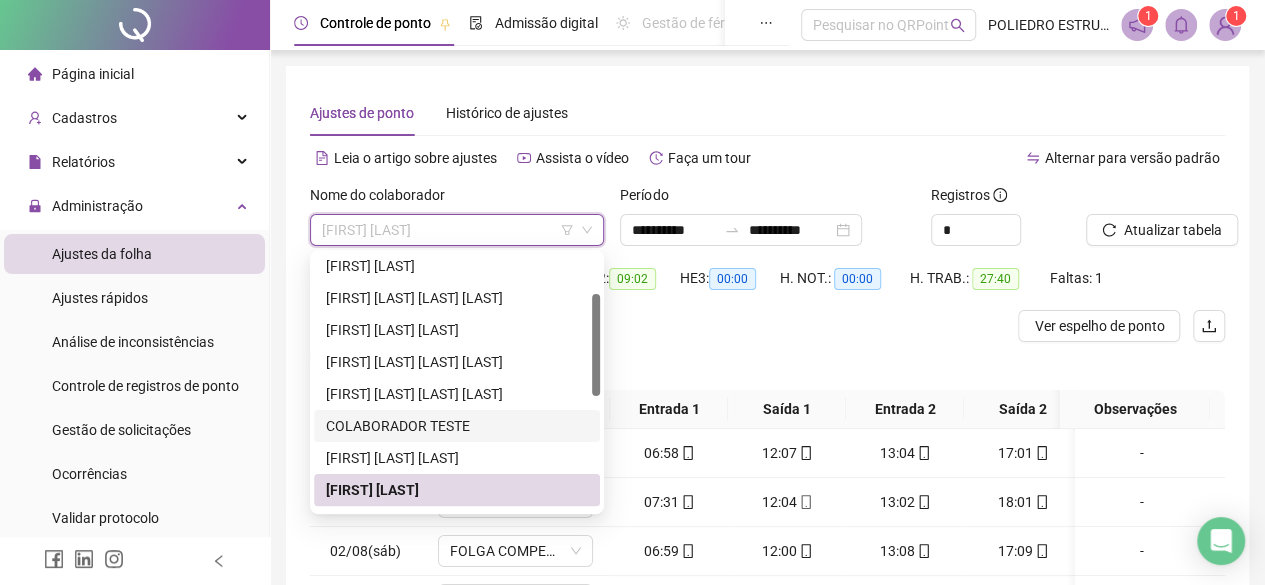 scroll, scrollTop: 200, scrollLeft: 0, axis: vertical 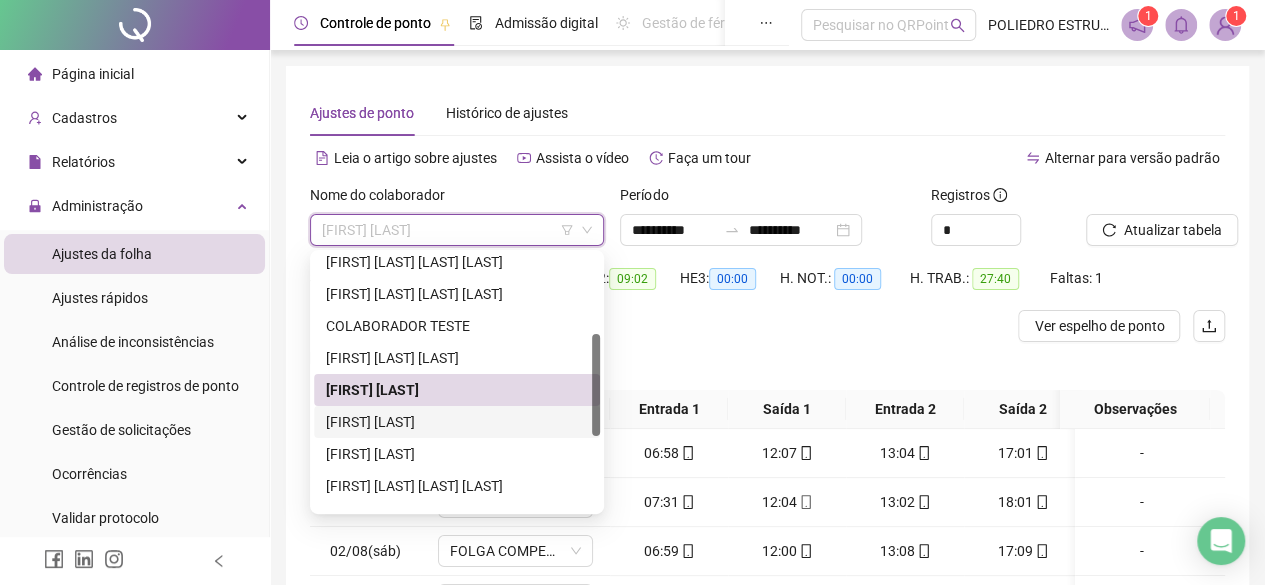 click on "[FIRST] [LAST]" at bounding box center (457, 422) 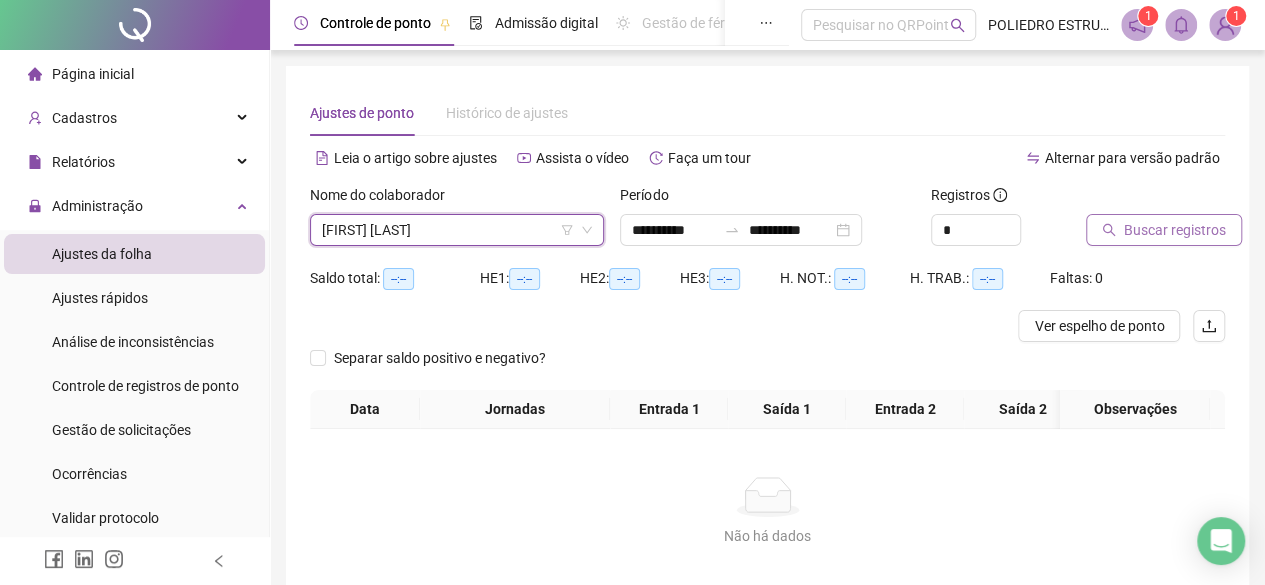 click on "Buscar registros" at bounding box center [1164, 230] 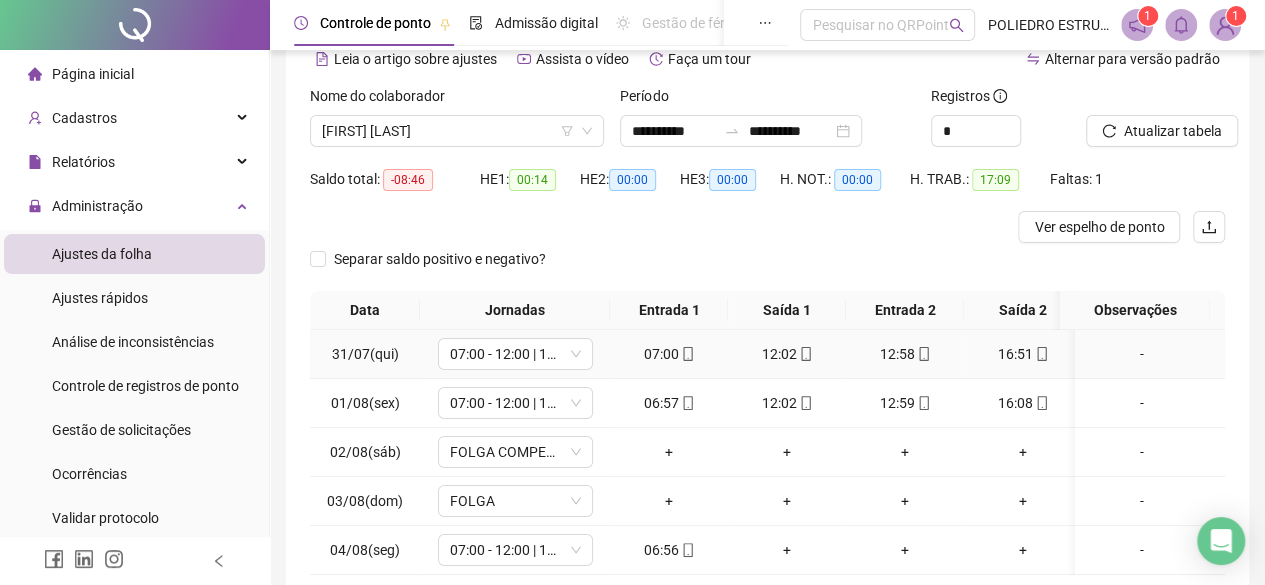 scroll, scrollTop: 68, scrollLeft: 0, axis: vertical 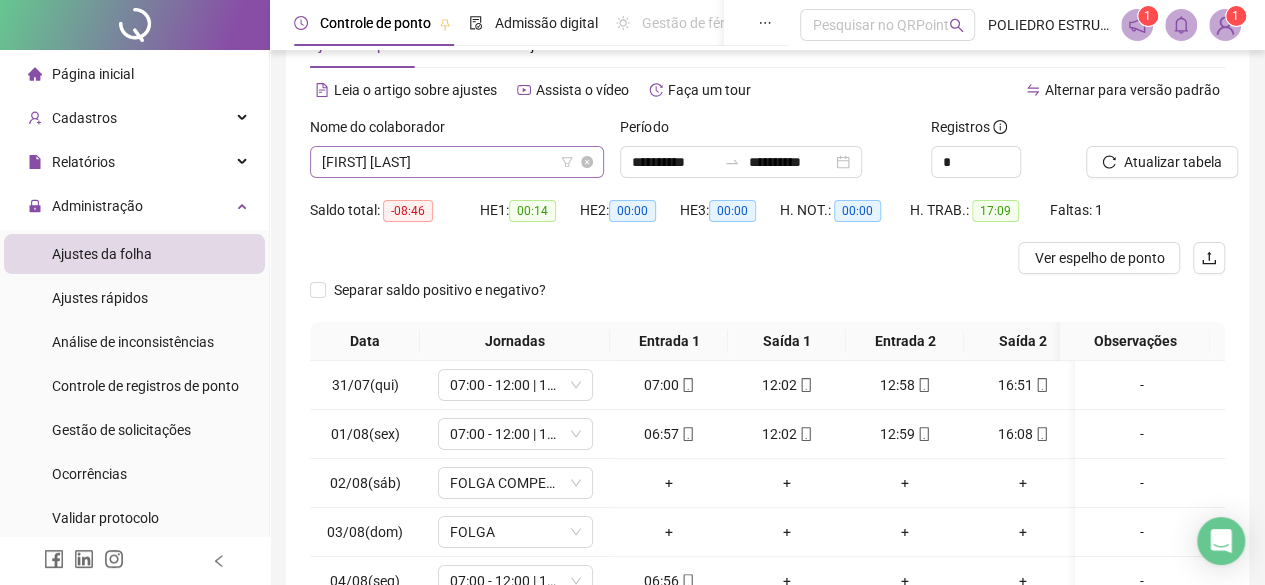 click on "[FIRST] [LAST]" at bounding box center (457, 162) 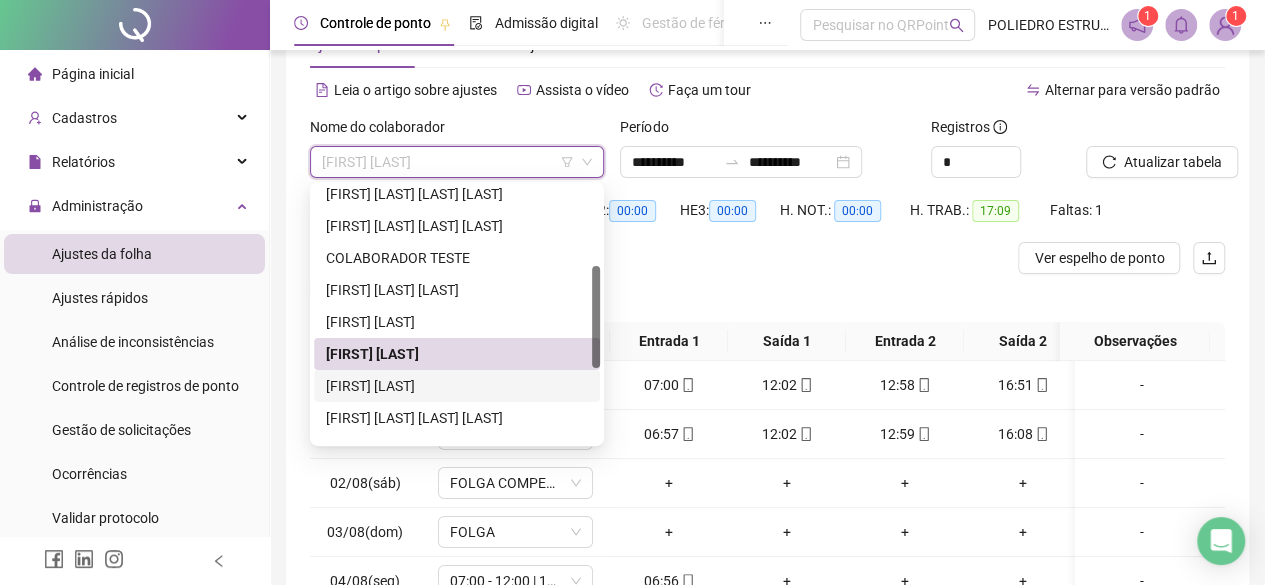 click on "[FIRST] [LAST]" at bounding box center [457, 386] 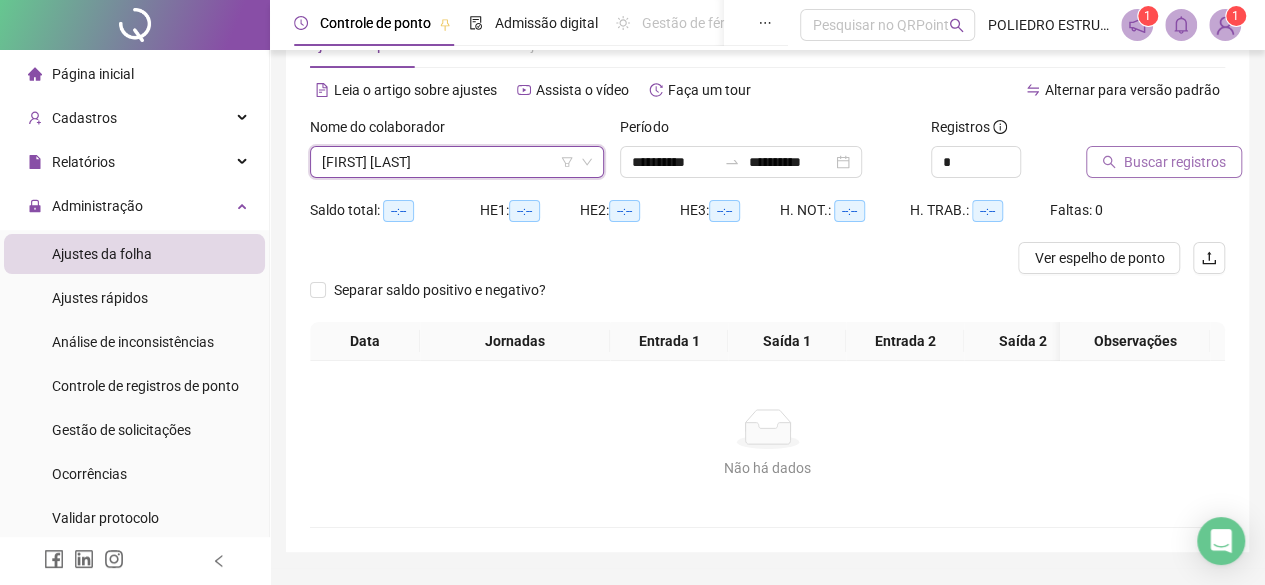 click on "Buscar registros" at bounding box center (1175, 162) 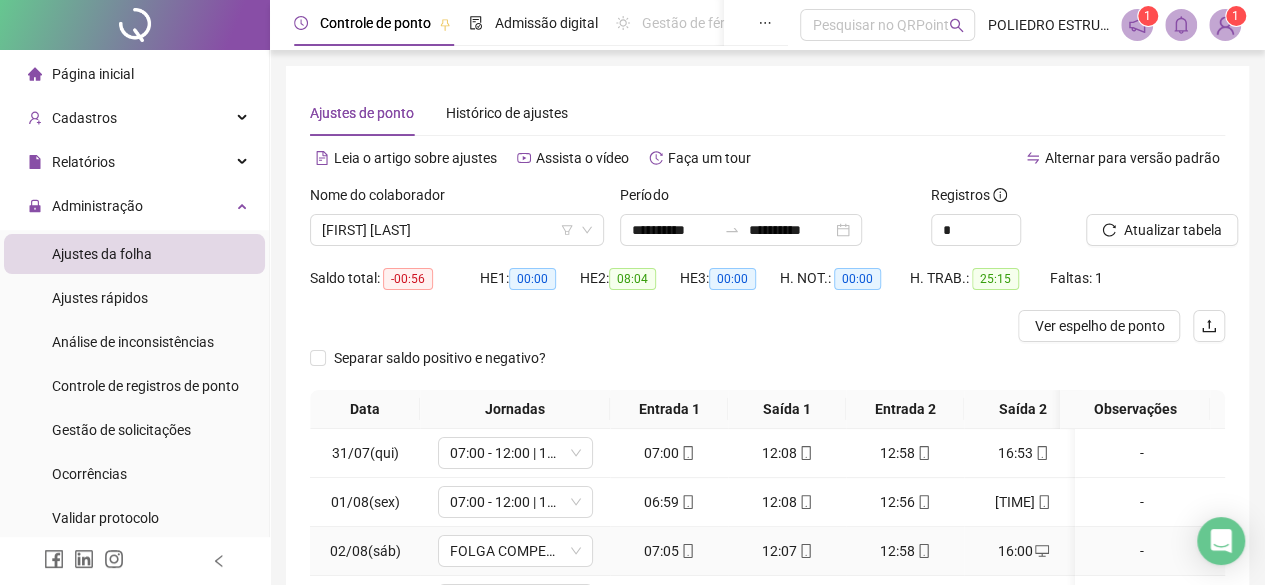 scroll, scrollTop: 0, scrollLeft: 0, axis: both 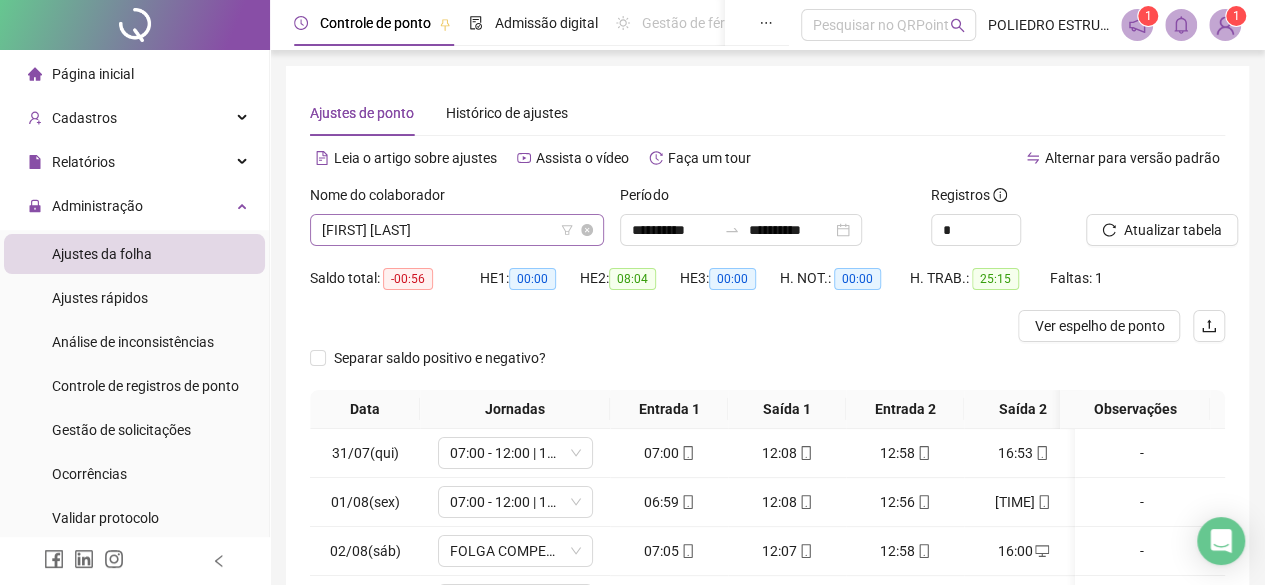 click on "[FIRST] [LAST]" at bounding box center (457, 230) 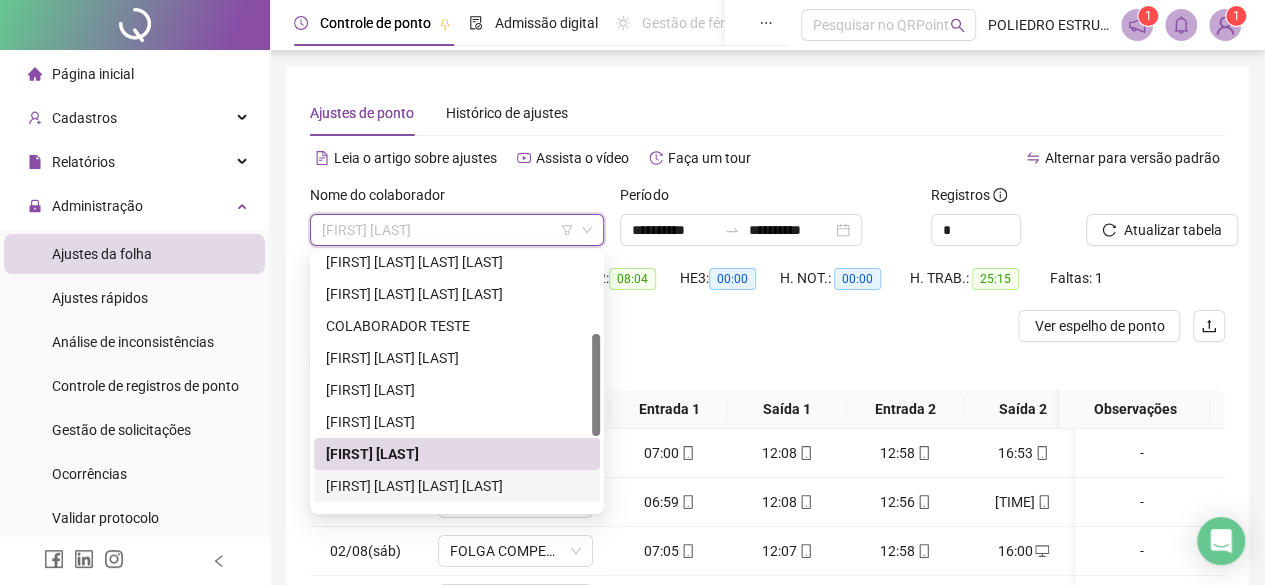 click on "[FIRST] [LAST] [LAST] [LAST]" at bounding box center [457, 486] 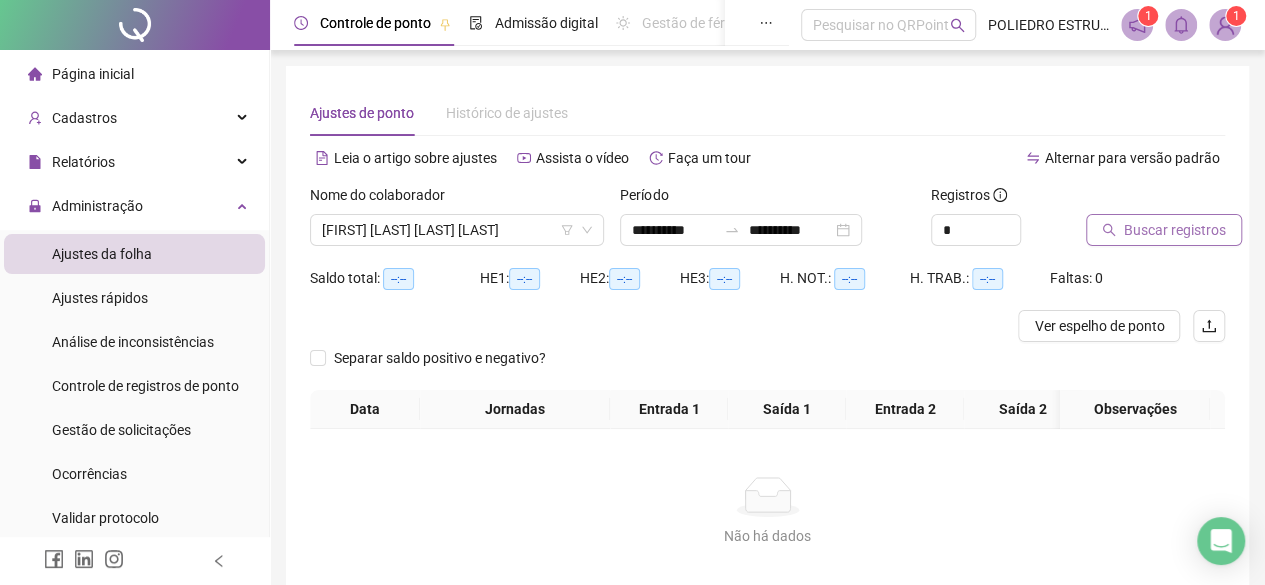 click on "Buscar registros" at bounding box center [1175, 230] 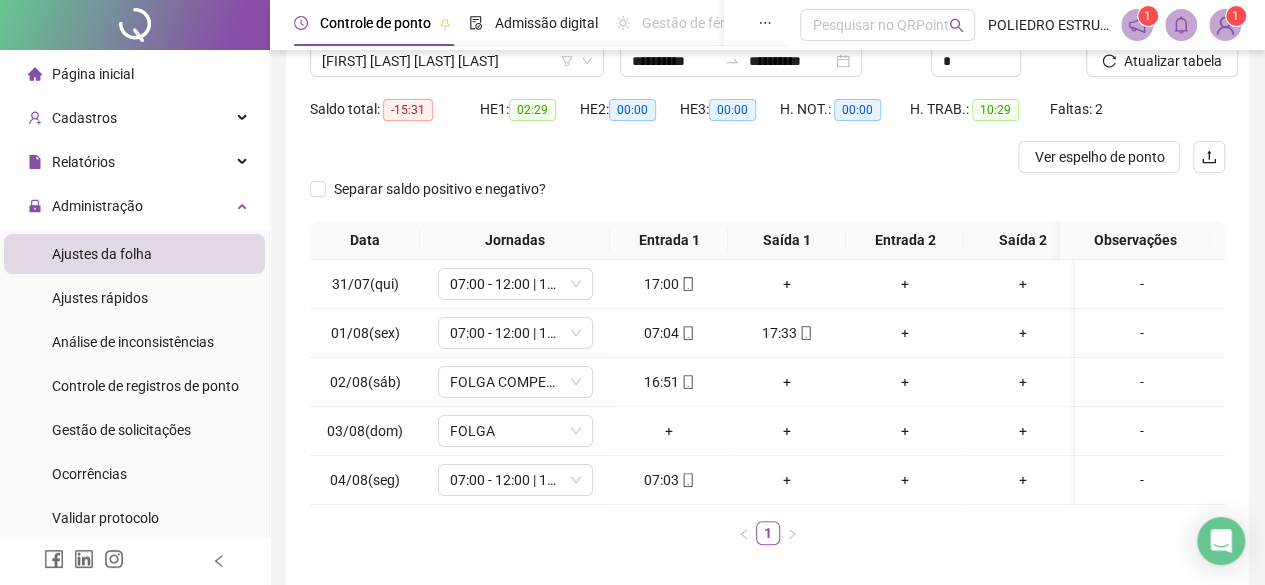 scroll, scrollTop: 200, scrollLeft: 0, axis: vertical 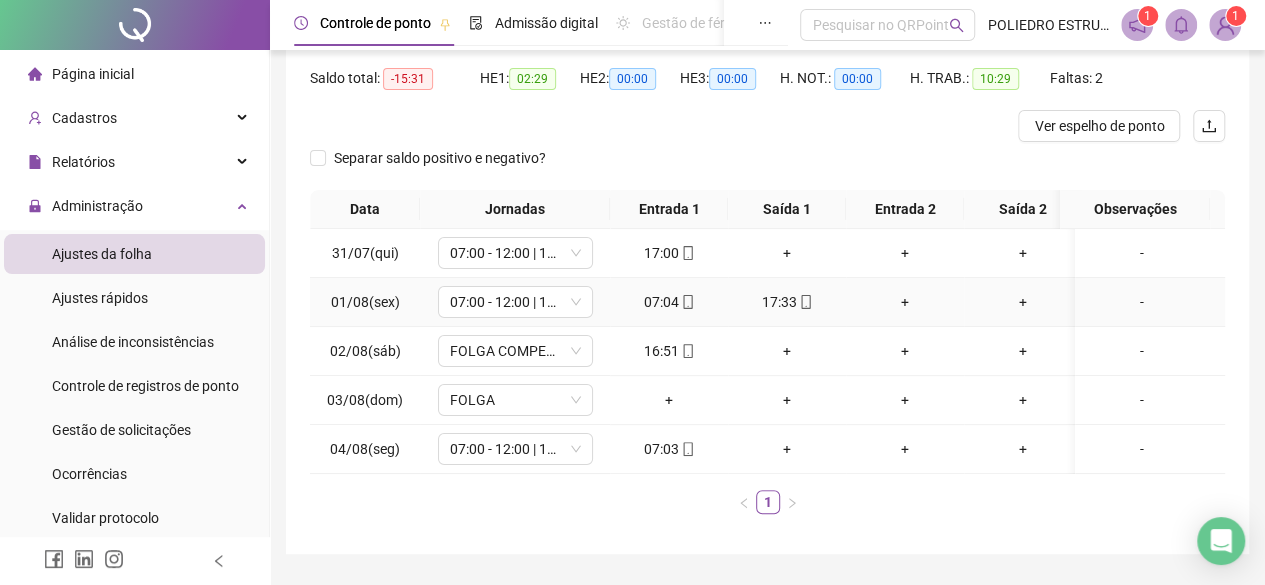 click on "+" at bounding box center (905, 302) 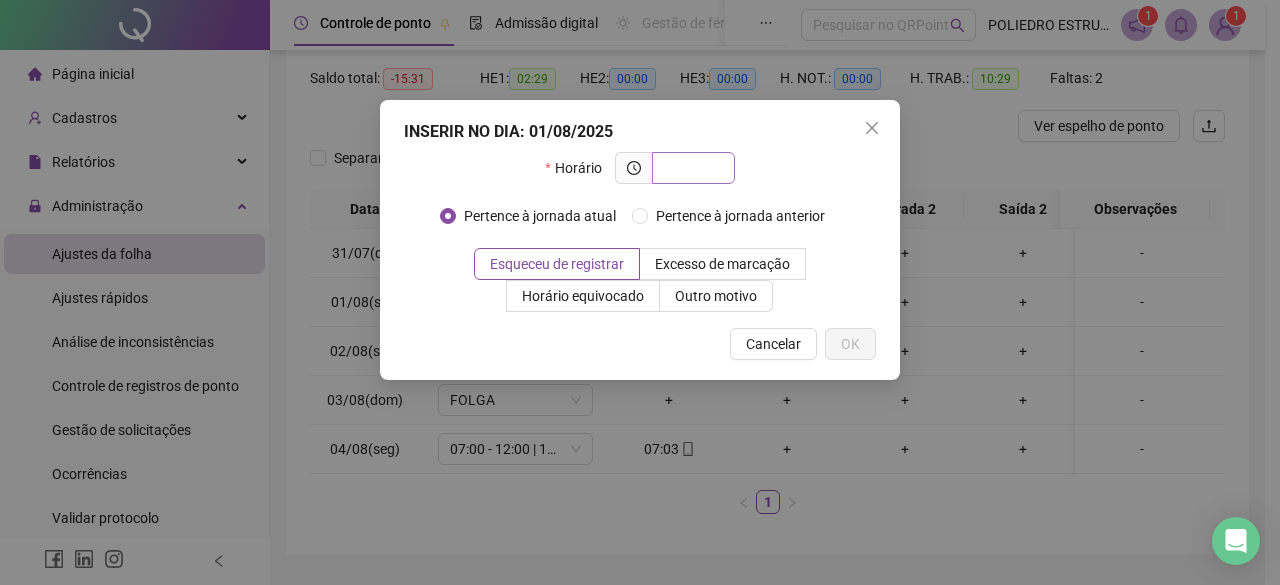 click at bounding box center (691, 168) 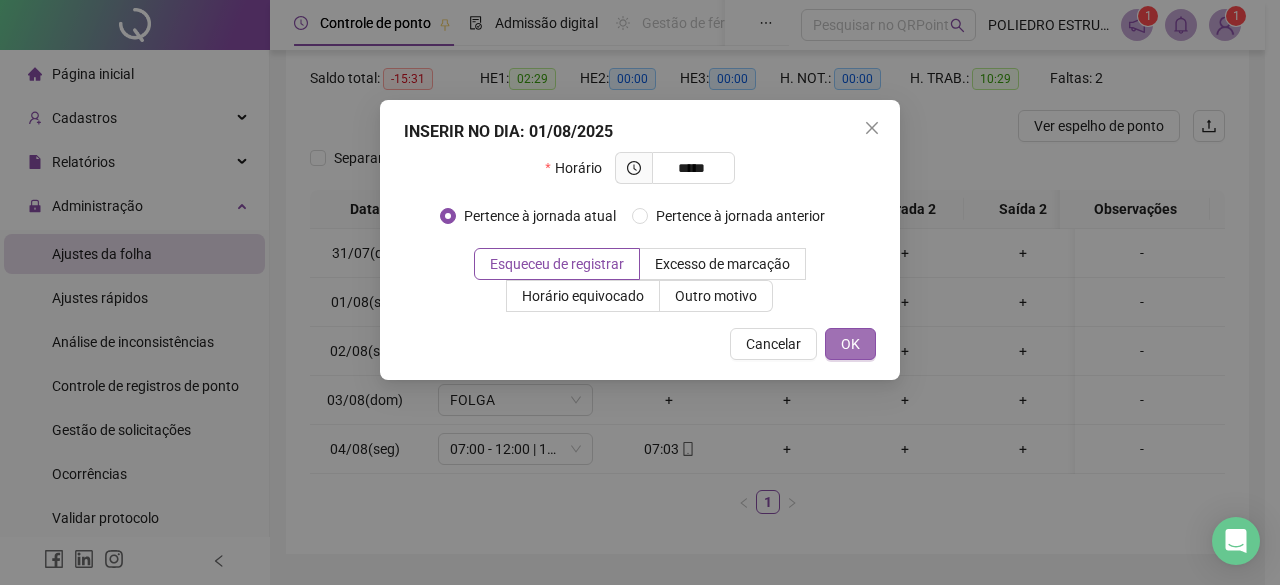 type on "*****" 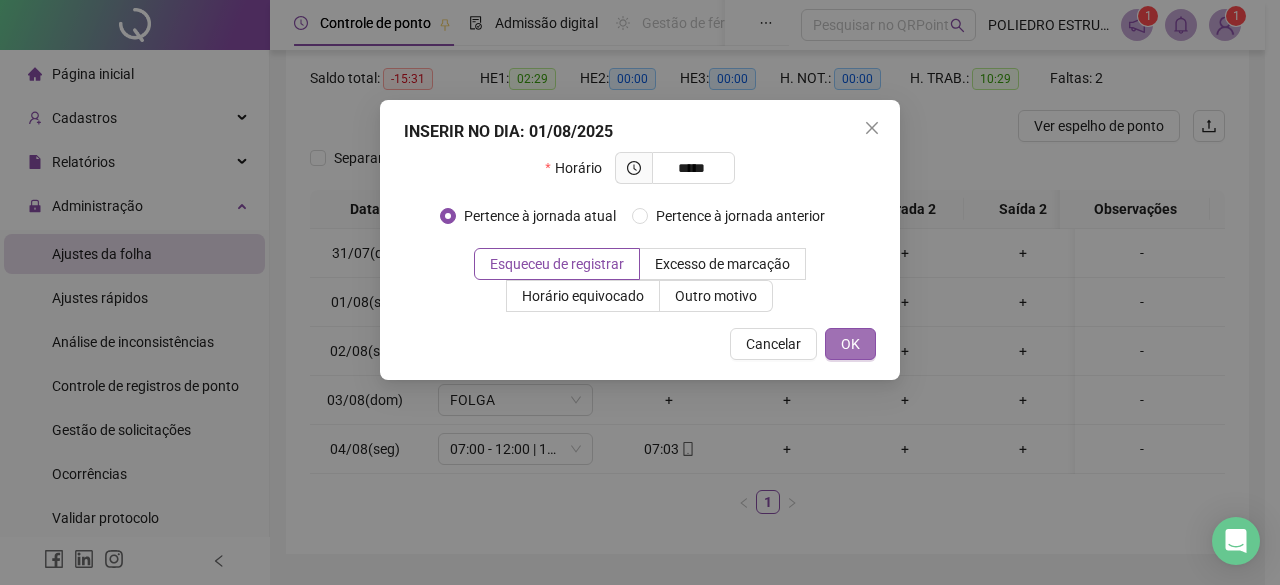 click on "OK" at bounding box center (850, 344) 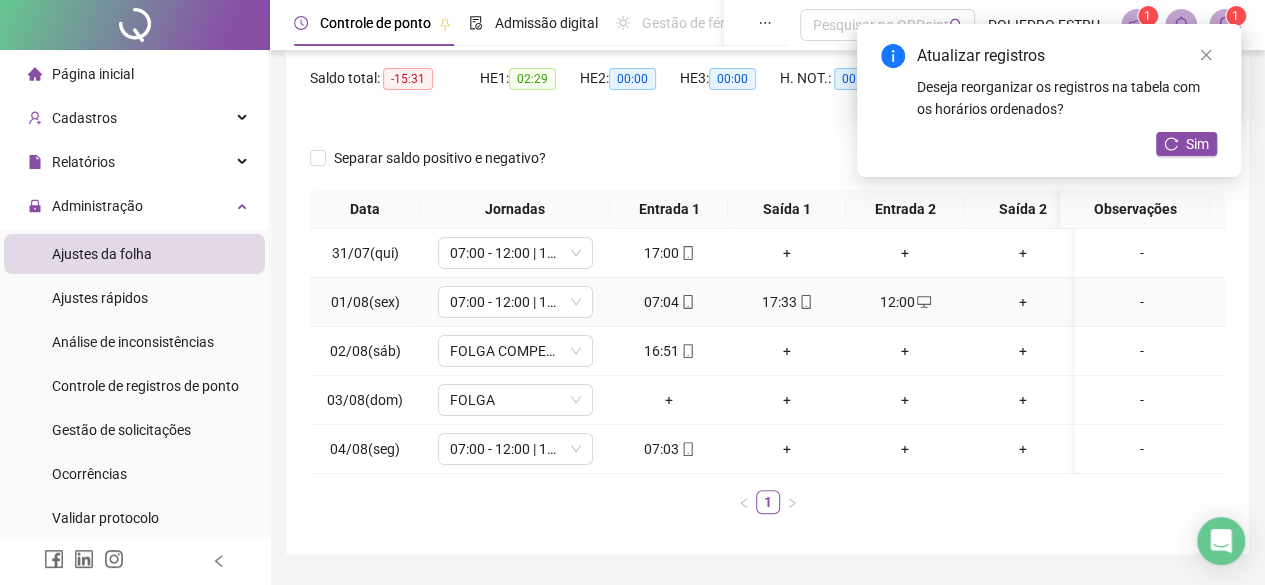 click on "+" at bounding box center (1023, 302) 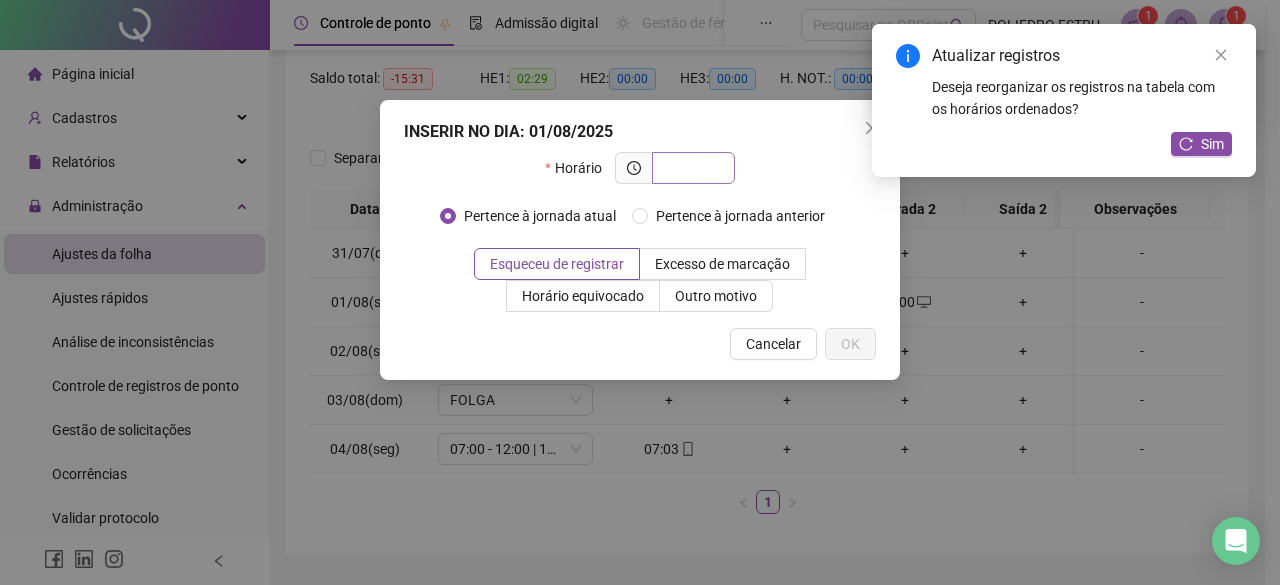 click at bounding box center (691, 168) 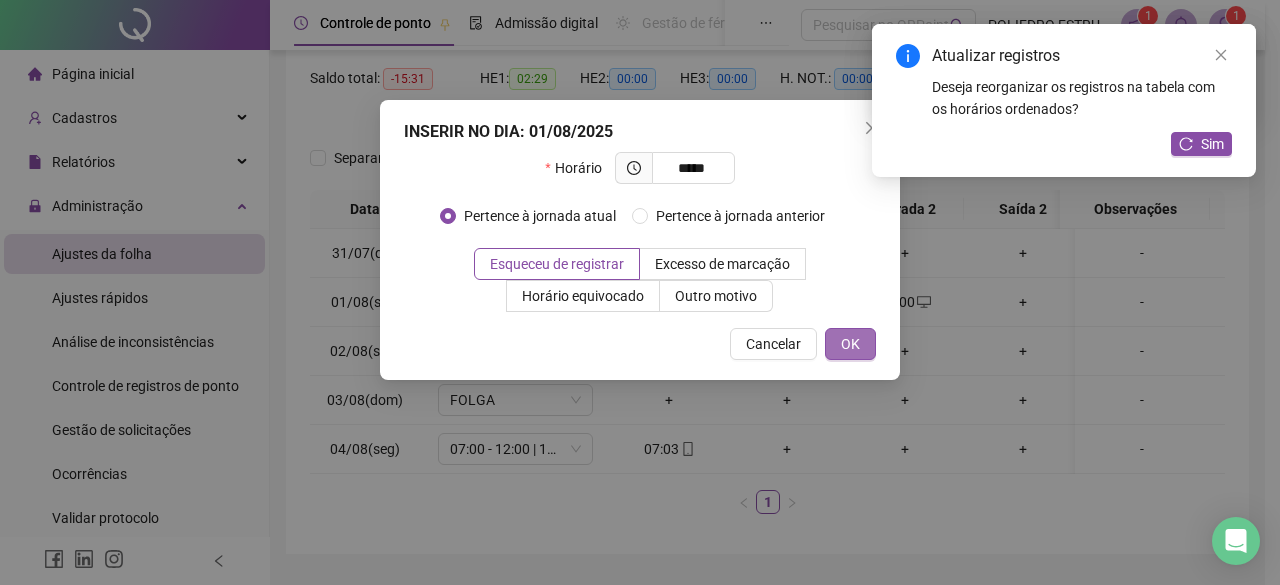 type on "*****" 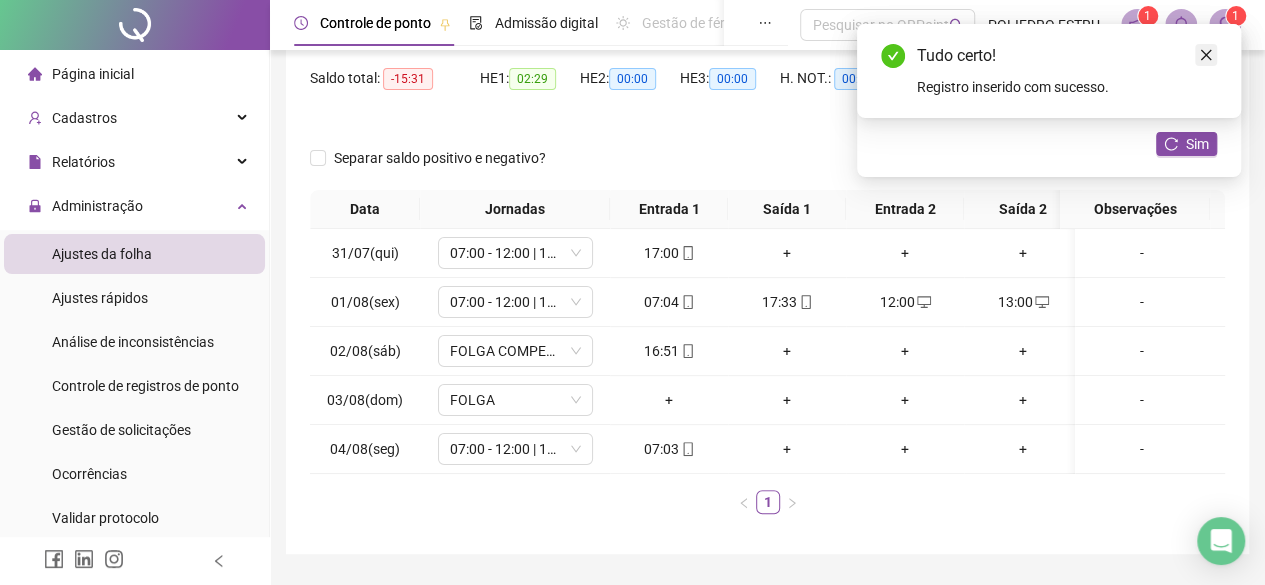 click 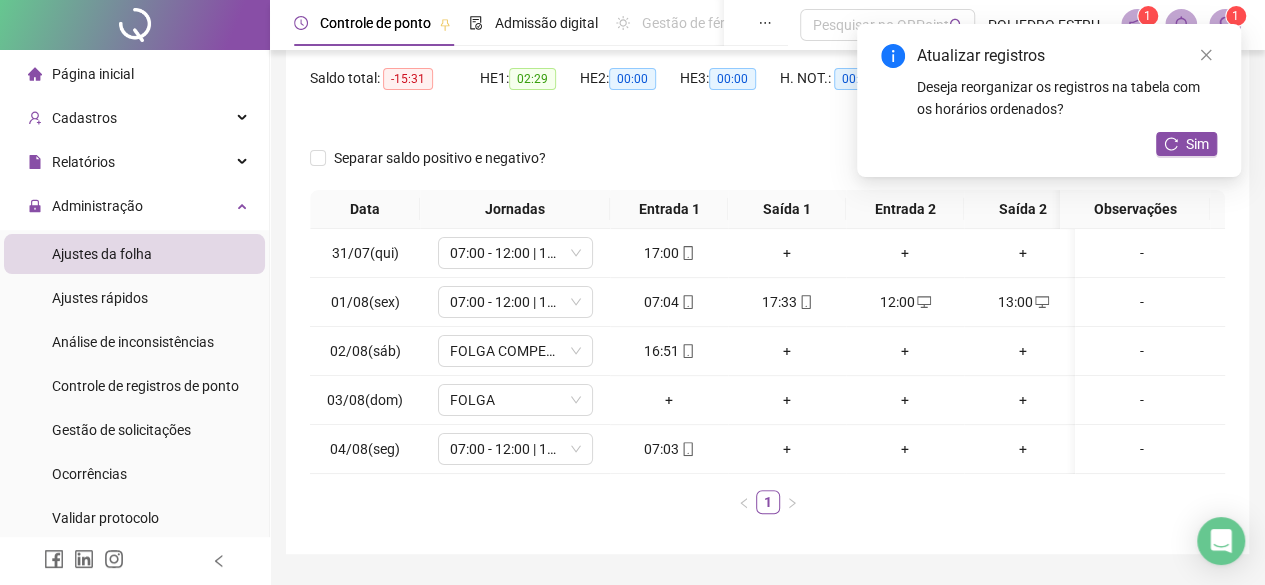 click 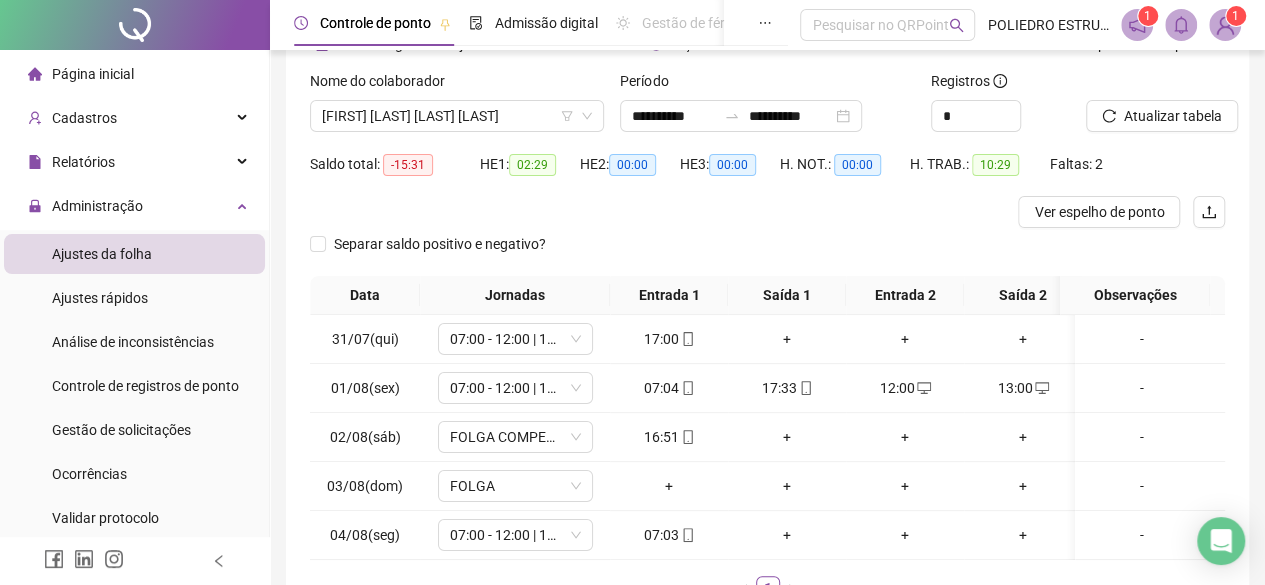 scroll, scrollTop: 0, scrollLeft: 0, axis: both 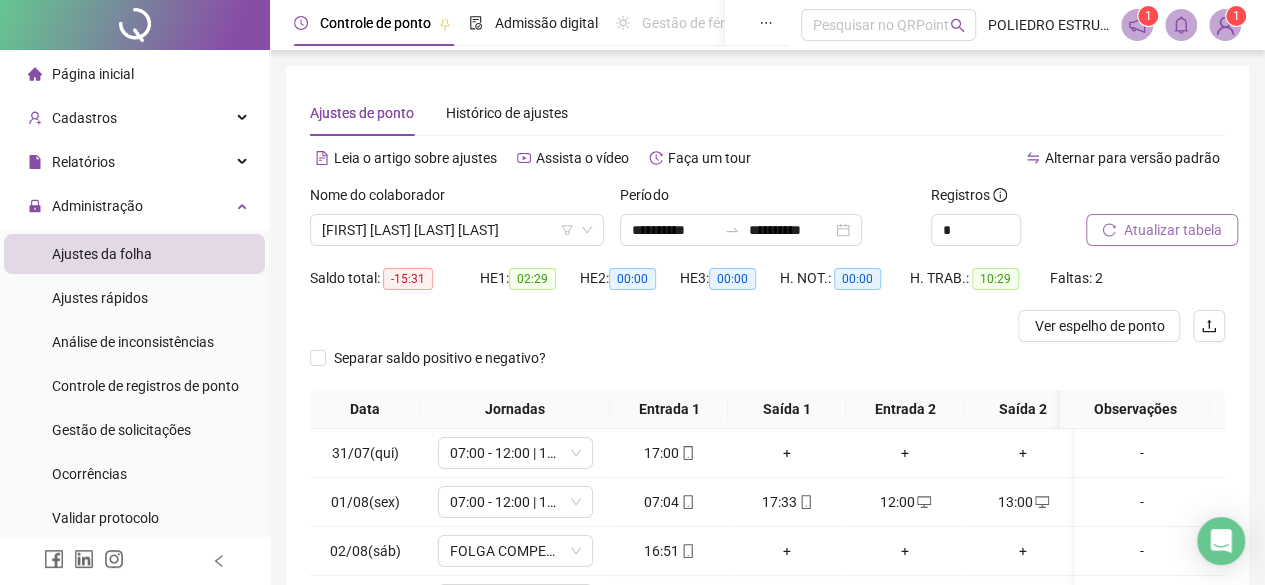 click on "Atualizar tabela" at bounding box center (1173, 230) 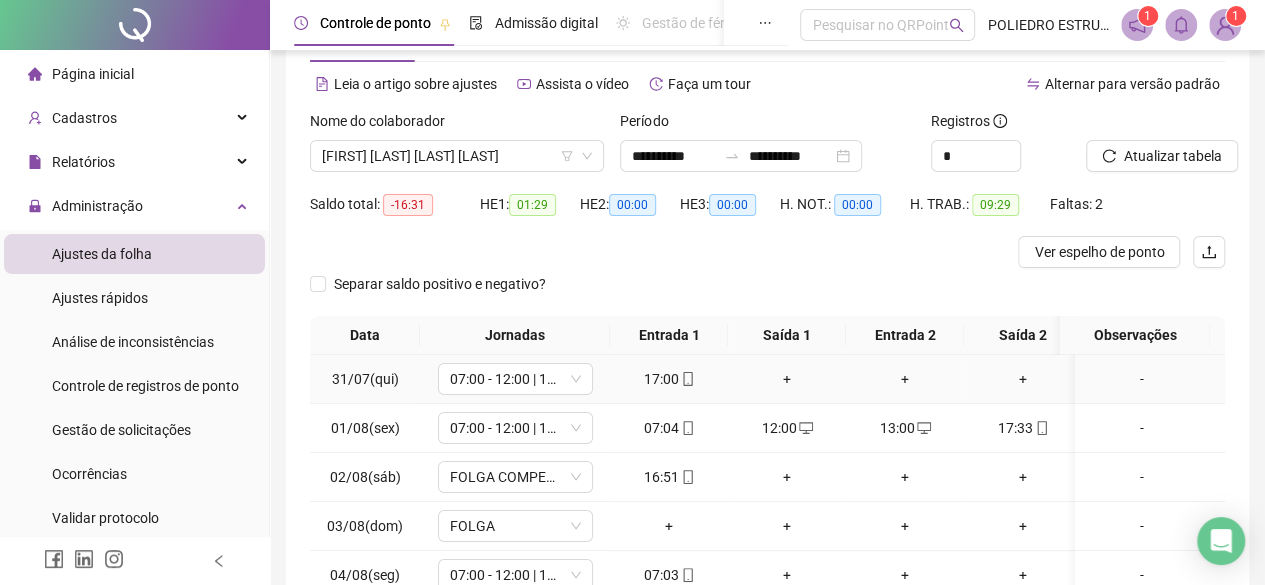 scroll, scrollTop: 100, scrollLeft: 0, axis: vertical 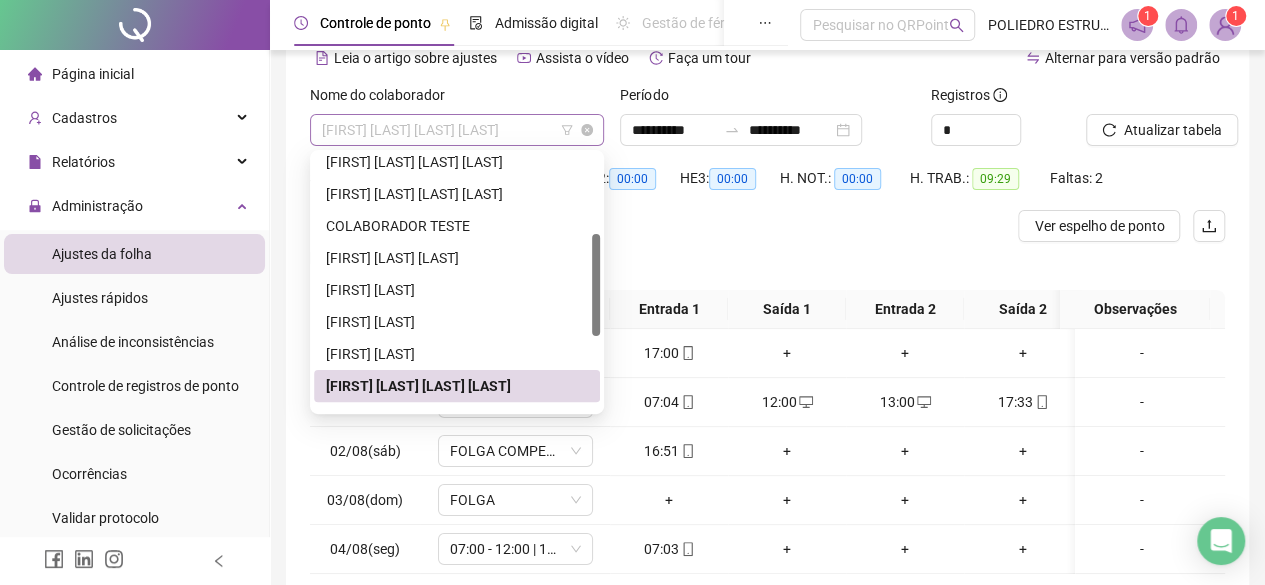 click on "[FIRST] [LAST] [LAST] [LAST]" at bounding box center [457, 130] 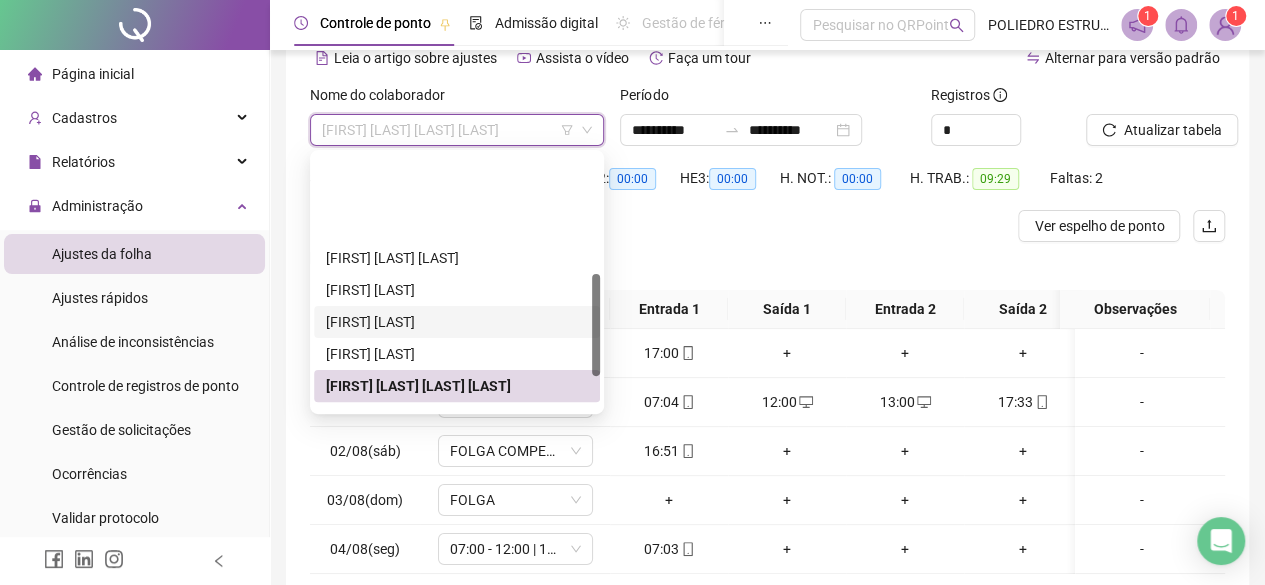 scroll, scrollTop: 300, scrollLeft: 0, axis: vertical 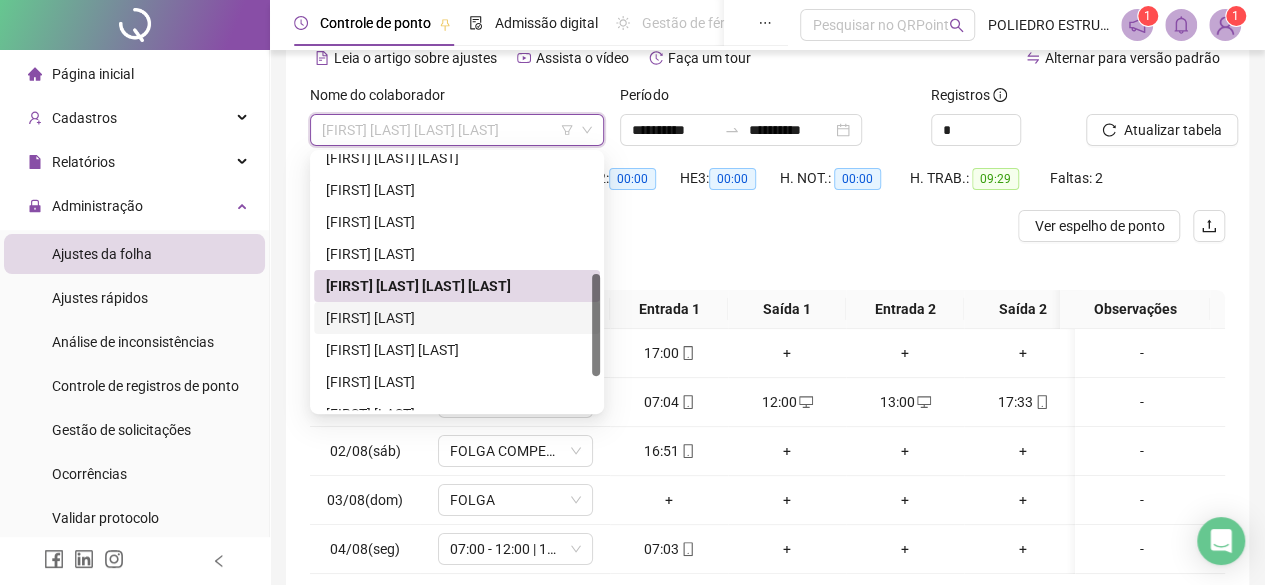 click on "[FIRST] [LAST]" at bounding box center (457, 318) 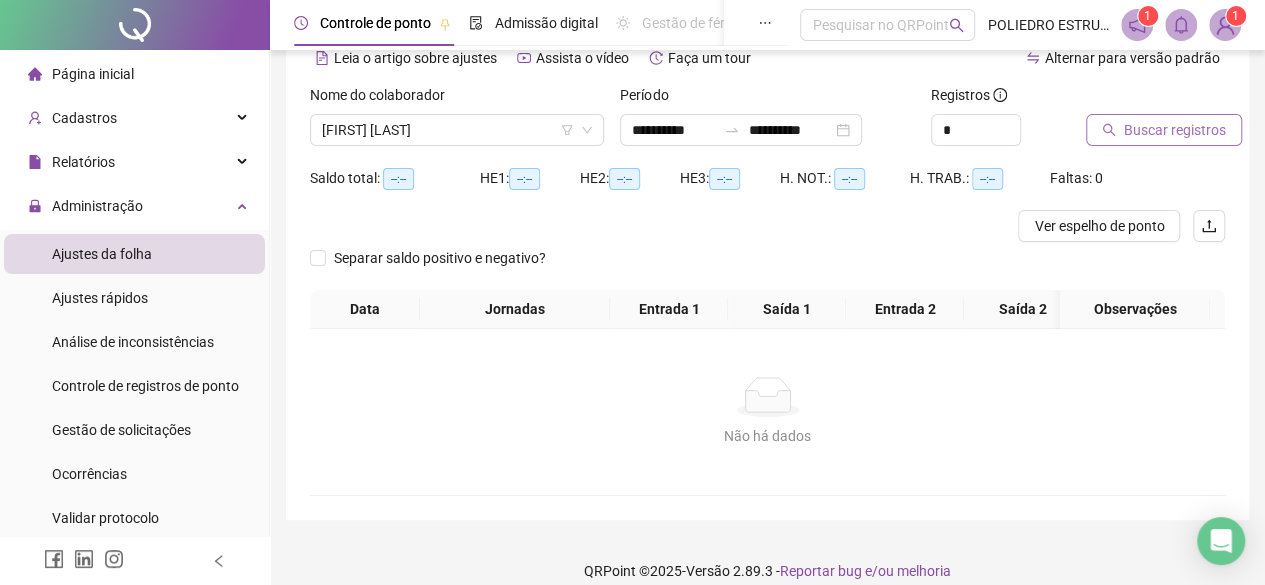 click on "Buscar registros" at bounding box center [1175, 130] 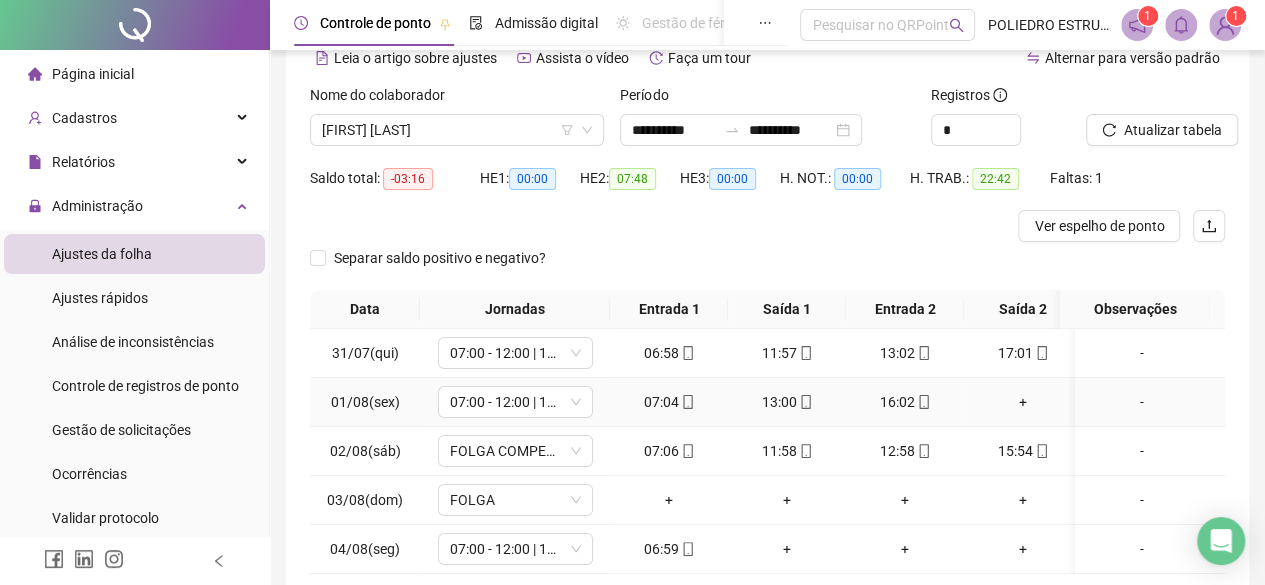 click on "+" at bounding box center [1023, 402] 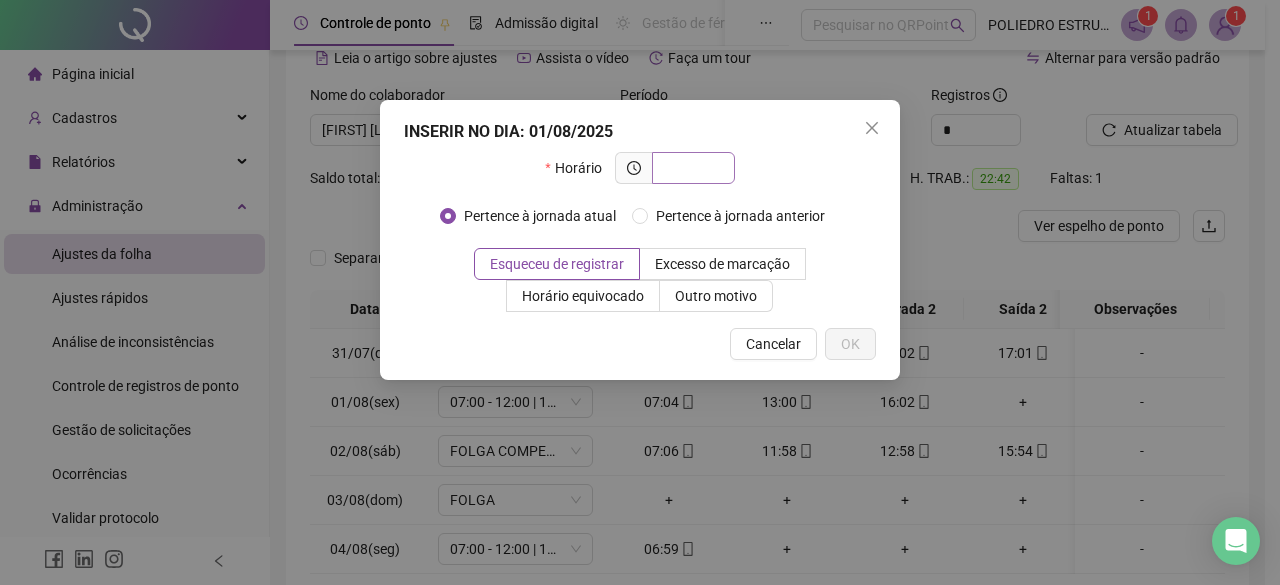 click at bounding box center (691, 168) 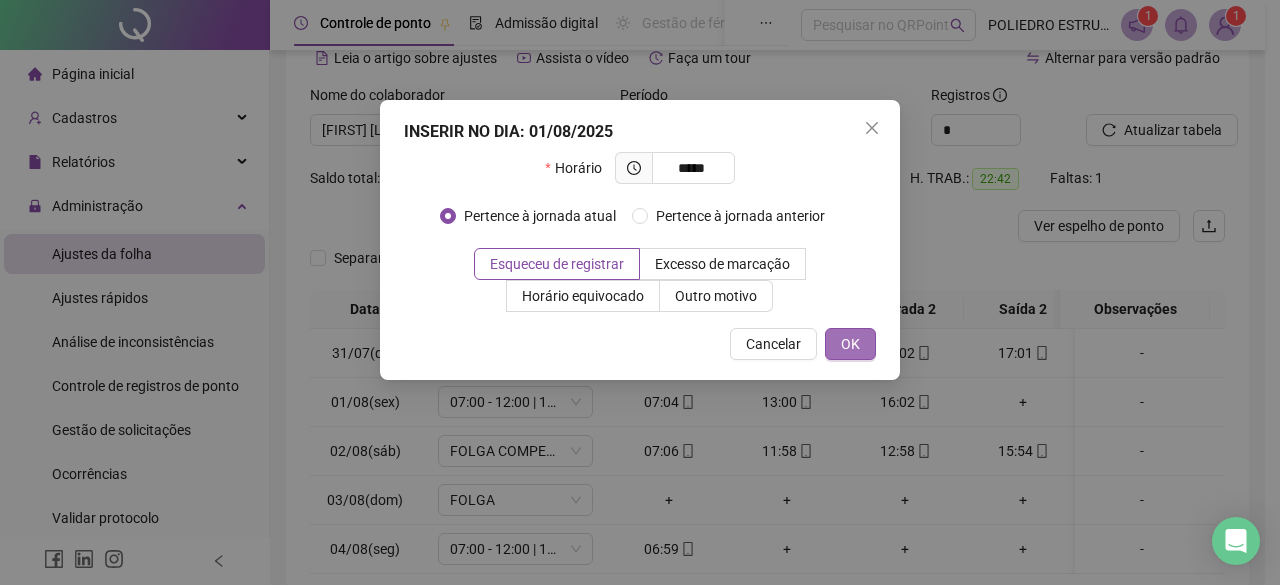 type on "*****" 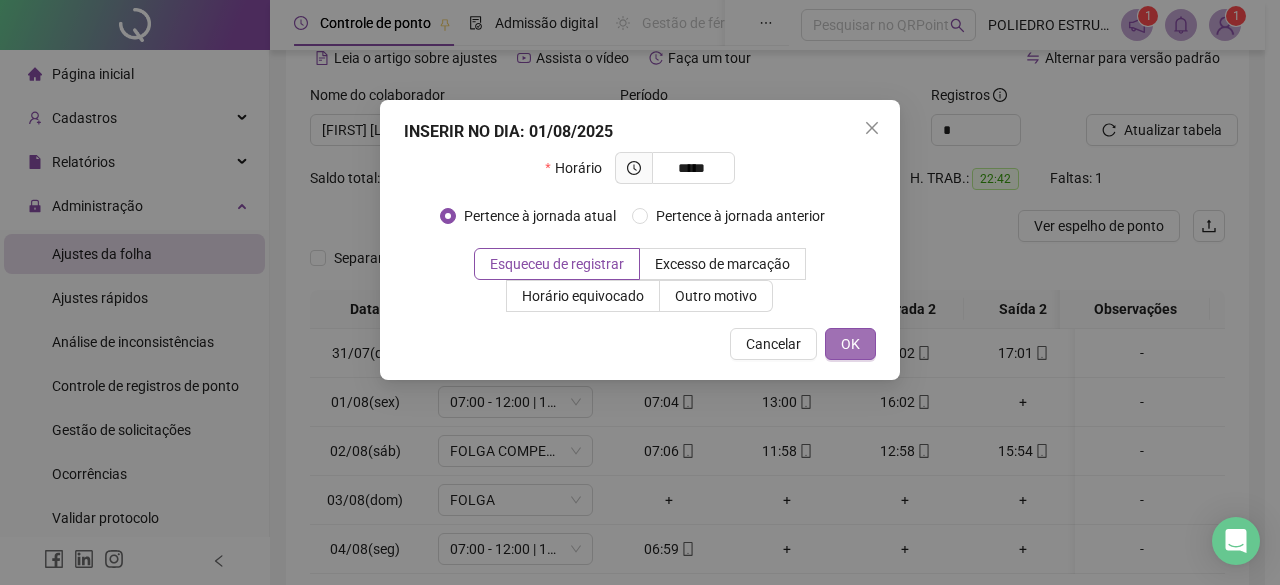 click on "OK" at bounding box center [850, 344] 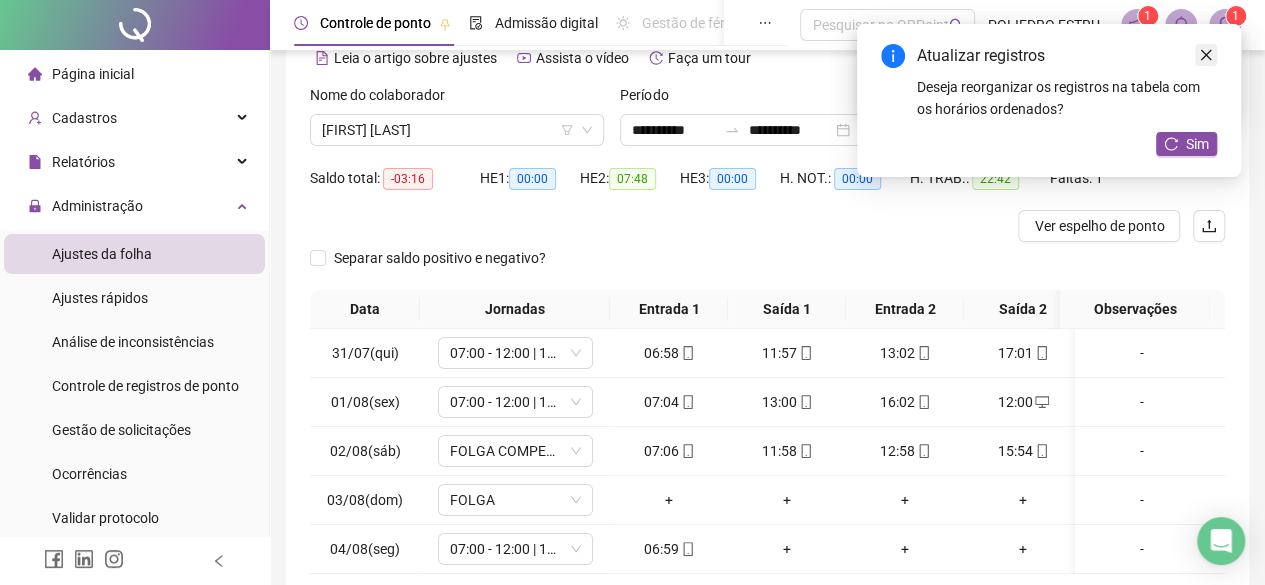 click 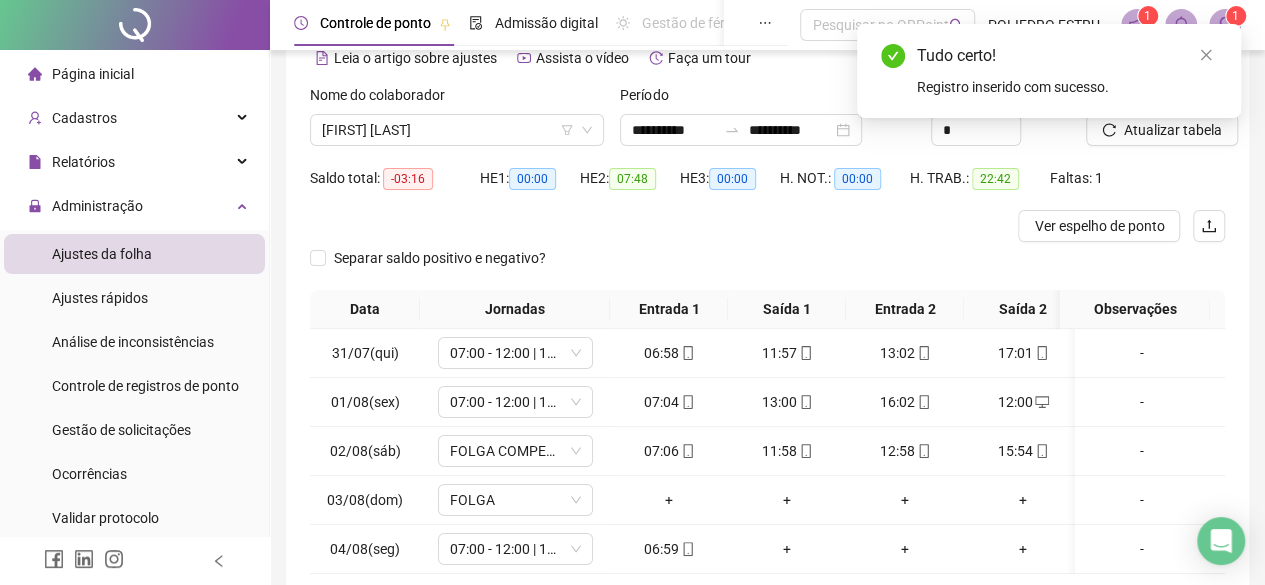 click 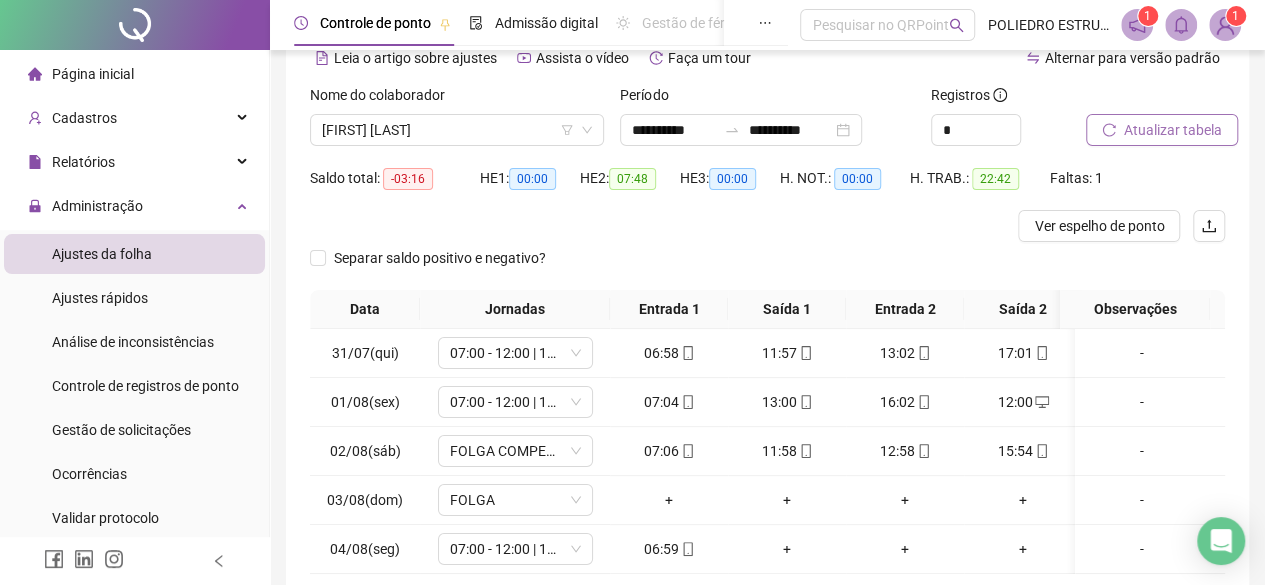 click on "Atualizar tabela" at bounding box center [1173, 130] 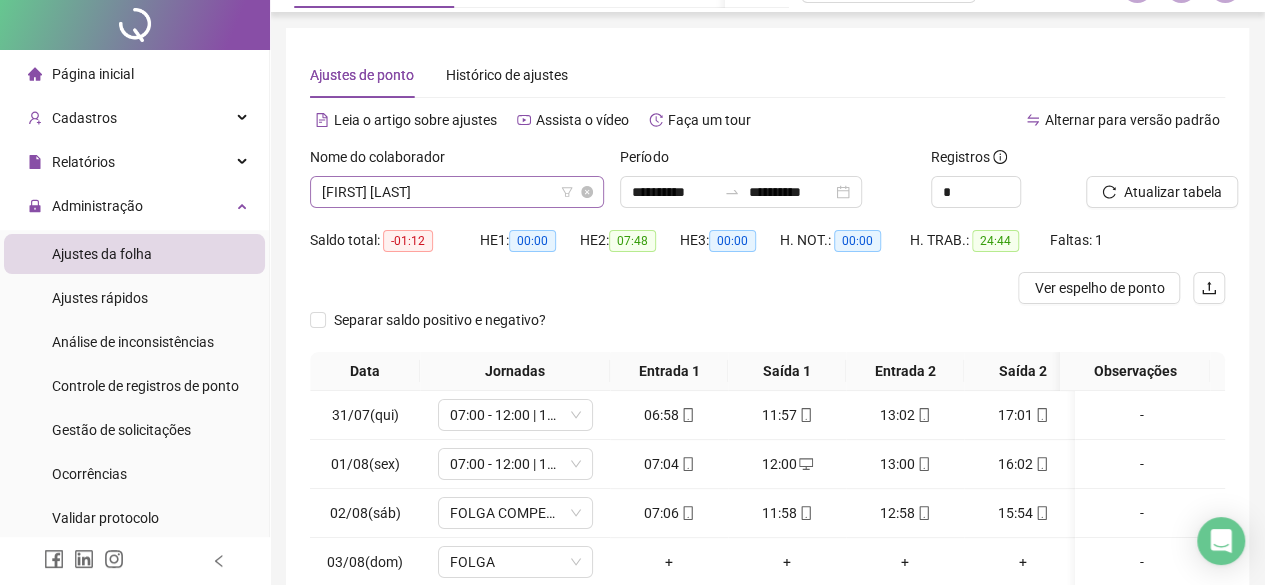 scroll, scrollTop: 0, scrollLeft: 0, axis: both 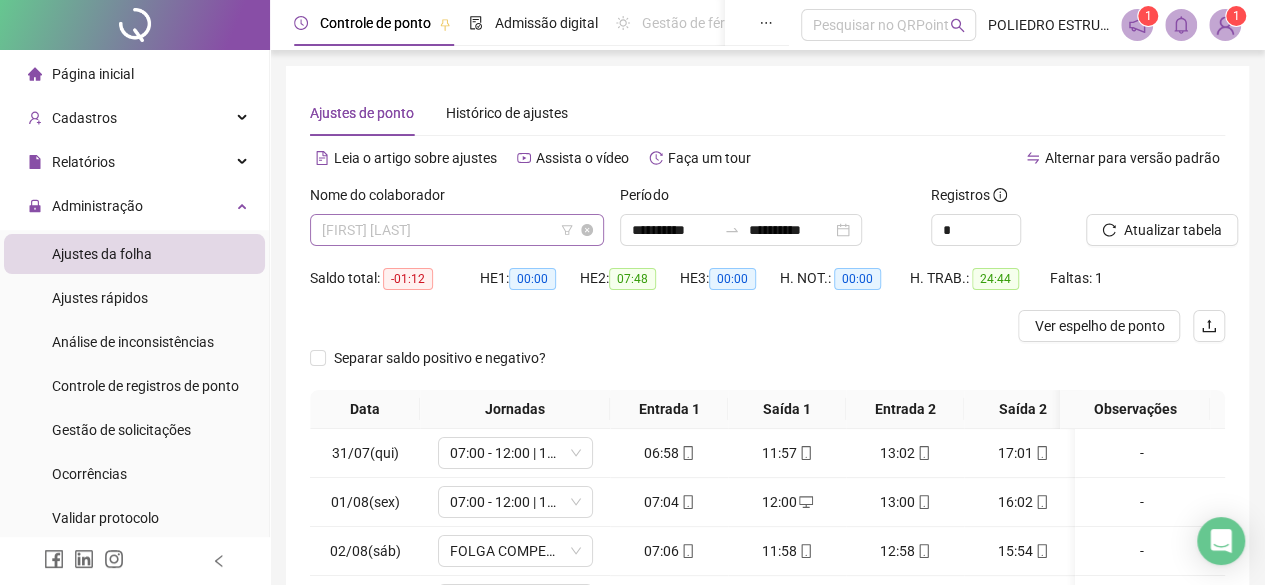 click on "[FIRST] [LAST]" at bounding box center (457, 230) 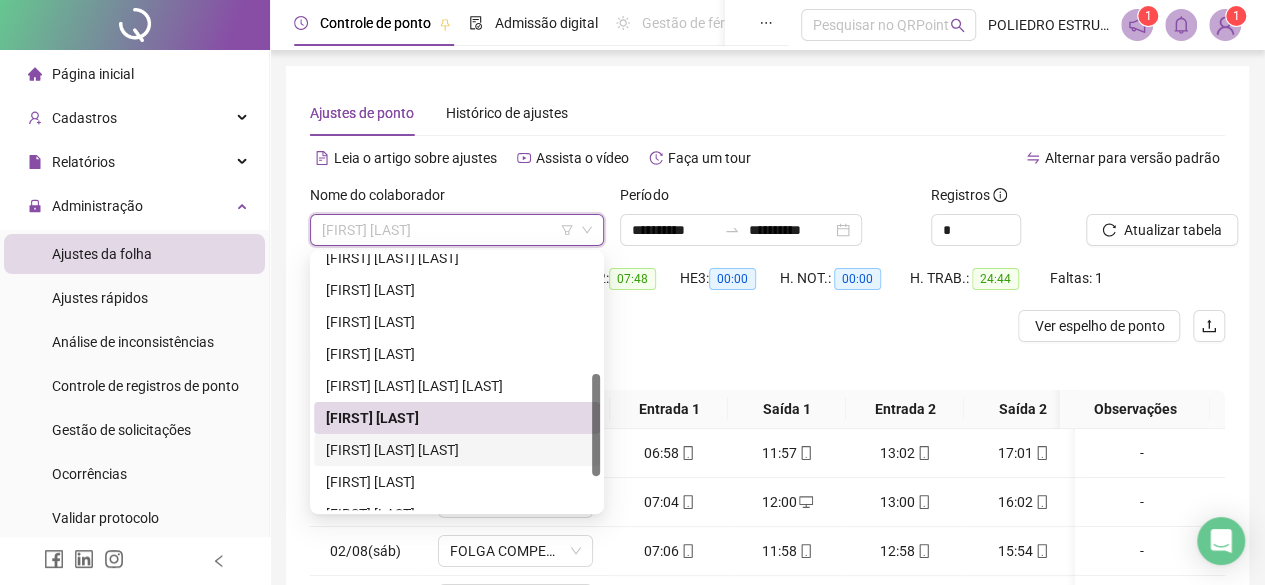 click on "[FIRST] [LAST] [LAST]" at bounding box center [457, 450] 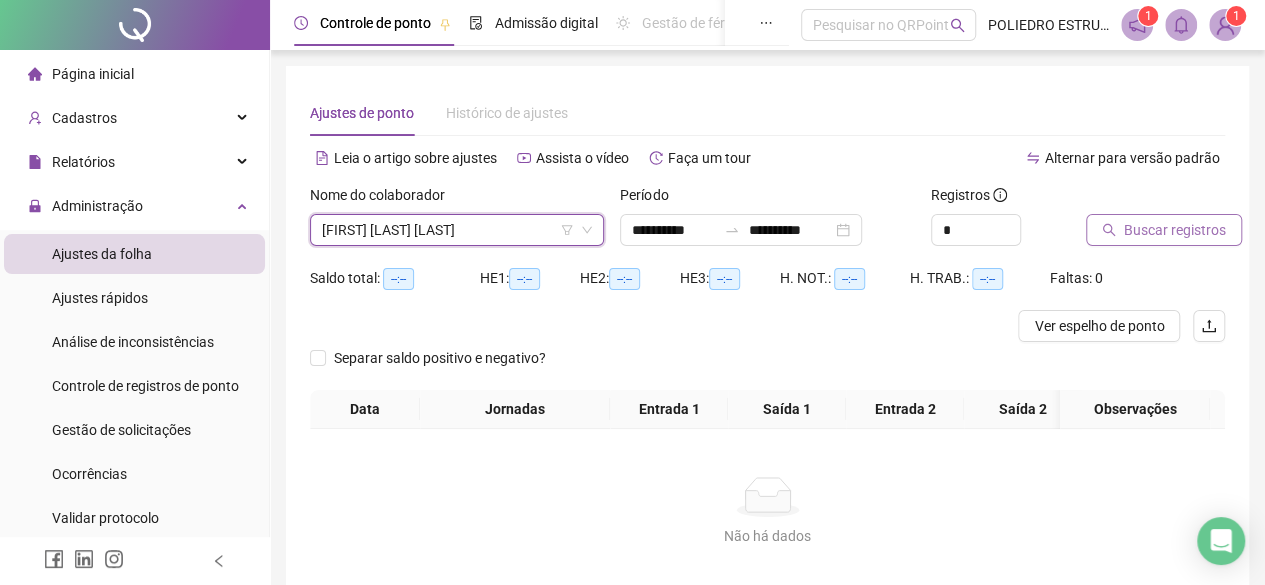 click on "Buscar registros" at bounding box center (1175, 230) 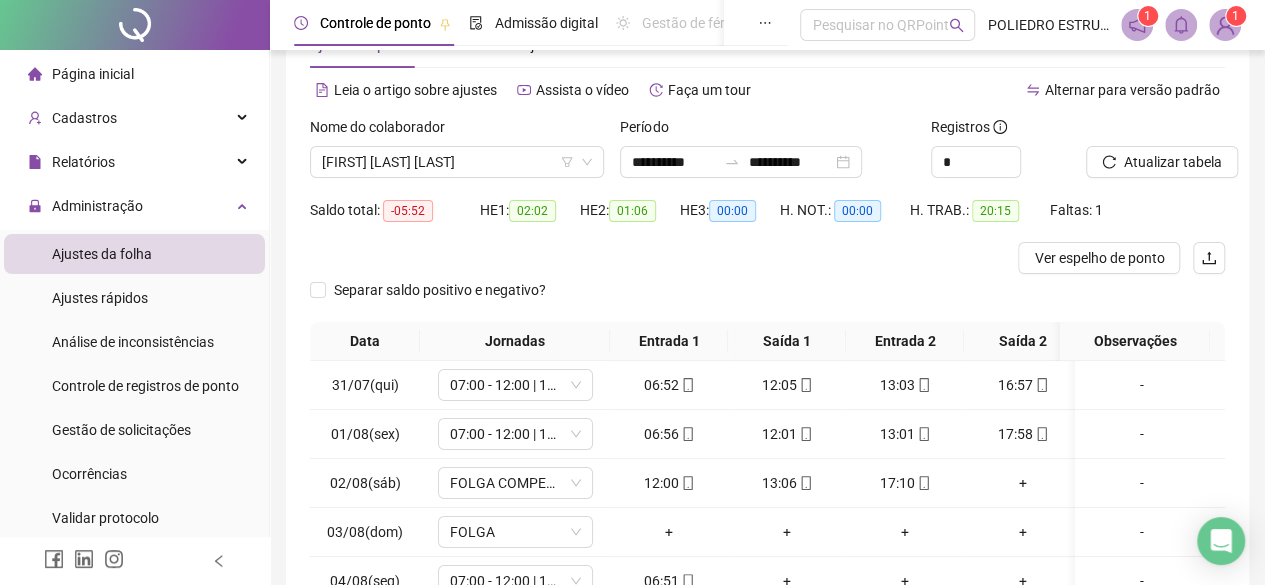 scroll, scrollTop: 100, scrollLeft: 0, axis: vertical 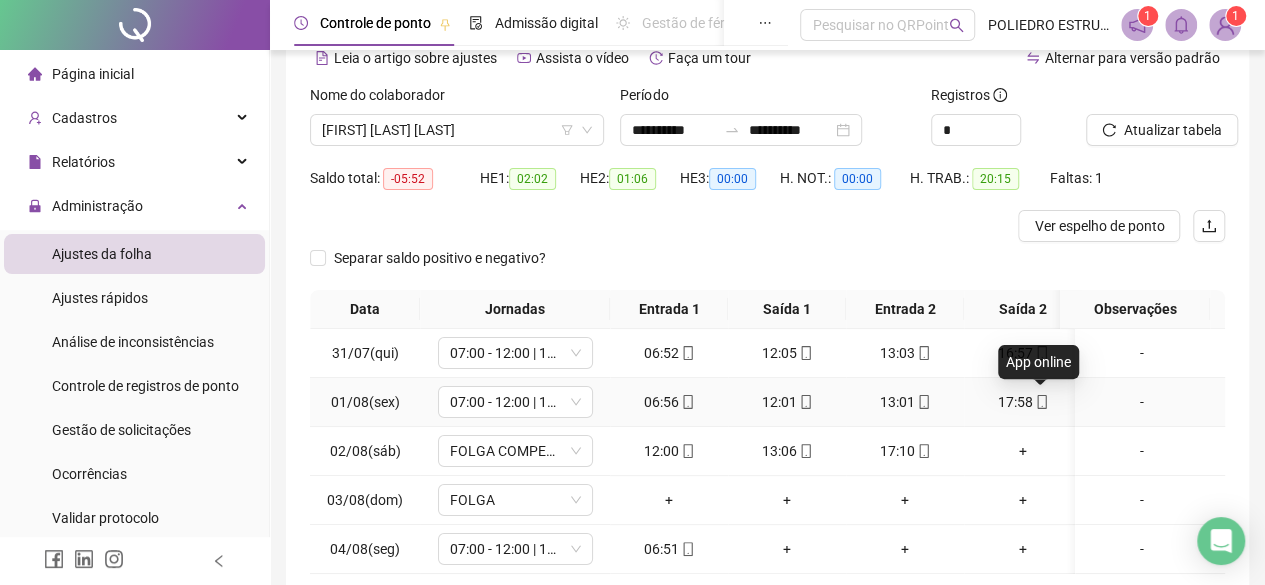 click 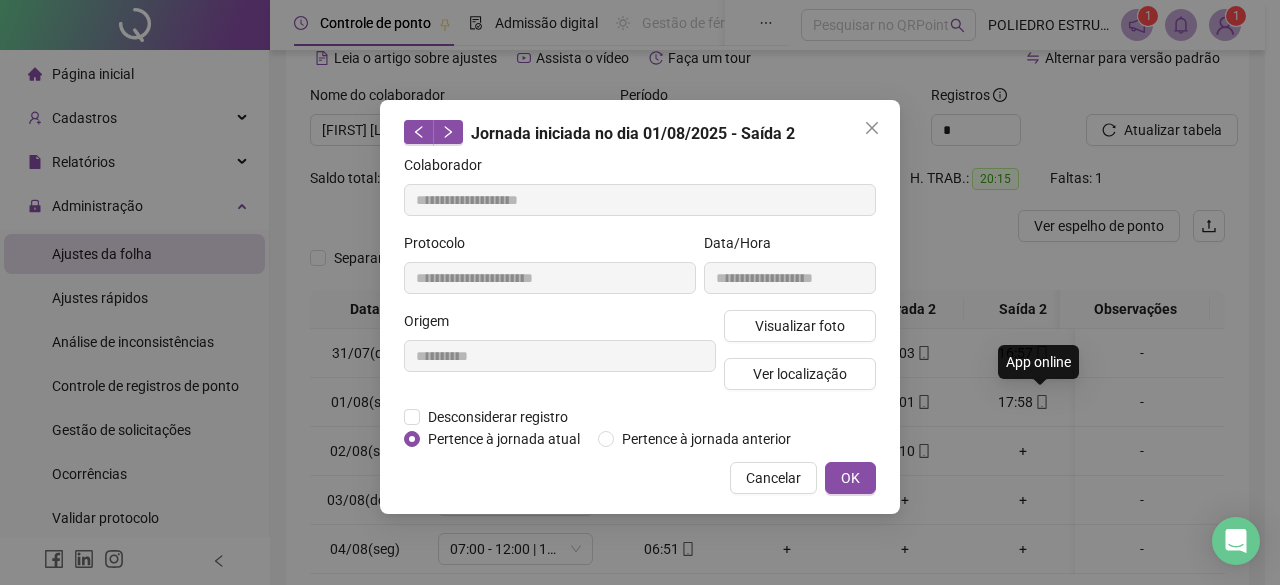 type on "**********" 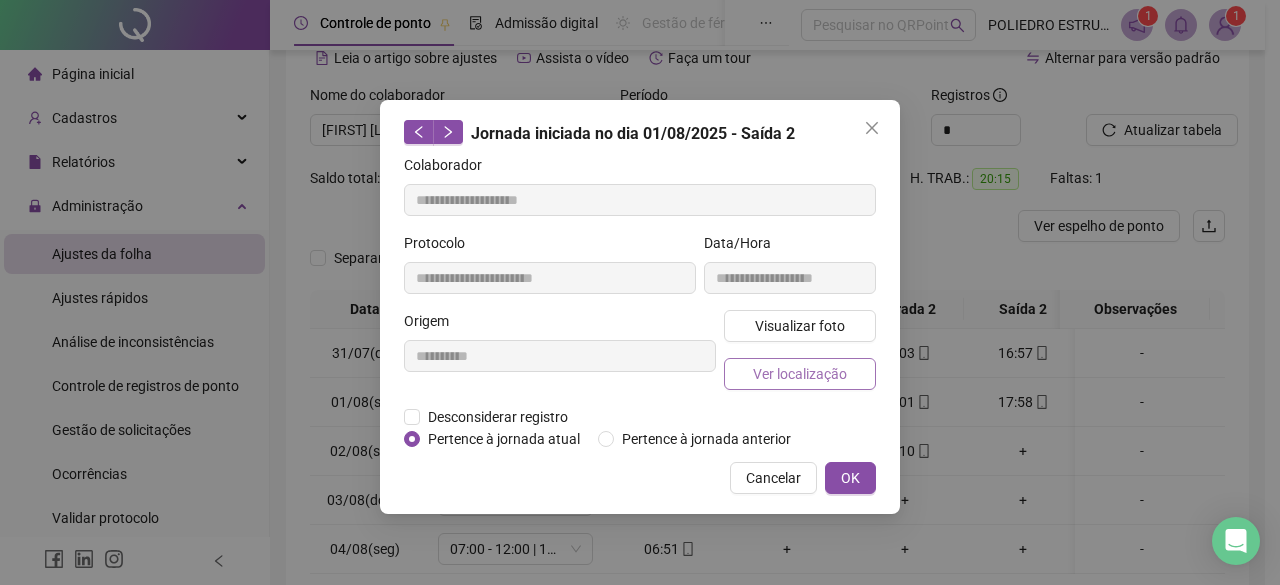 click on "Ver localização" at bounding box center [800, 374] 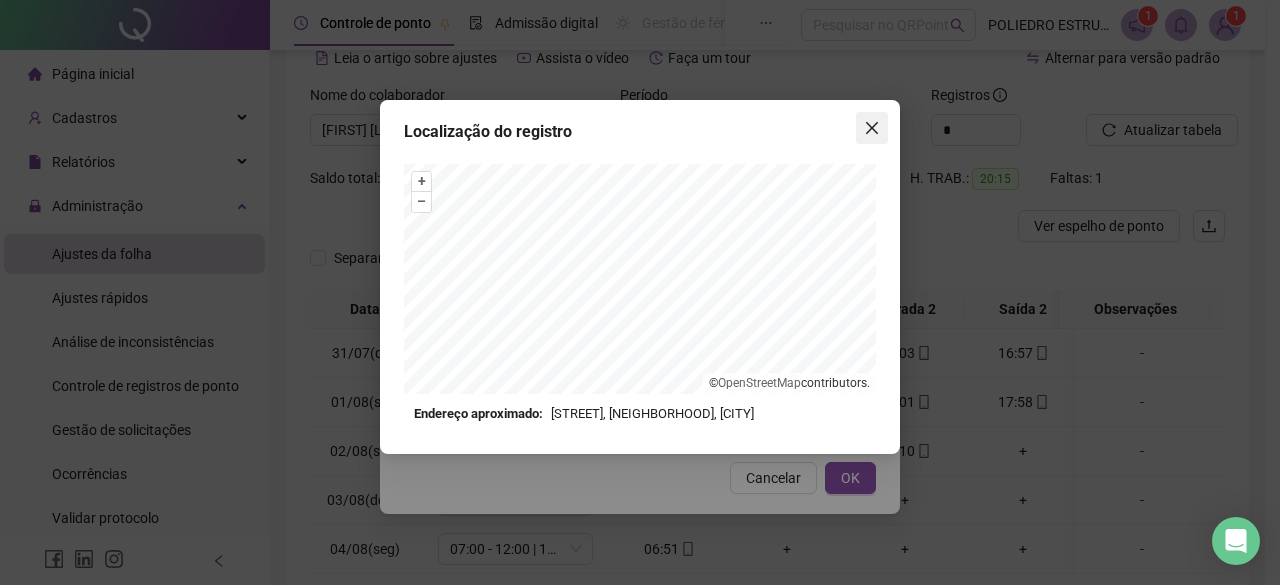 click 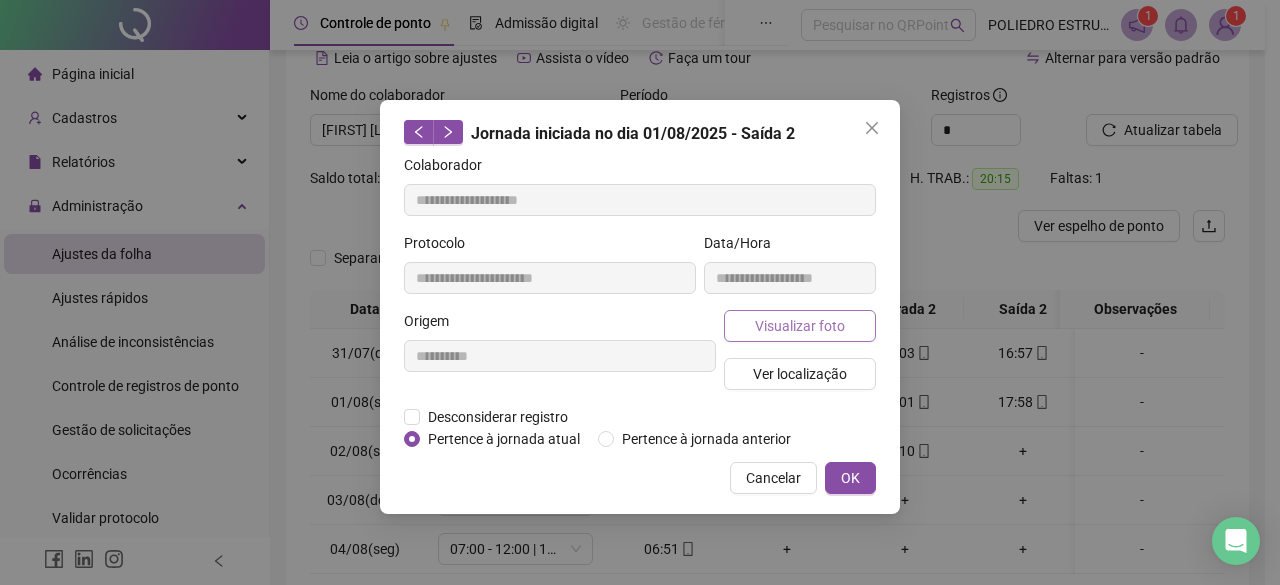 click on "Visualizar foto" at bounding box center [800, 326] 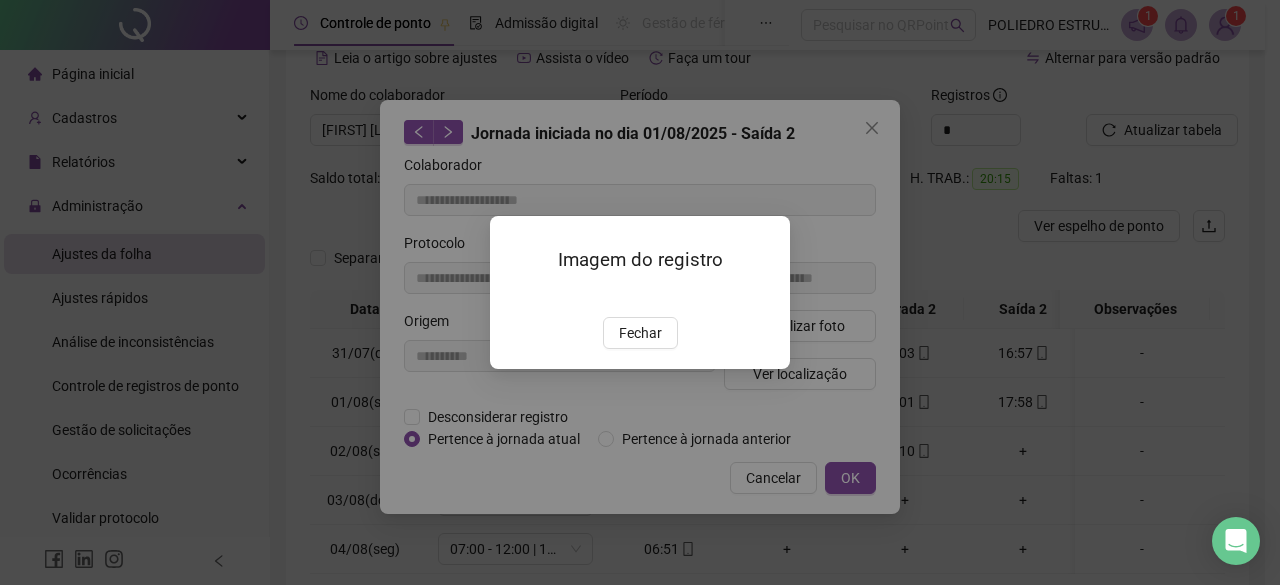 click on "Imagem do registro Fechar" at bounding box center [640, 292] 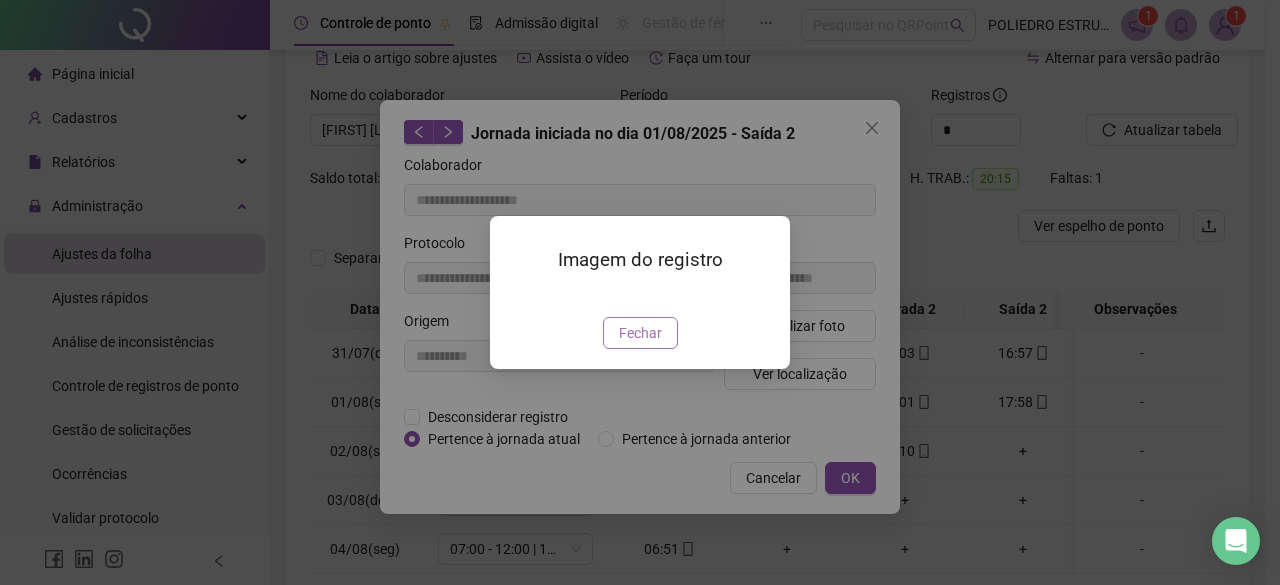 click on "Fechar" at bounding box center [640, 333] 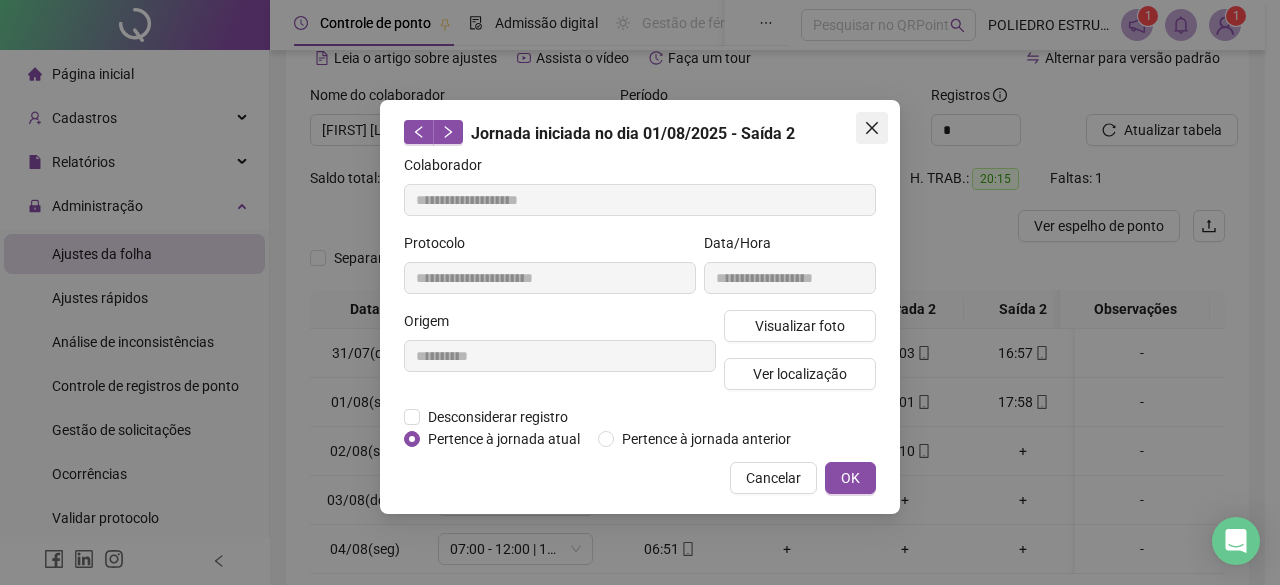 click 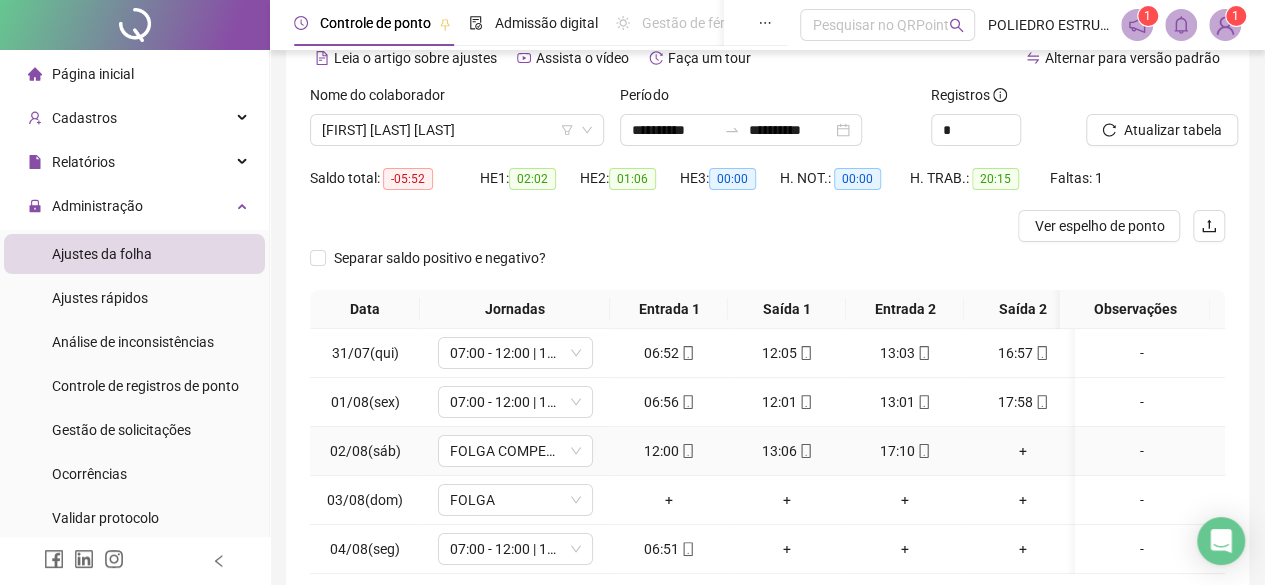 scroll, scrollTop: 0, scrollLeft: 0, axis: both 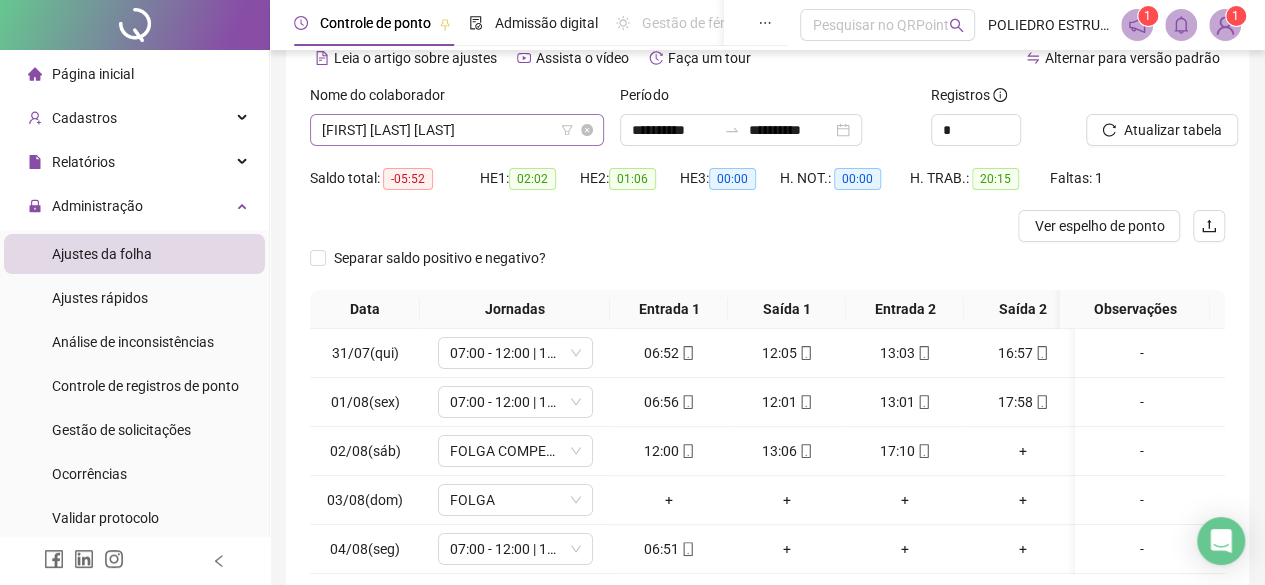 click on "[FIRST] [LAST] [LAST]" at bounding box center [457, 130] 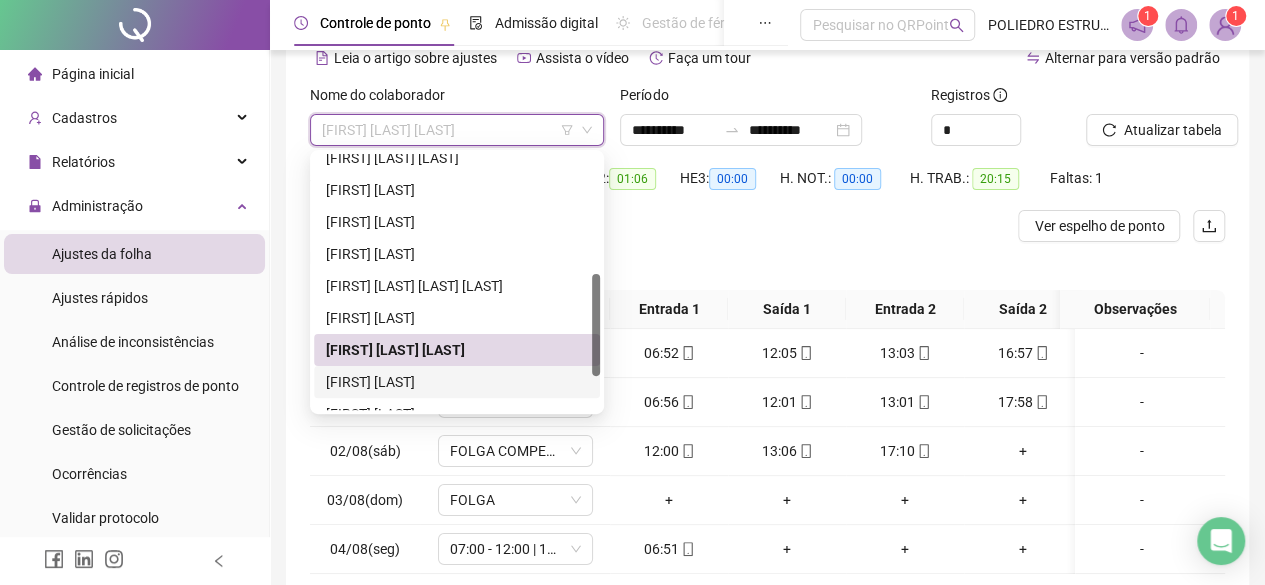 click on "[FIRST] [LAST]" at bounding box center (457, 382) 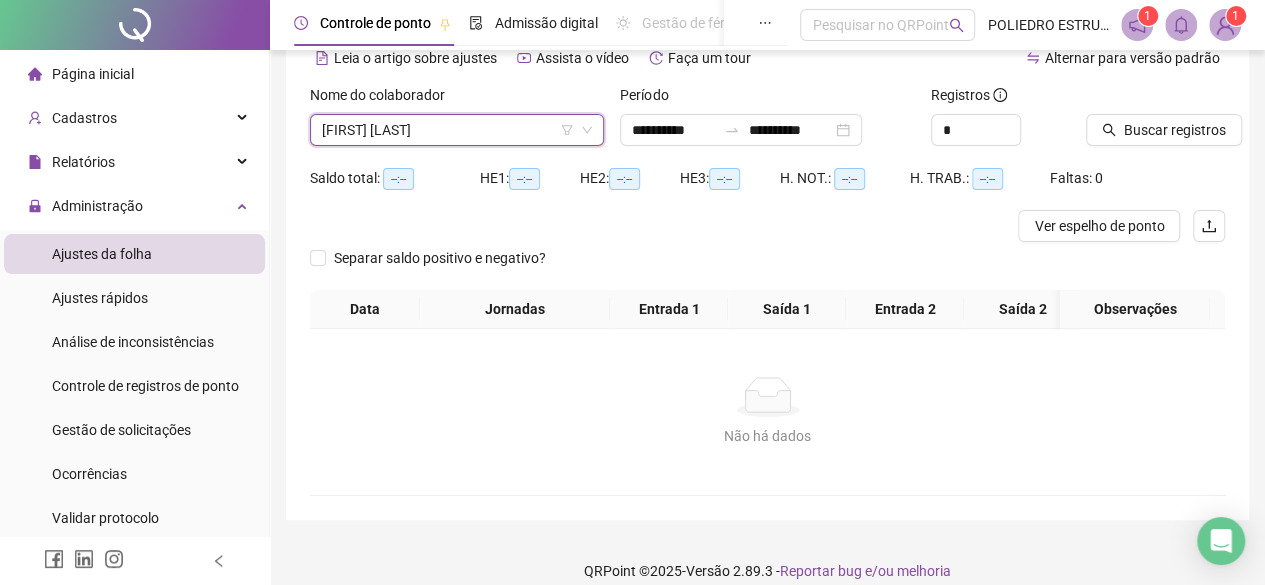 scroll, scrollTop: 0, scrollLeft: 0, axis: both 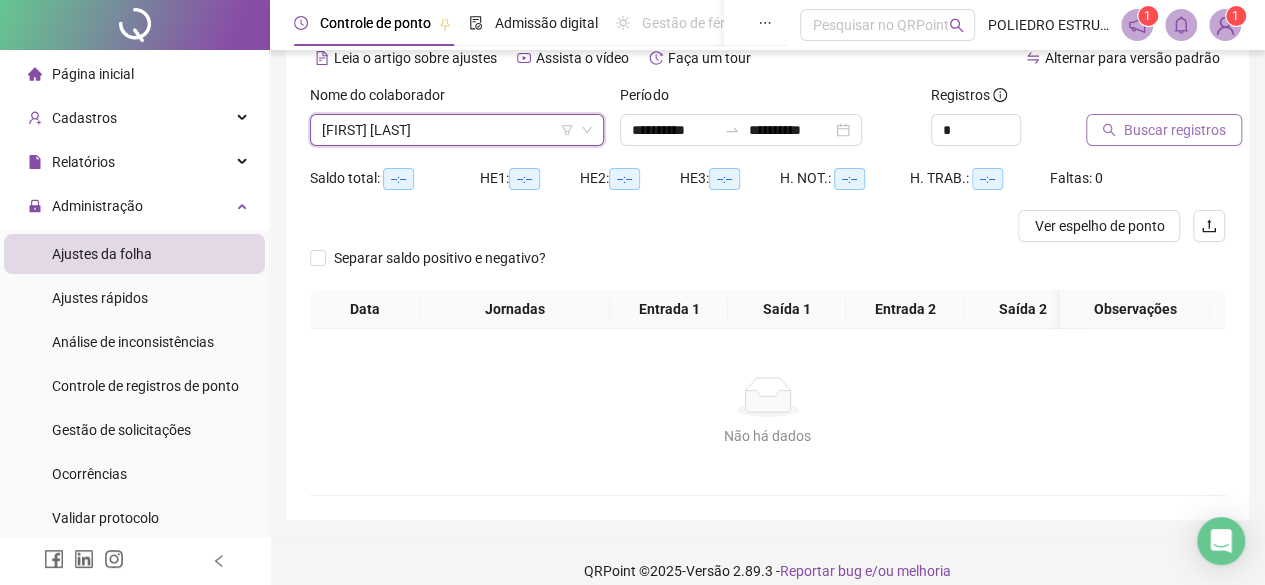 click on "Buscar registros" at bounding box center (1175, 130) 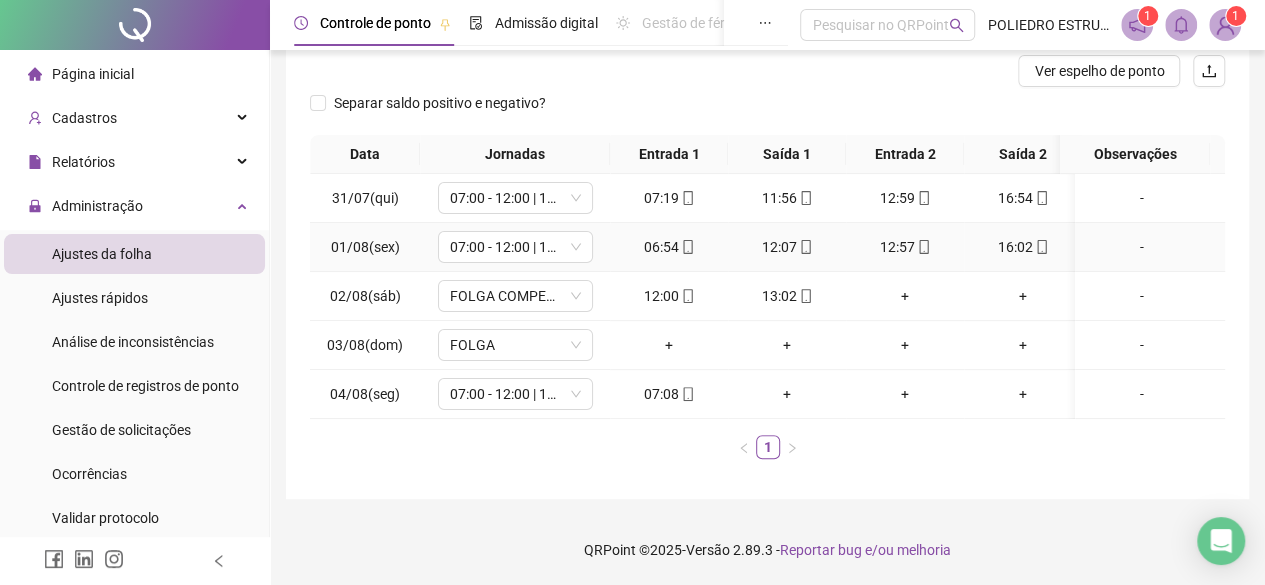 scroll, scrollTop: 68, scrollLeft: 0, axis: vertical 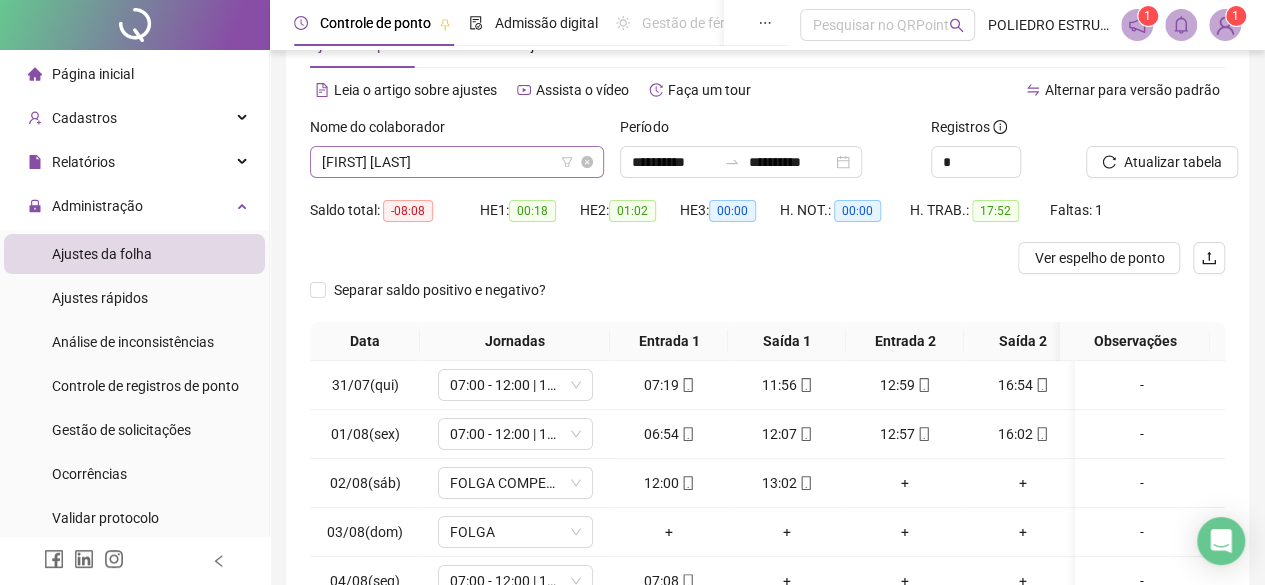 click on "[FIRST] [LAST]" at bounding box center (457, 162) 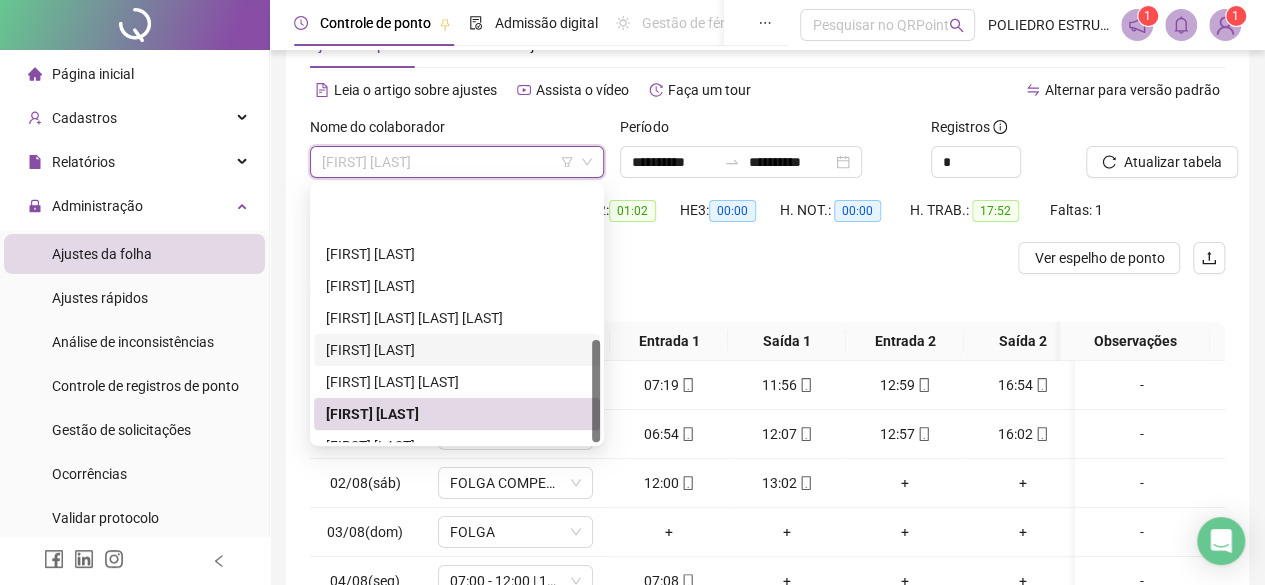 scroll, scrollTop: 384, scrollLeft: 0, axis: vertical 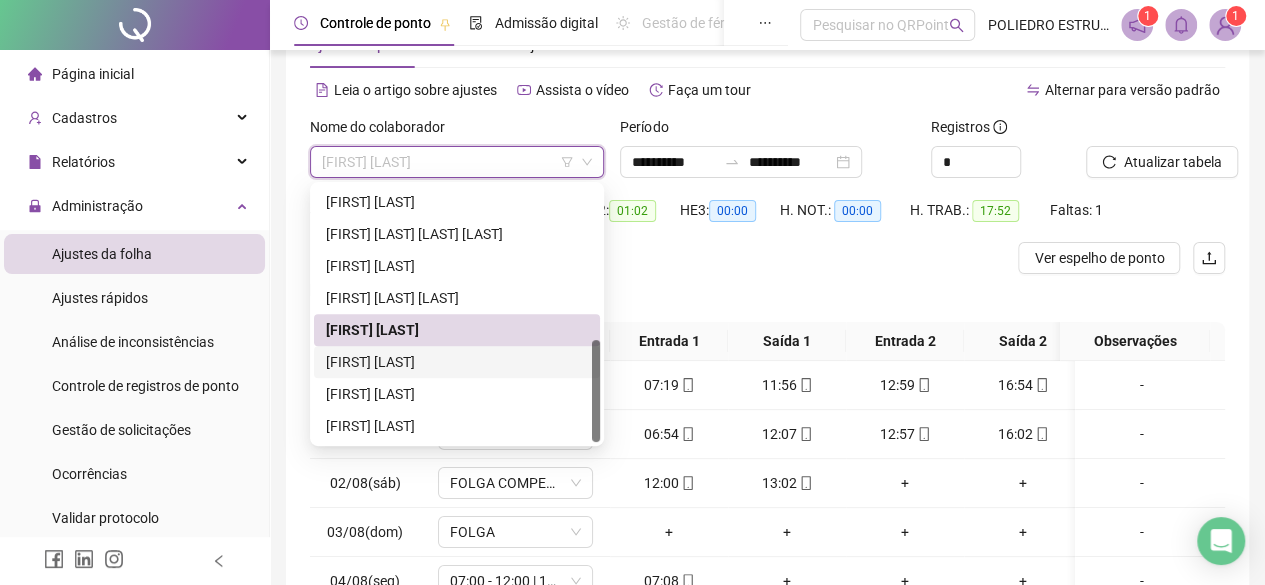 click on "[FIRST] [LAST]" at bounding box center [457, 362] 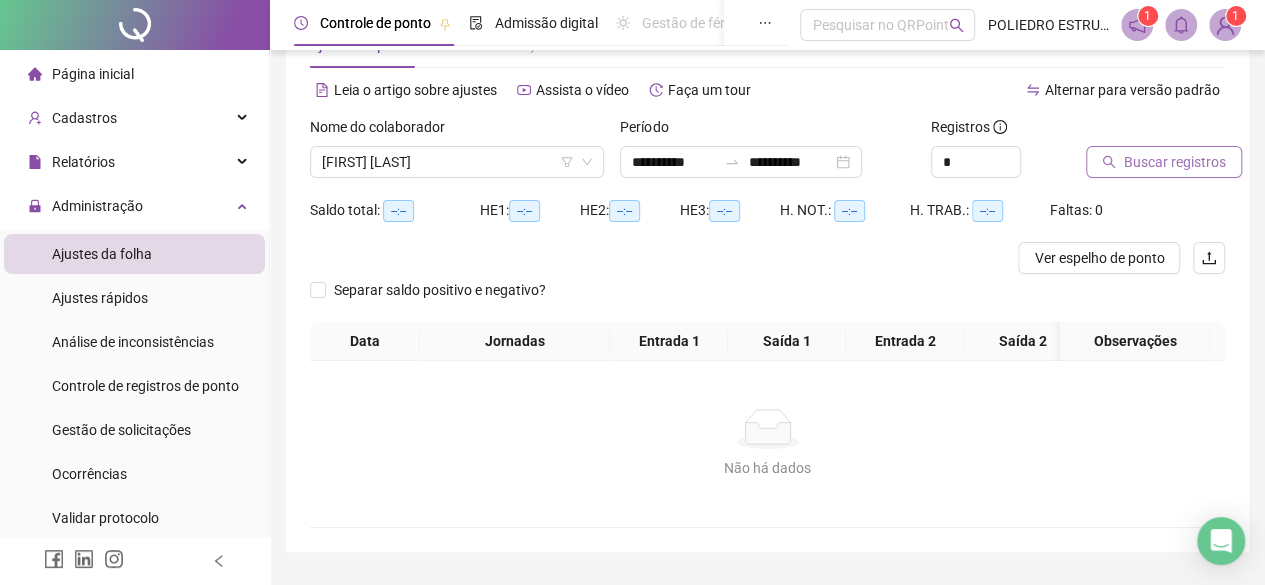 click on "Buscar registros" at bounding box center [1164, 162] 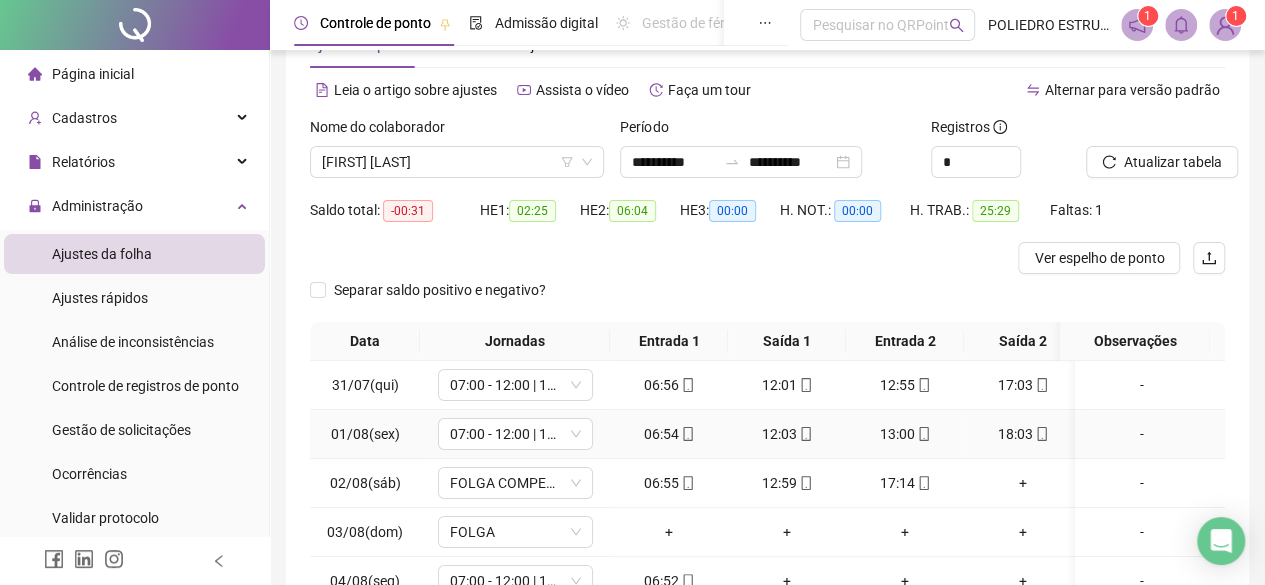 scroll, scrollTop: 0, scrollLeft: 0, axis: both 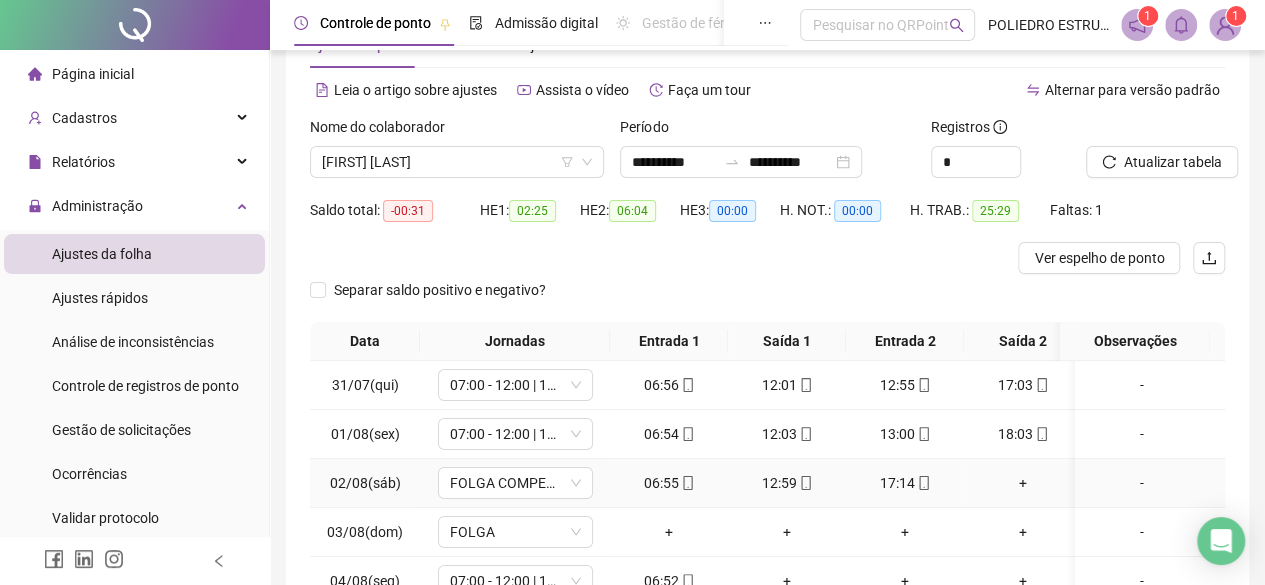 click on "+" at bounding box center (1023, 483) 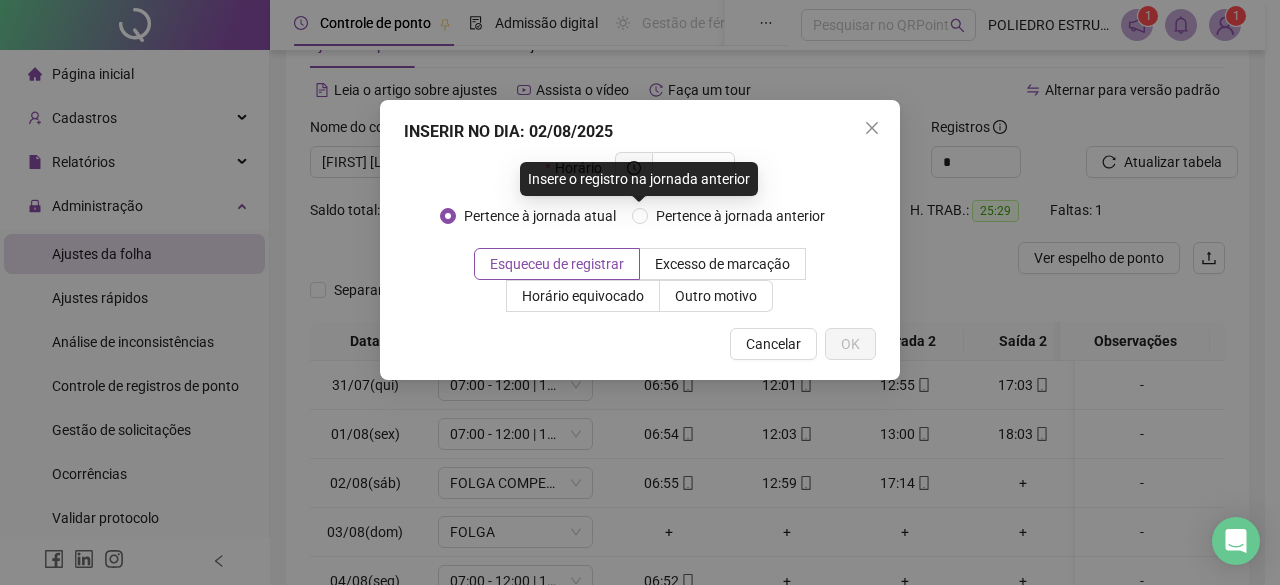 click on "Insere o registro na jornada anterior" at bounding box center (639, 179) 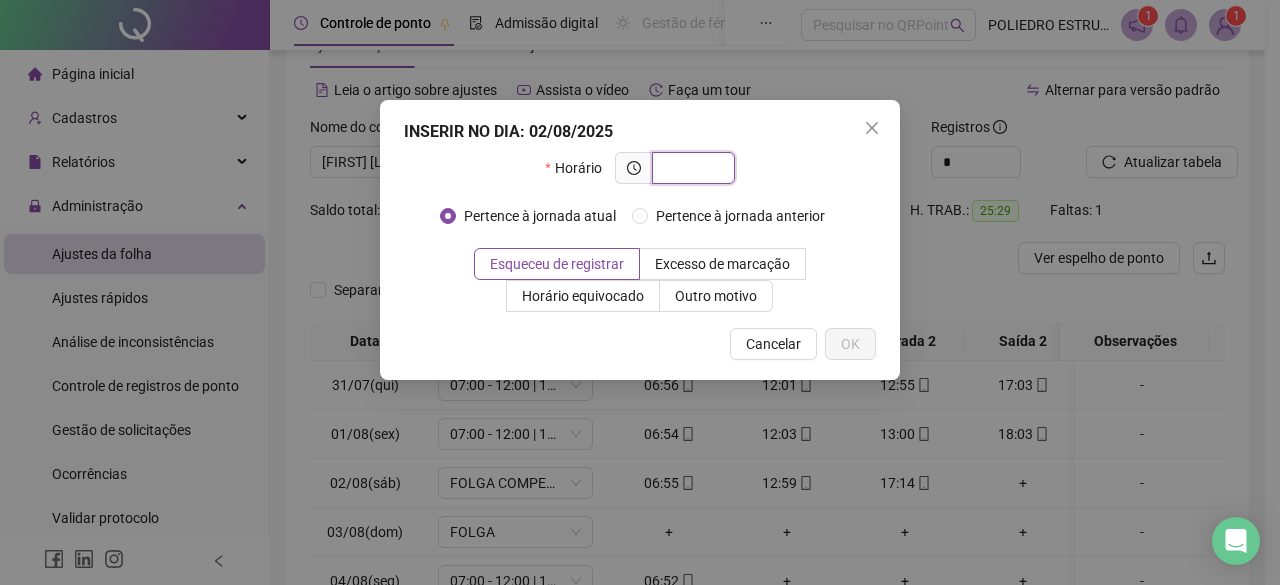 click at bounding box center [691, 168] 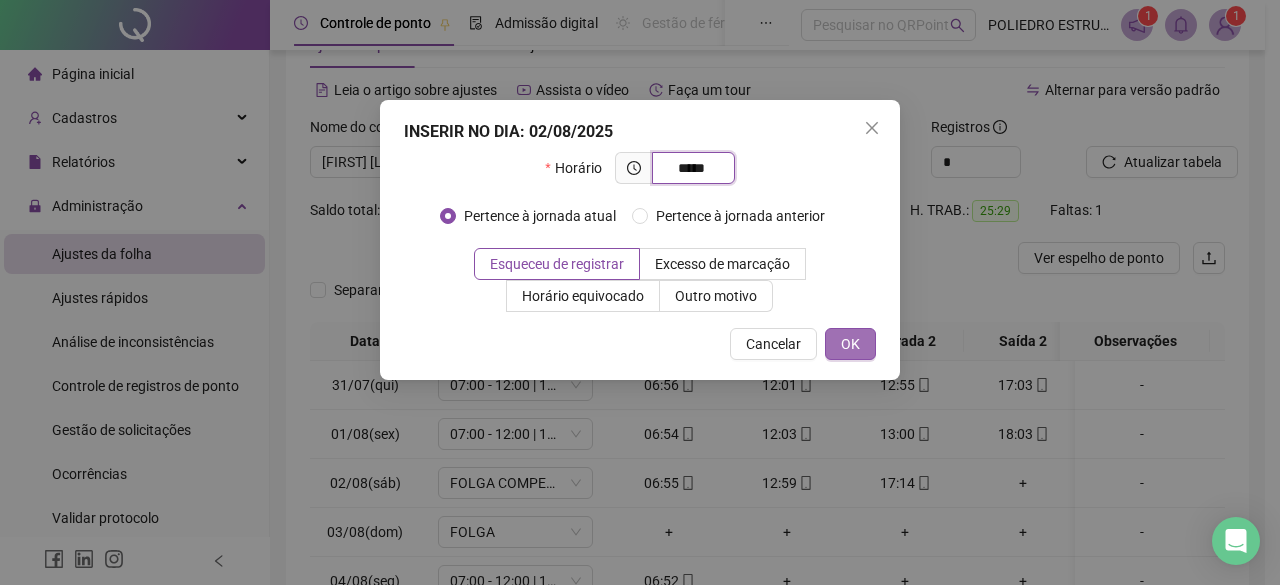 type on "*****" 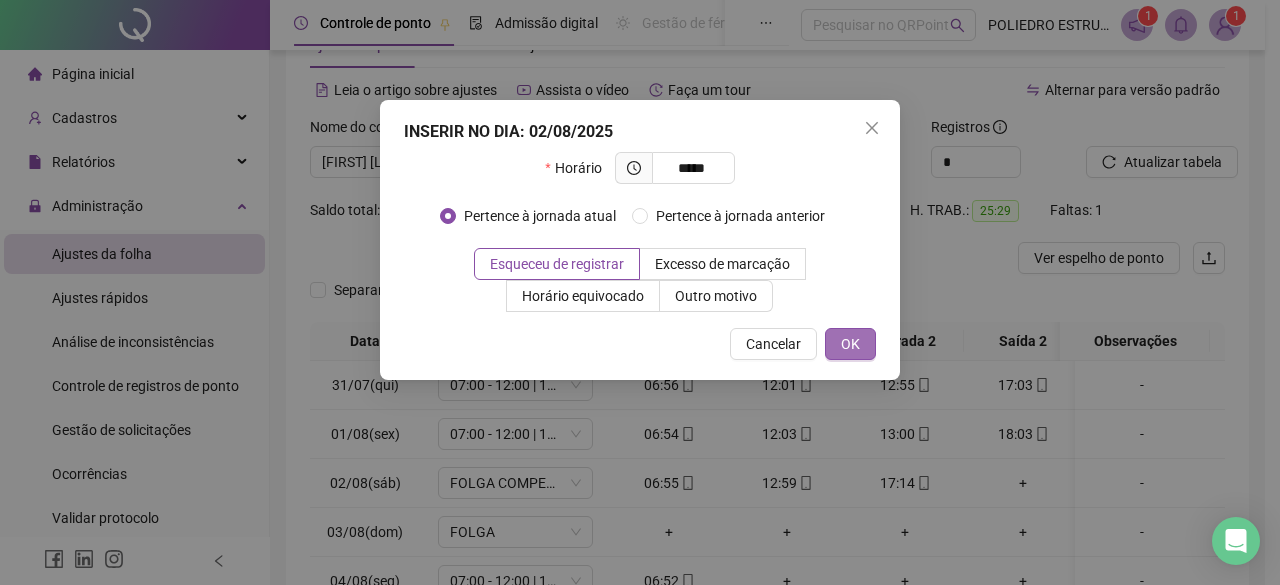 click on "OK" at bounding box center [850, 344] 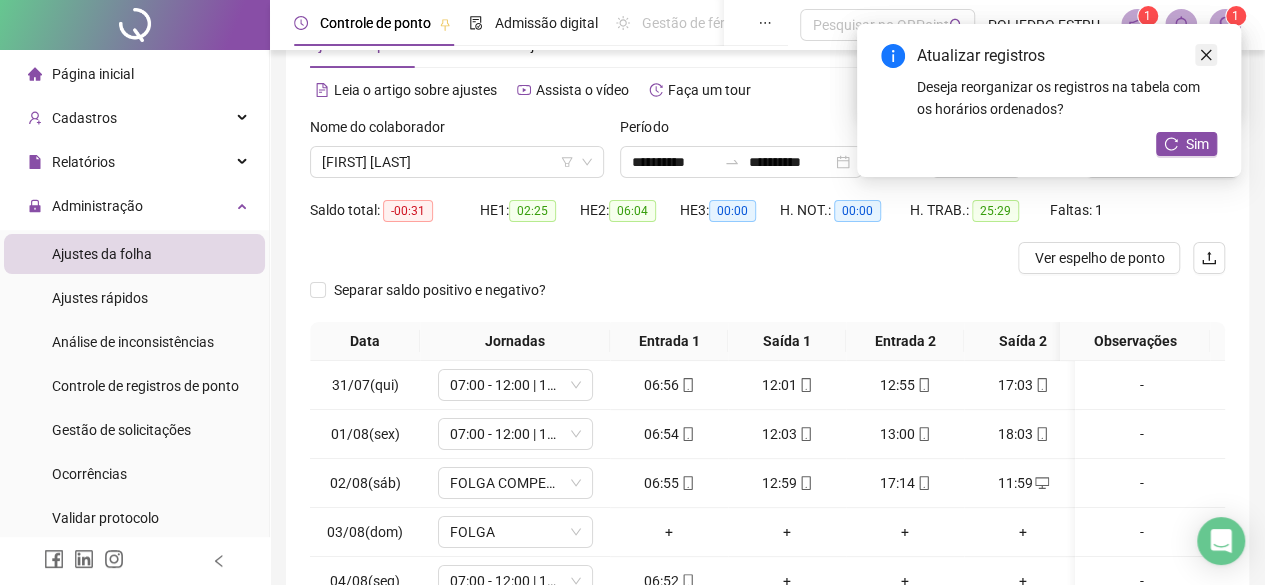 click 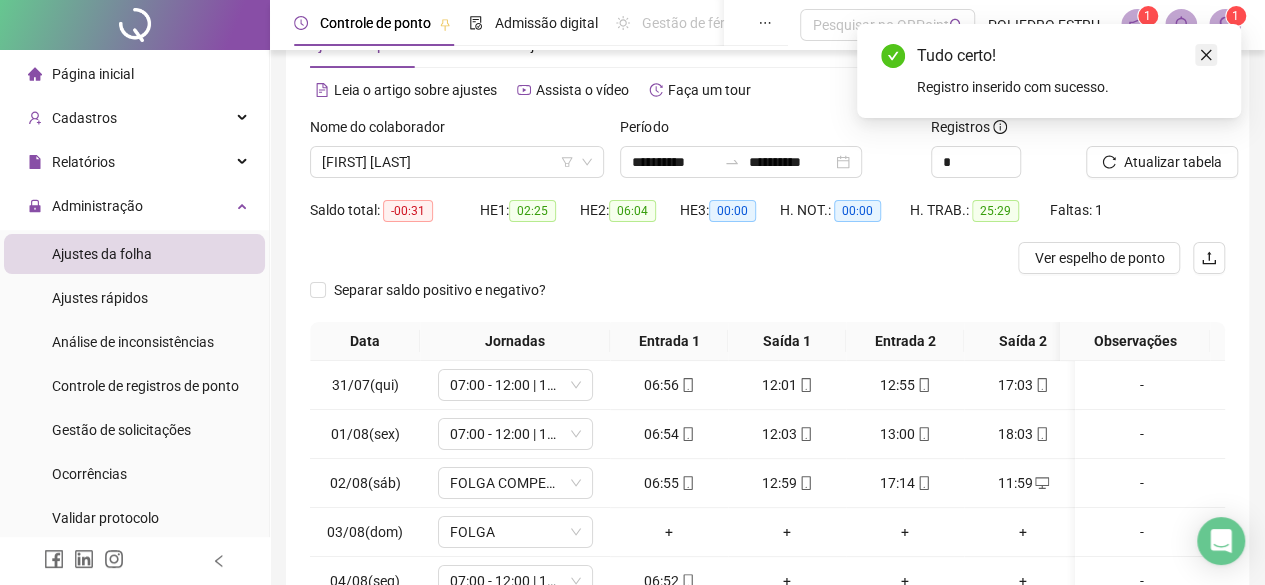 click 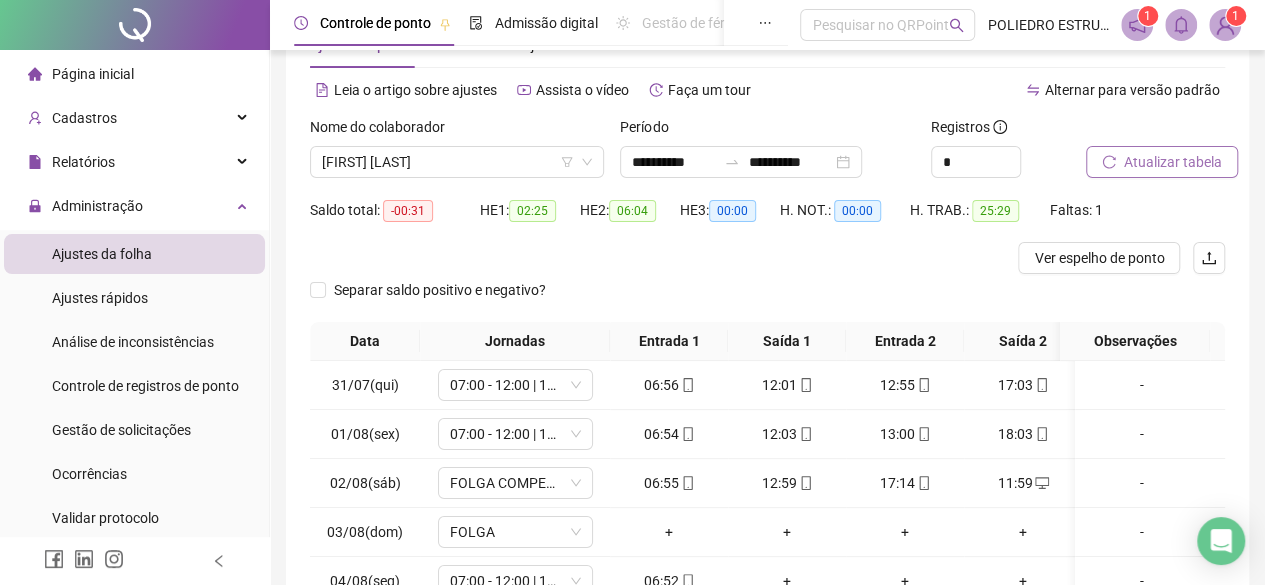 click on "Atualizar tabela" at bounding box center (1173, 162) 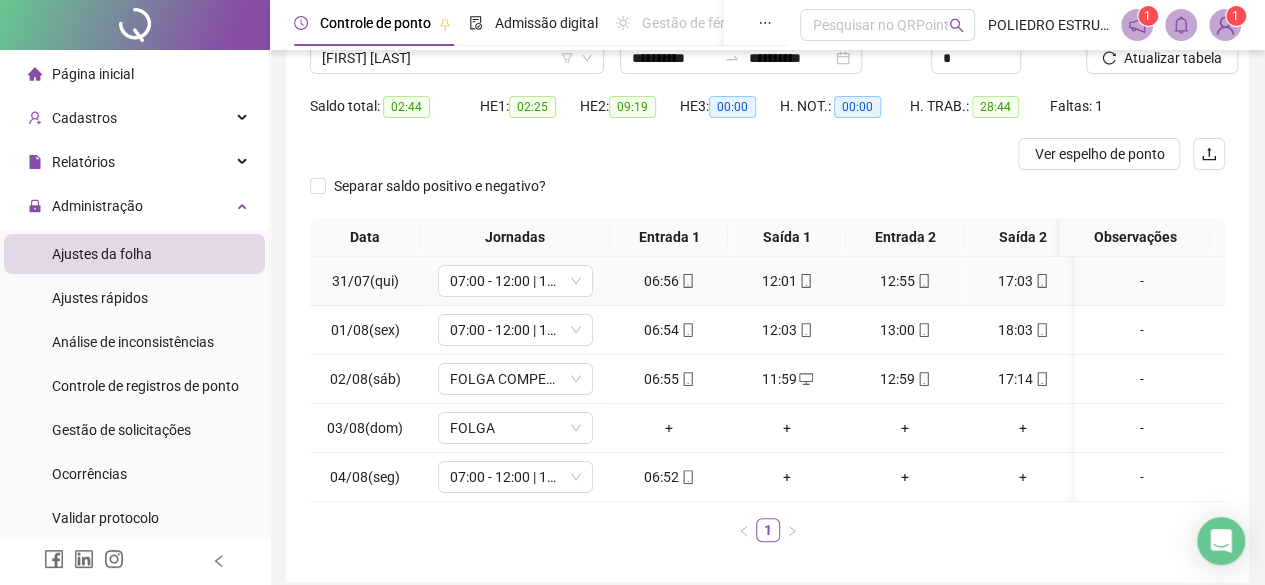 scroll, scrollTop: 268, scrollLeft: 0, axis: vertical 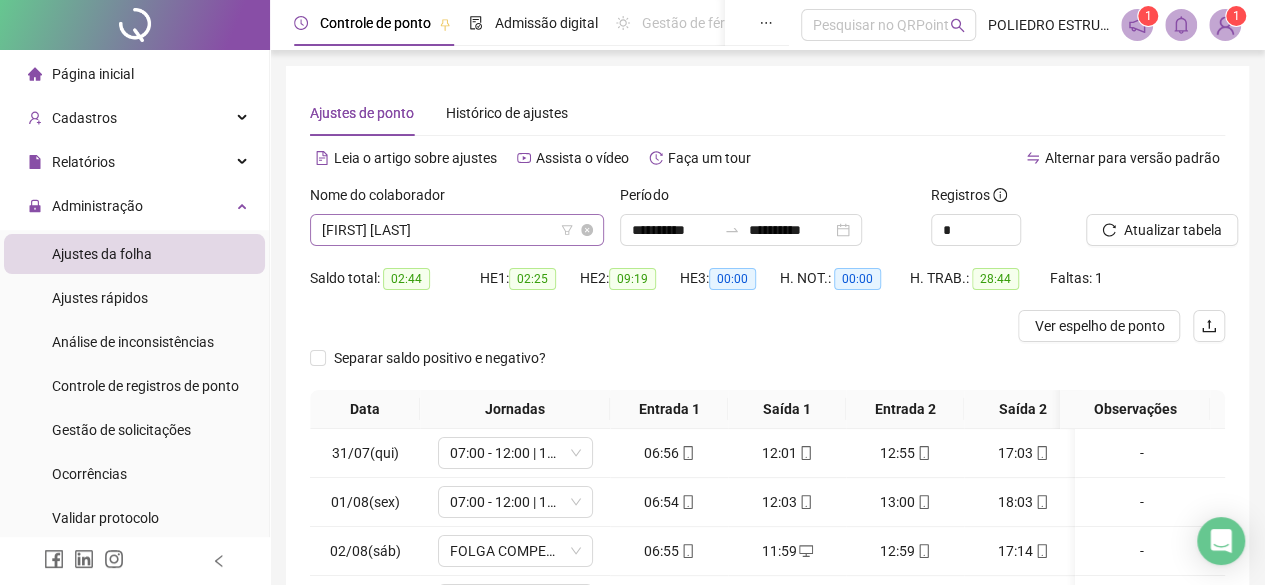 click on "[FIRST] [LAST]" at bounding box center (457, 230) 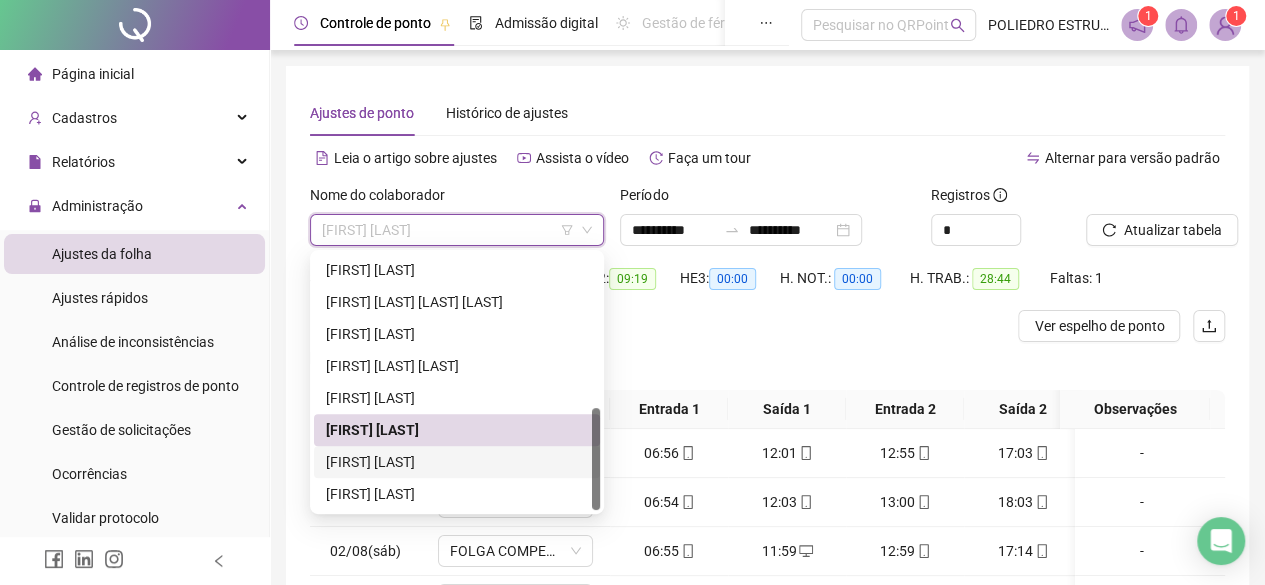 click on "[FIRST] [LAST]" at bounding box center [457, 462] 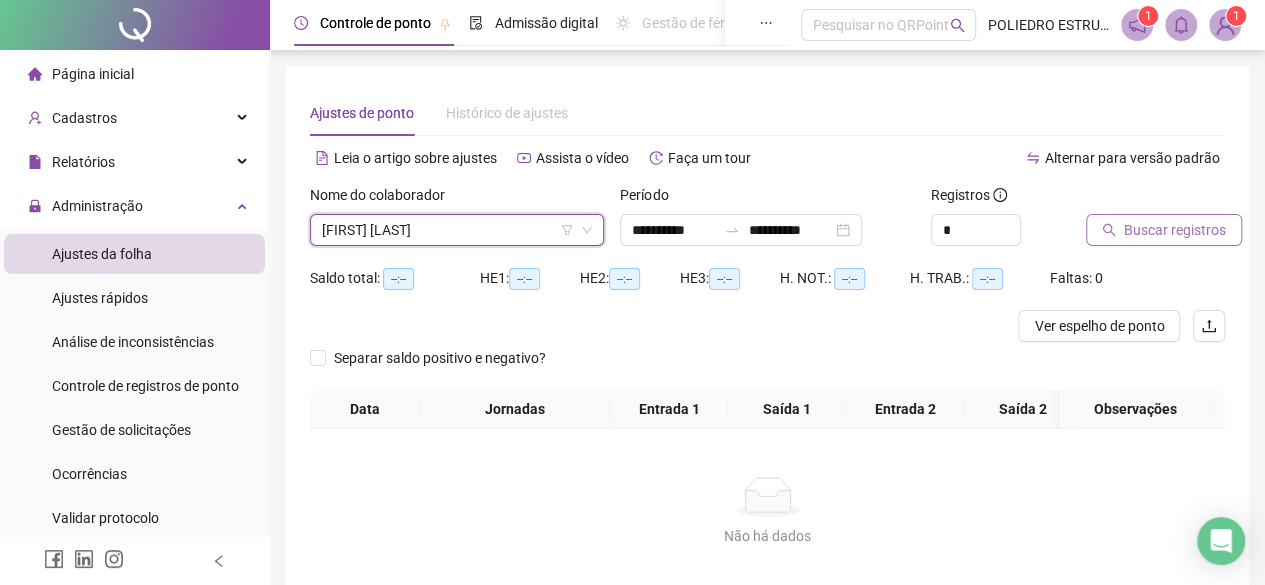 click on "Buscar registros" at bounding box center [1175, 230] 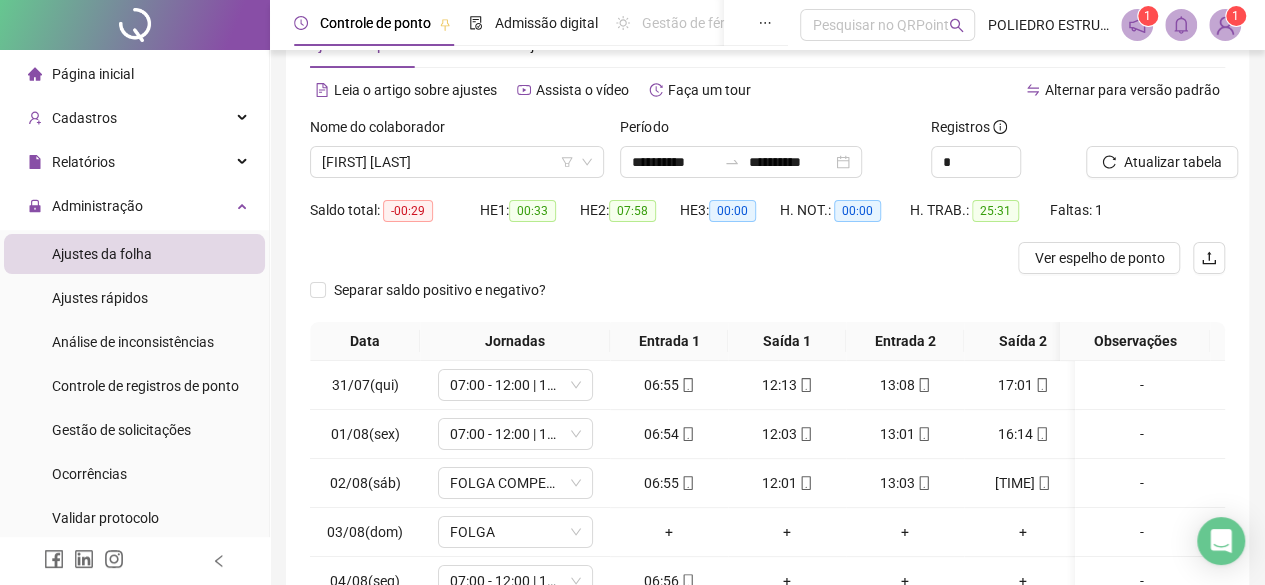 scroll, scrollTop: 100, scrollLeft: 0, axis: vertical 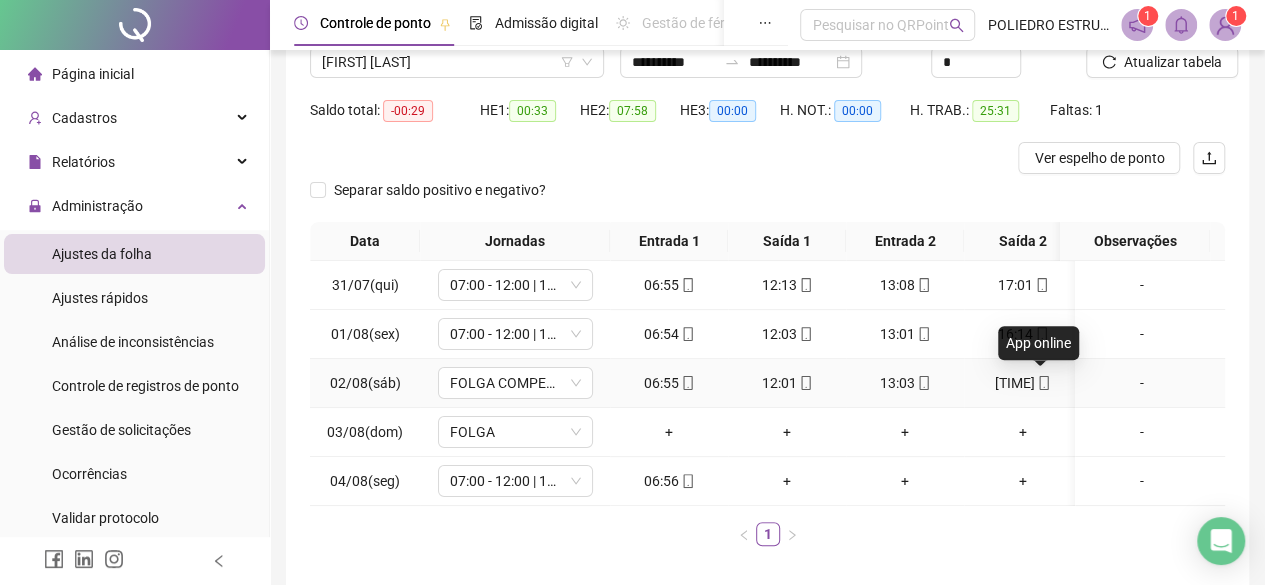 click 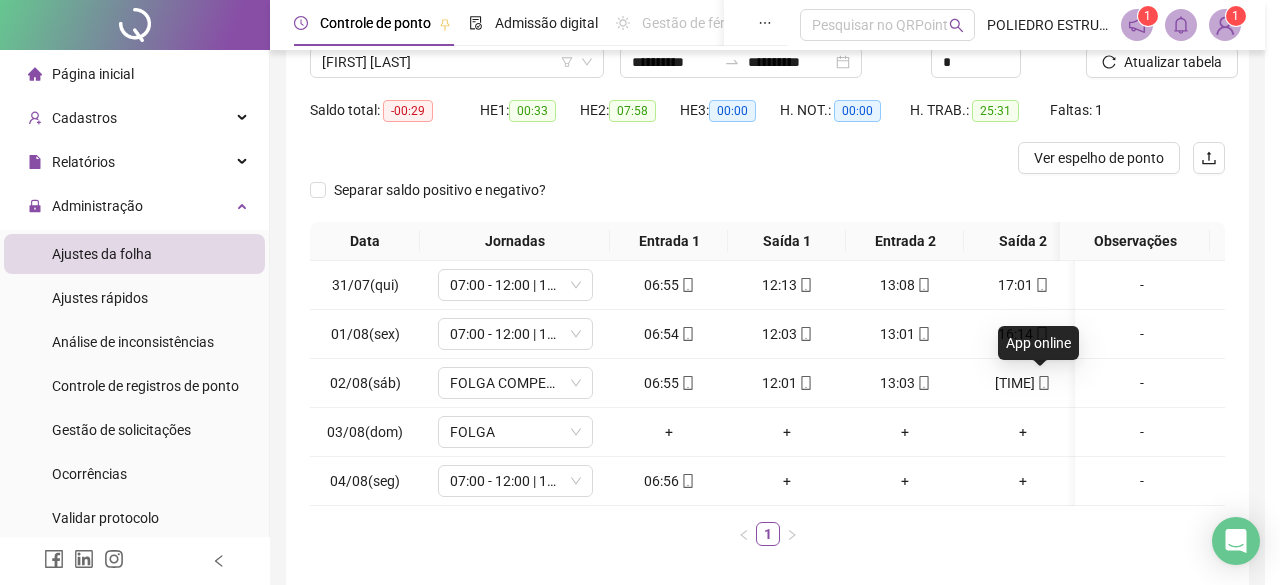 type on "**********" 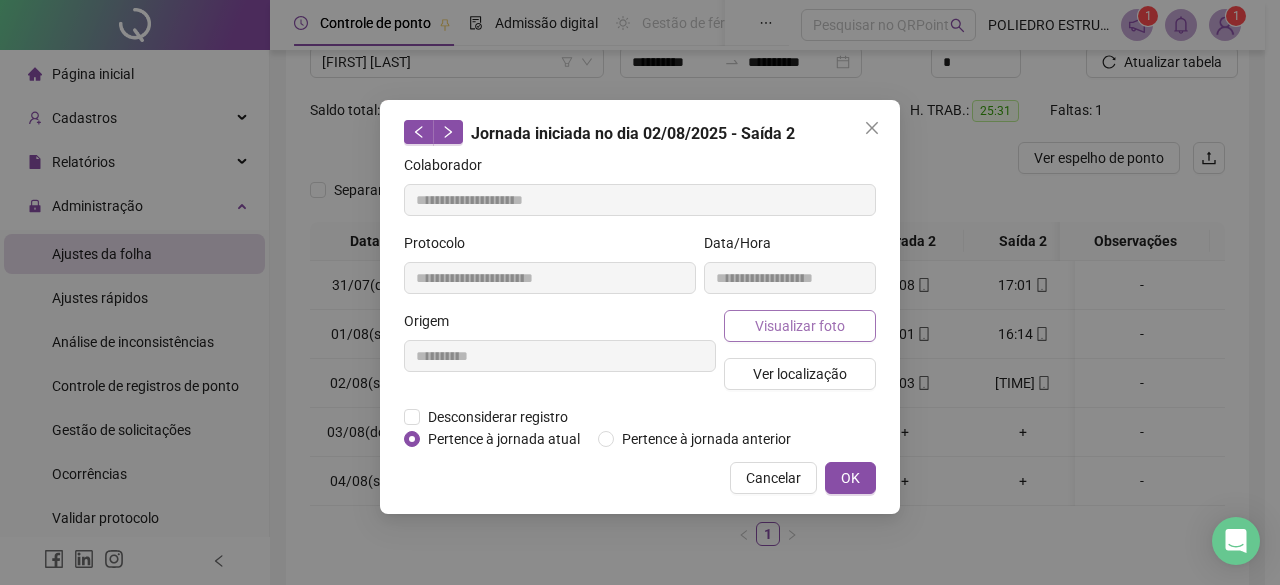 click on "Visualizar foto" at bounding box center [800, 326] 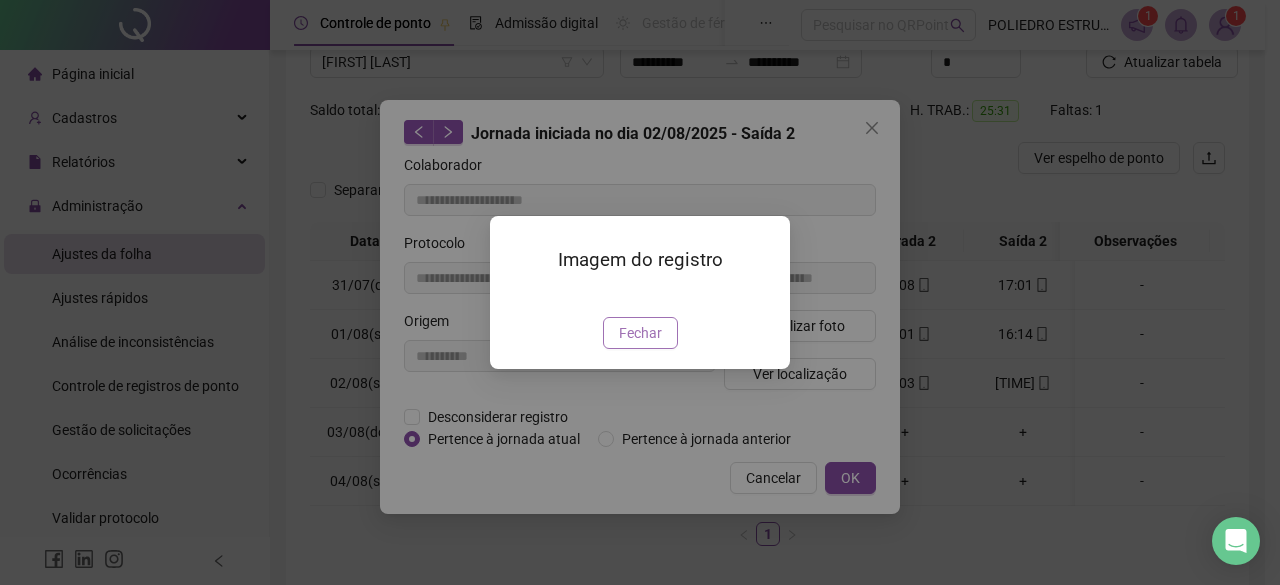 click on "Fechar" at bounding box center (640, 333) 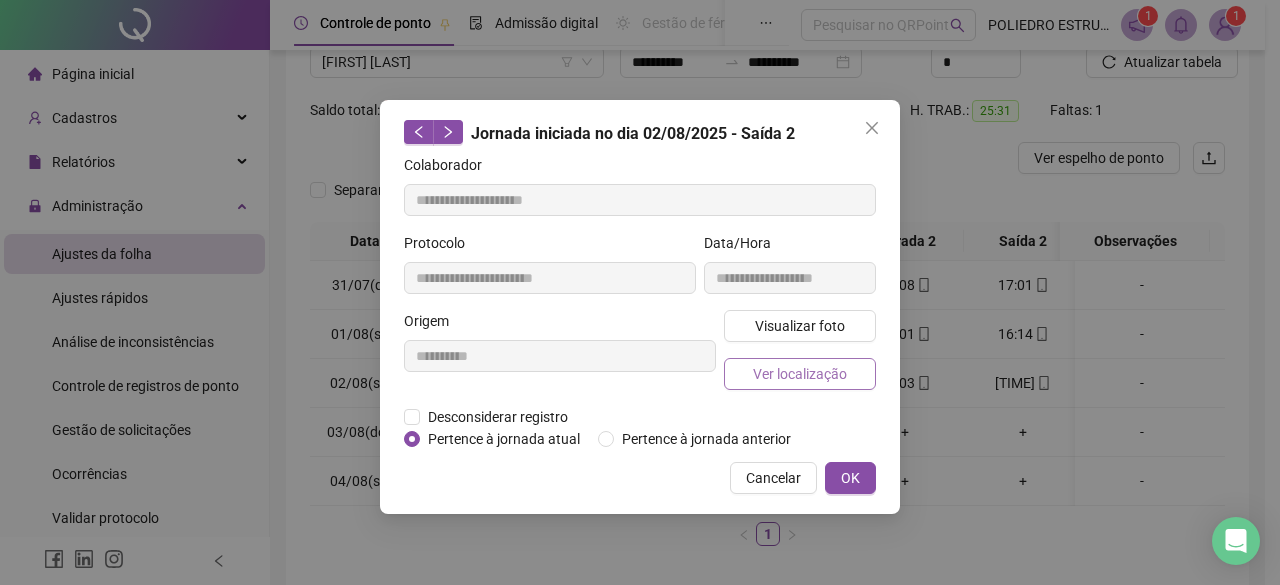 click on "Ver localização" at bounding box center (800, 374) 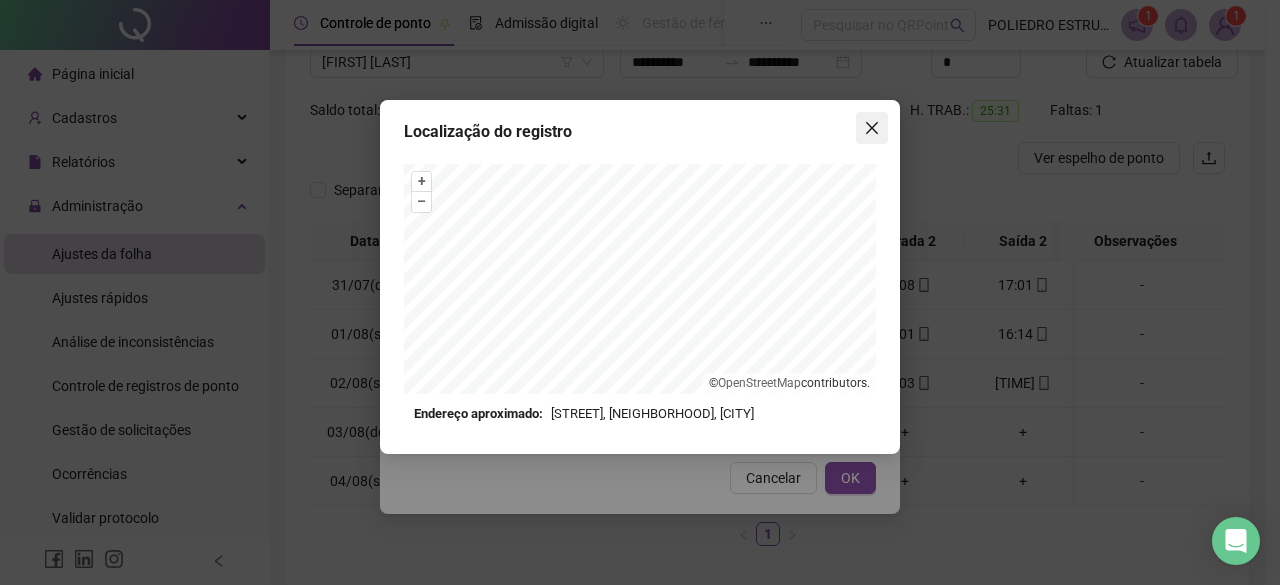 click at bounding box center [872, 128] 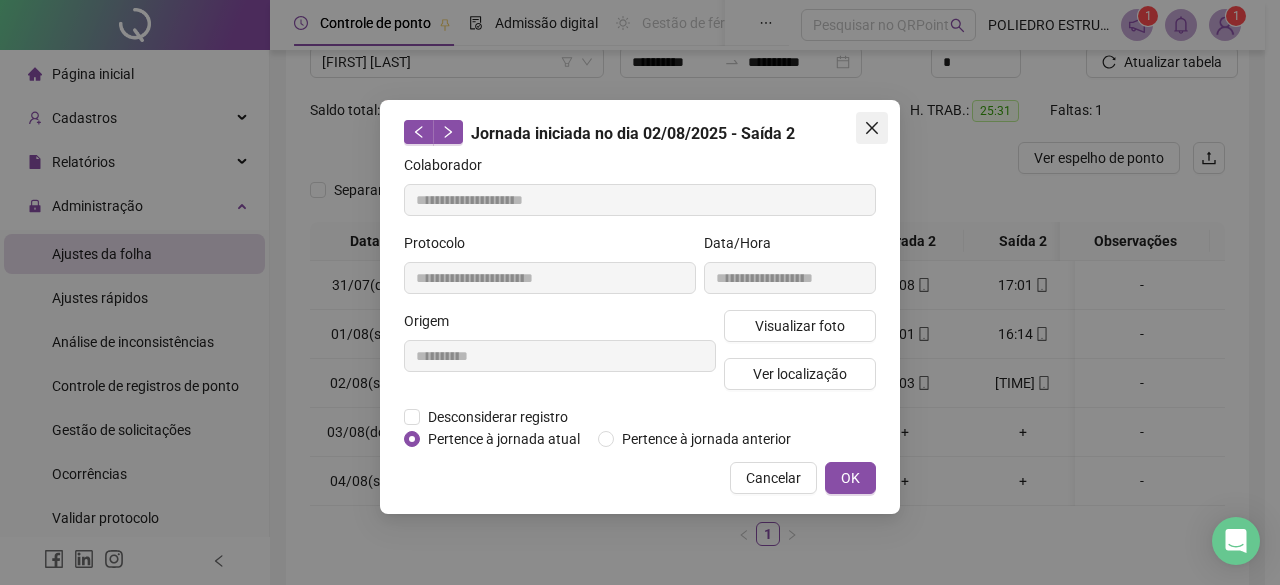 click 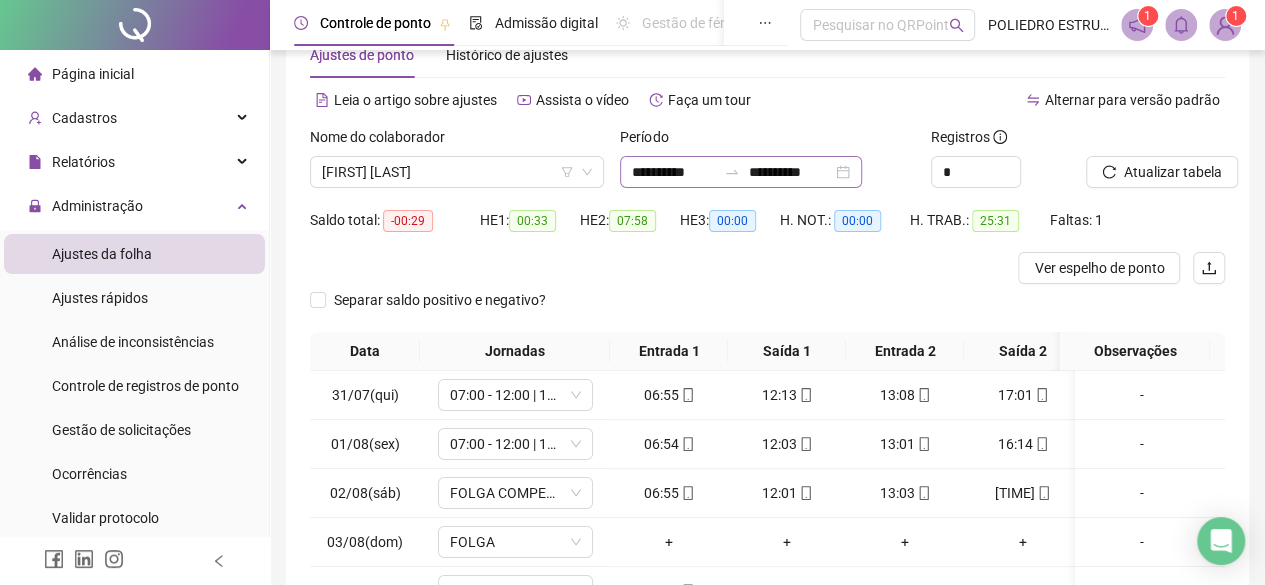 scroll, scrollTop: 0, scrollLeft: 0, axis: both 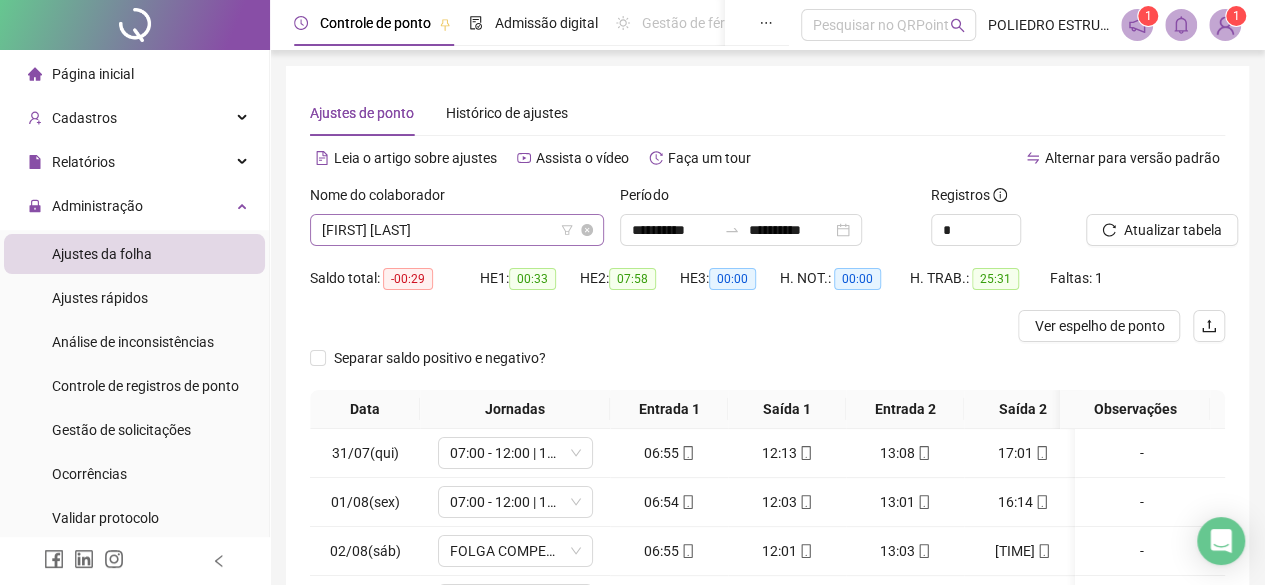 click on "[FIRST] [LAST]" at bounding box center [457, 230] 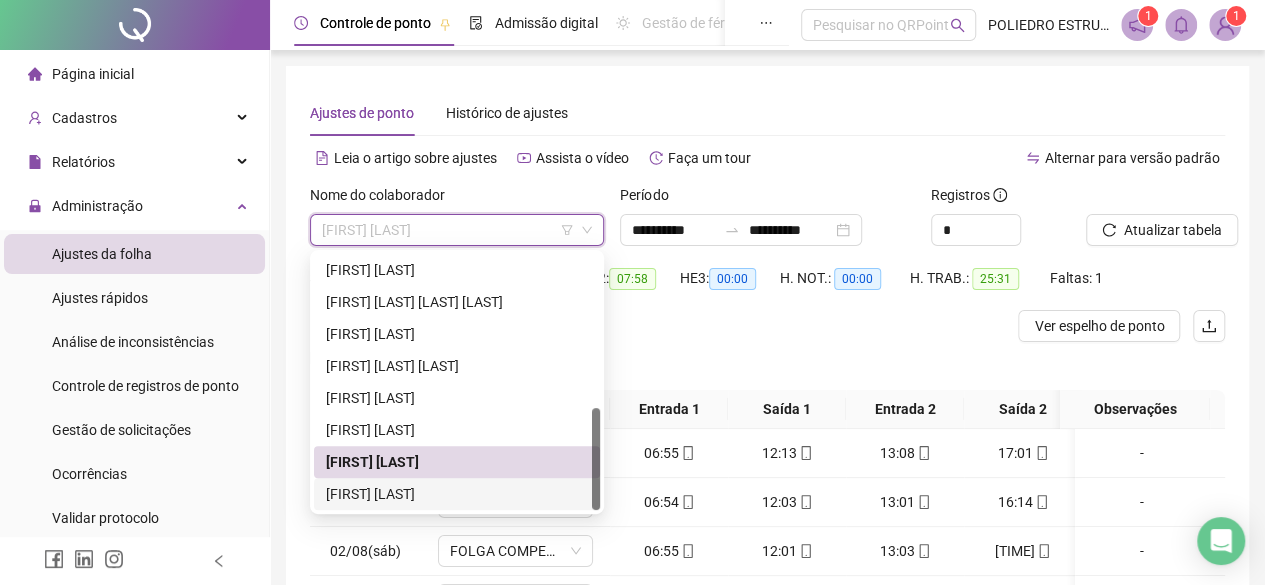 click on "[FIRST] [LAST]" at bounding box center [457, 494] 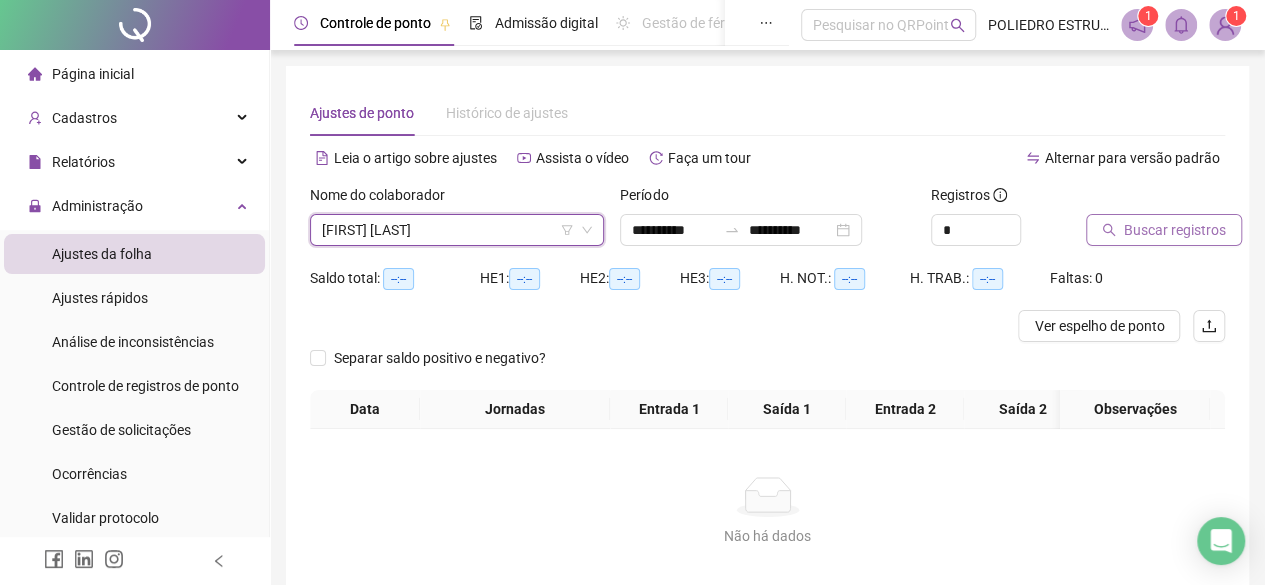 click on "Buscar registros" at bounding box center [1175, 230] 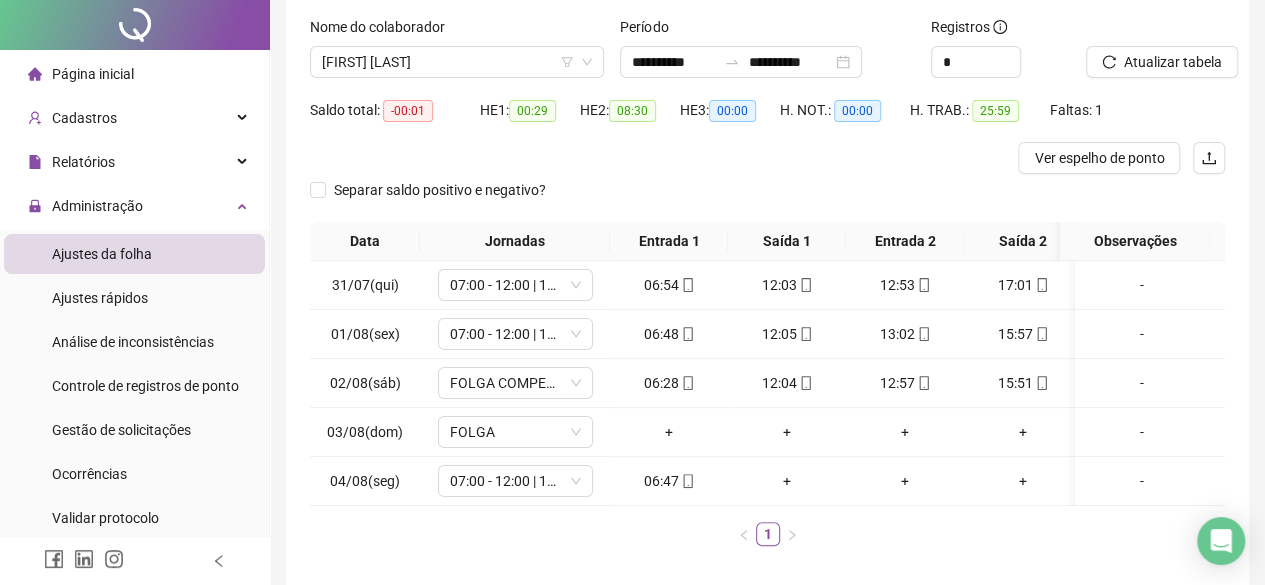 scroll, scrollTop: 268, scrollLeft: 0, axis: vertical 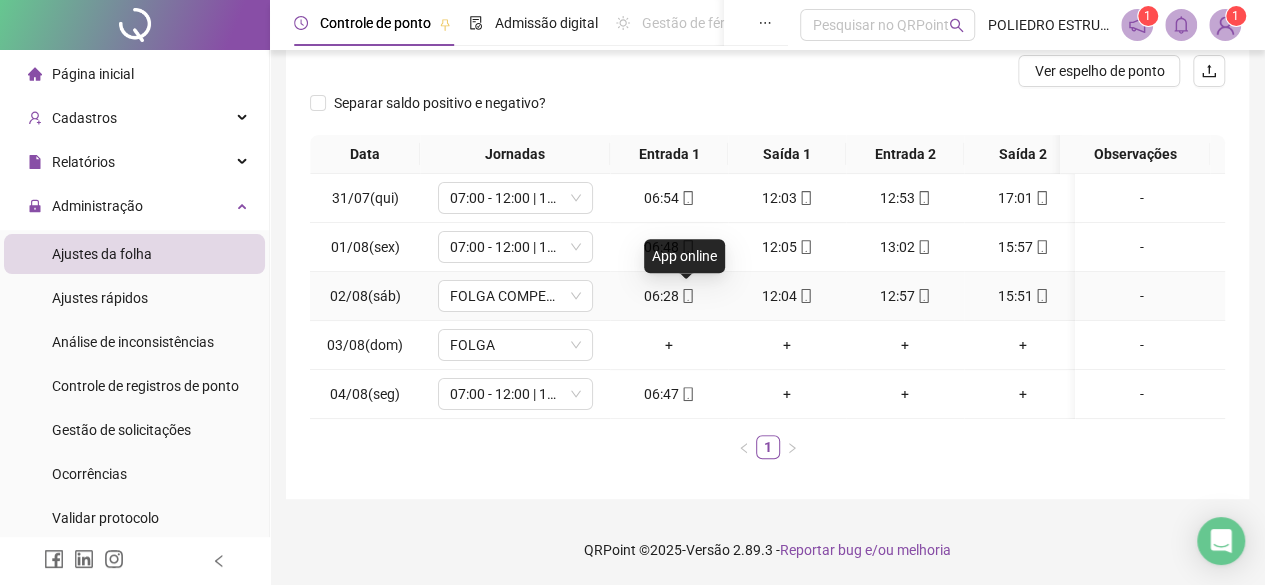 click 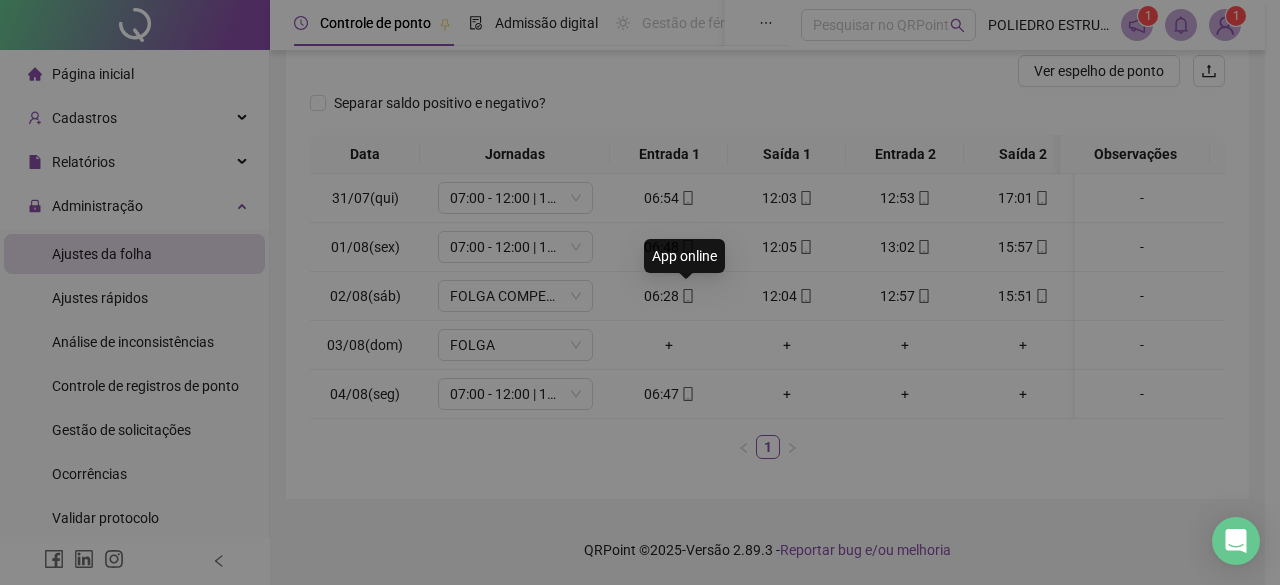 type on "**********" 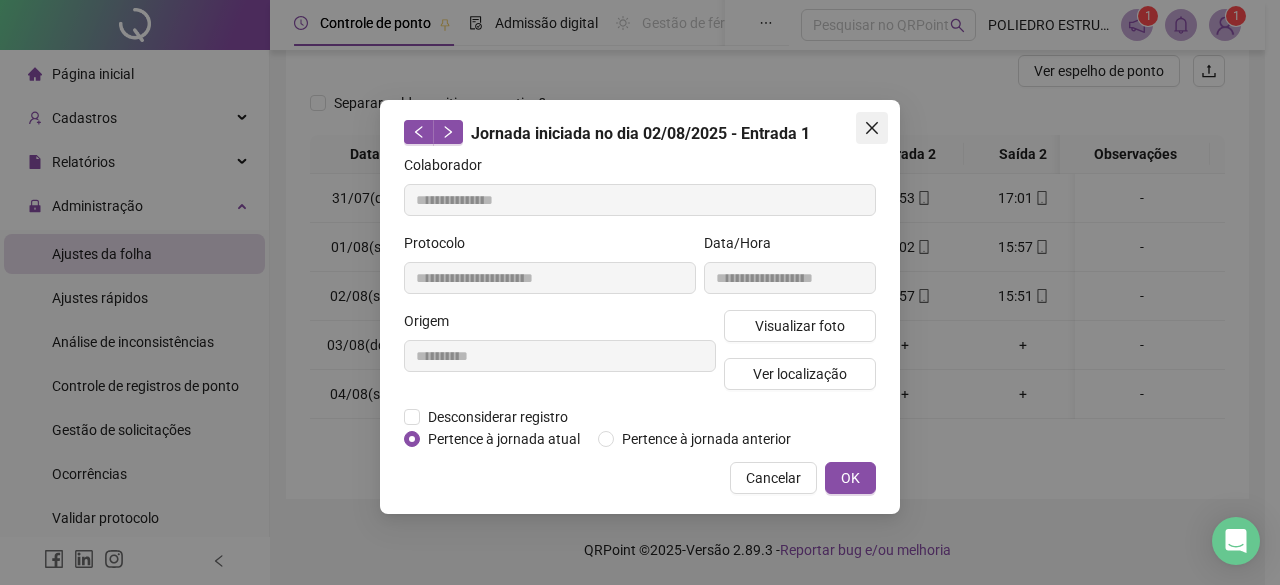 click 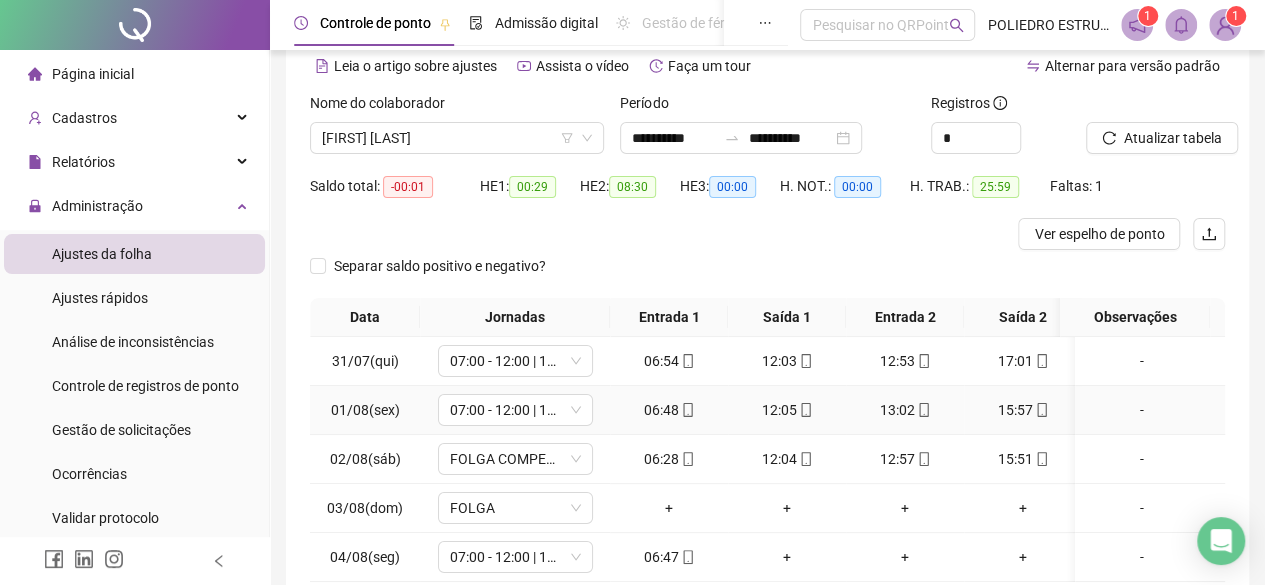 scroll, scrollTop: 68, scrollLeft: 0, axis: vertical 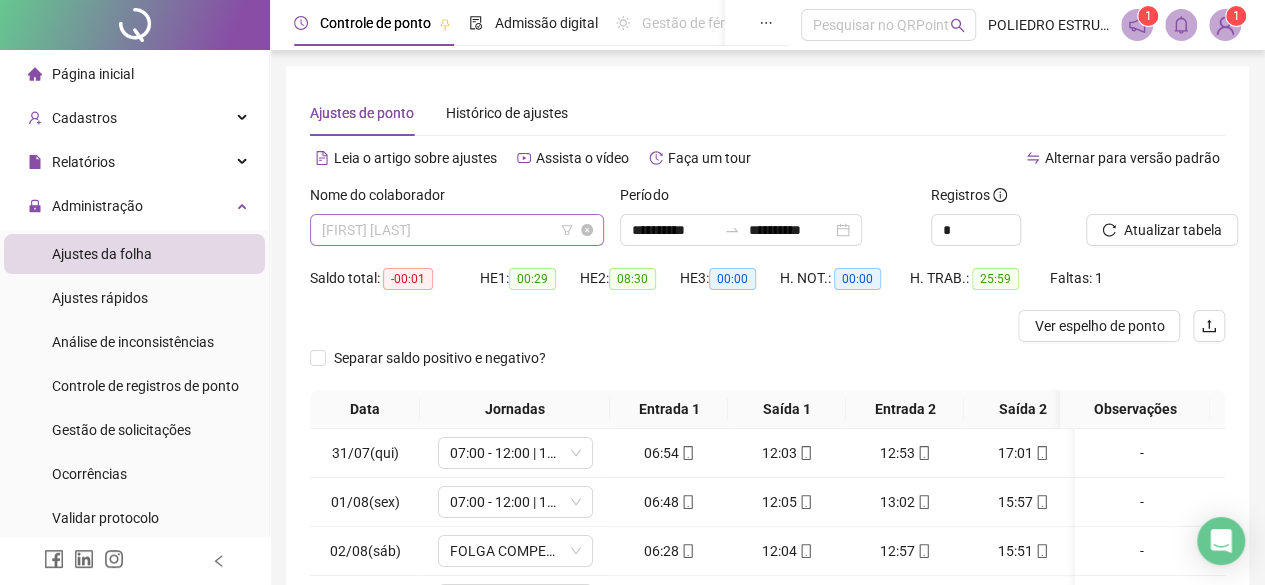 click on "[FIRST] [LAST]" at bounding box center [457, 230] 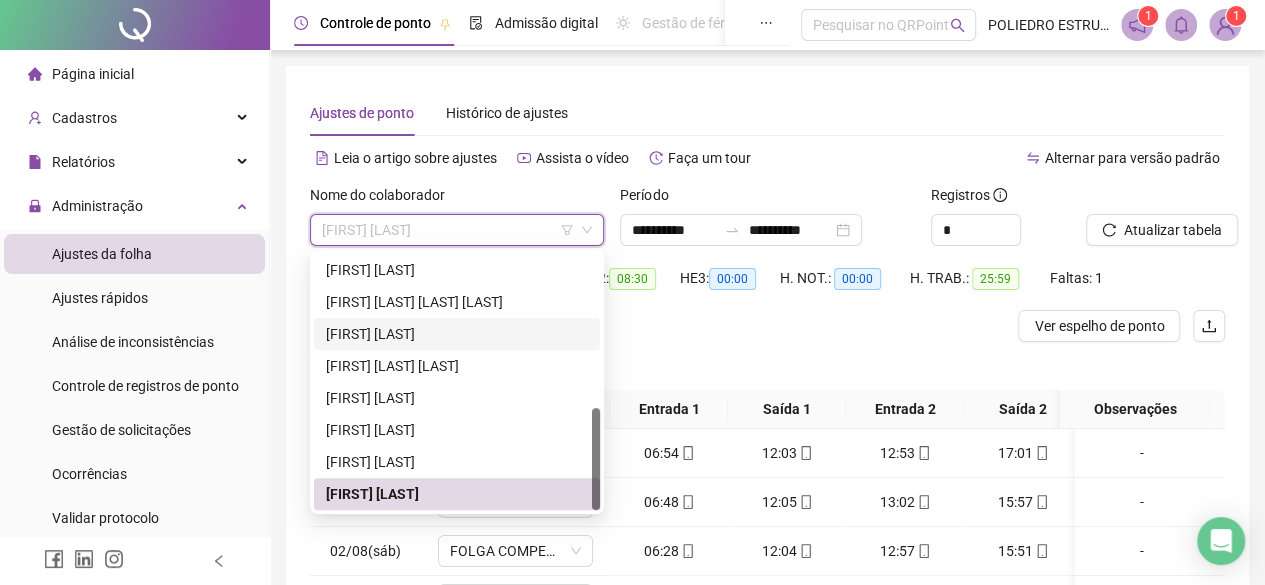 scroll, scrollTop: 0, scrollLeft: 0, axis: both 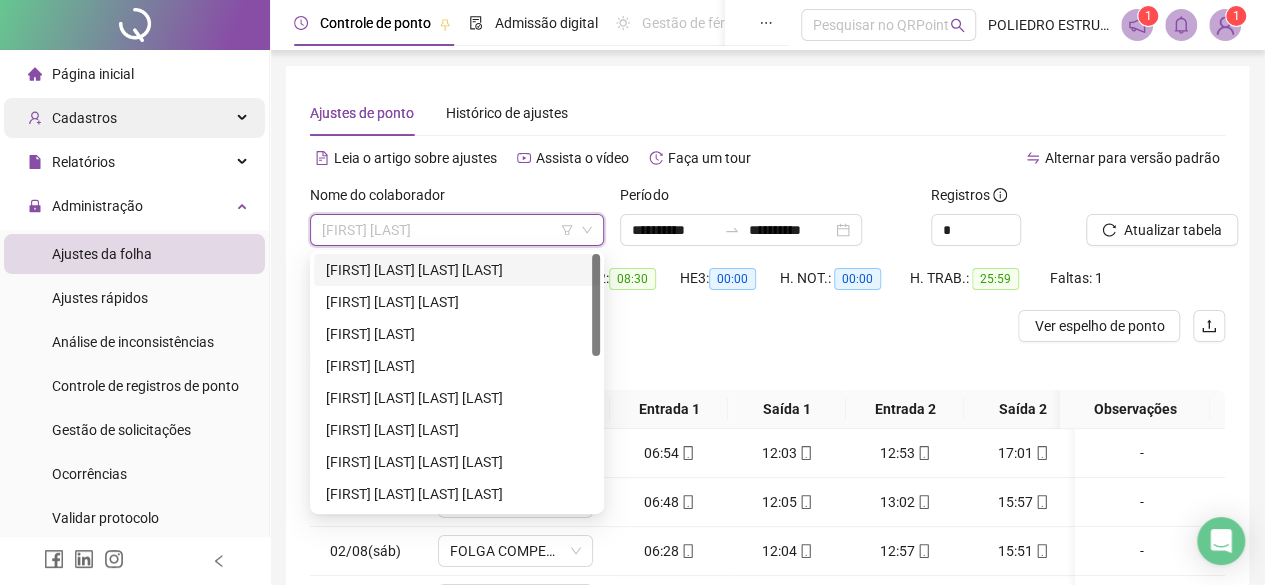 click on "Cadastros" at bounding box center [84, 118] 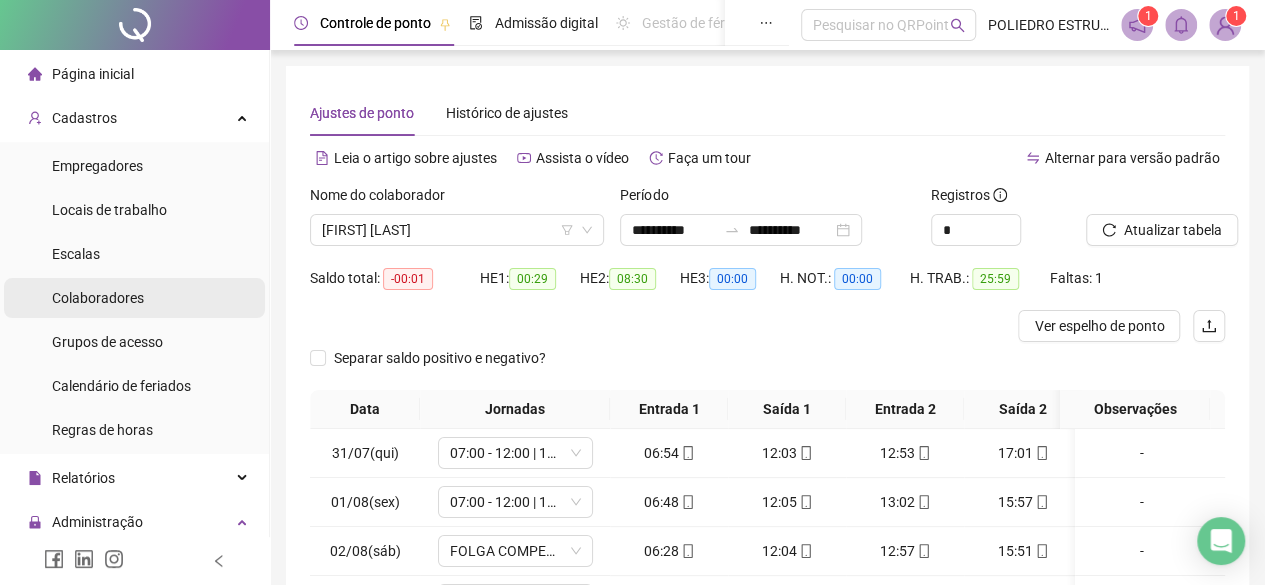click on "Colaboradores" at bounding box center (98, 298) 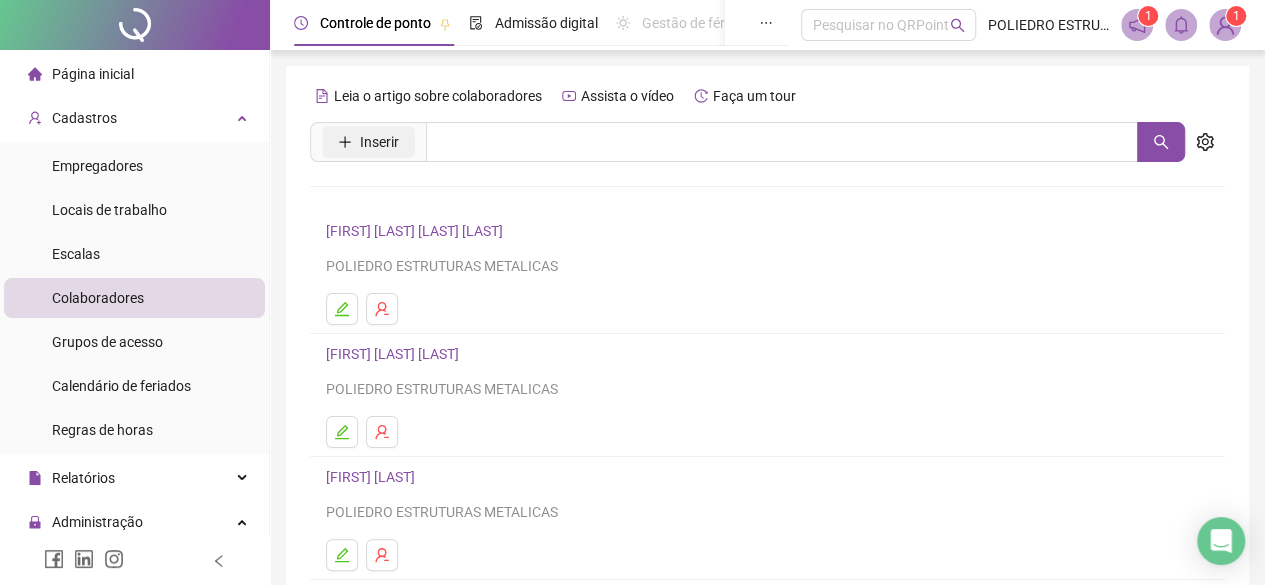 click on "Inserir" at bounding box center [379, 142] 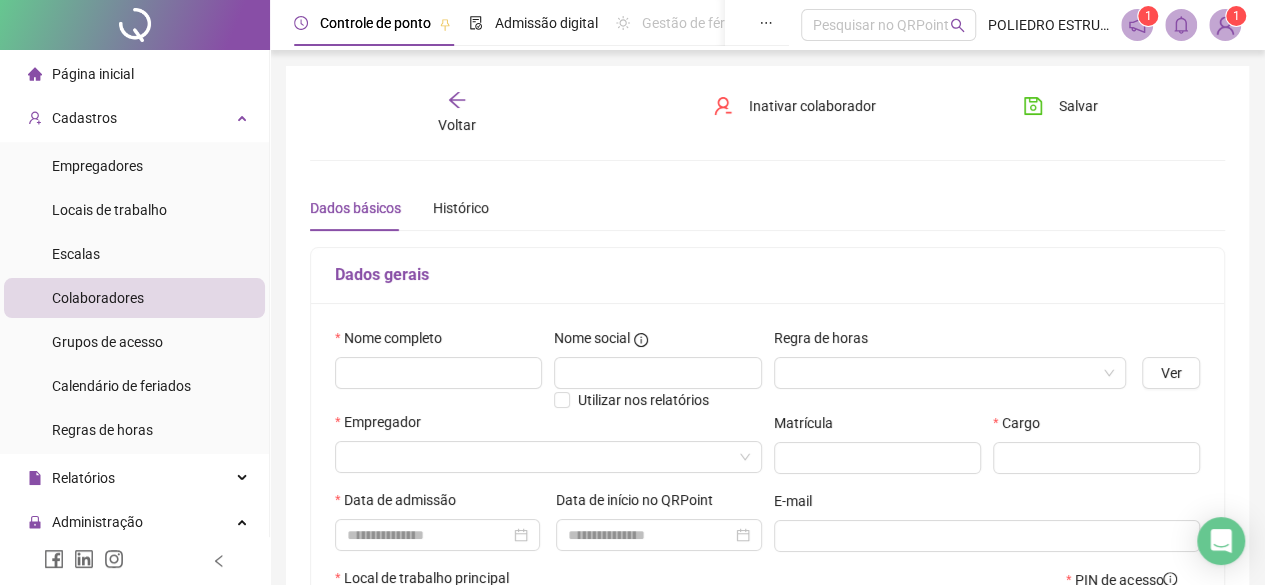 type on "*****" 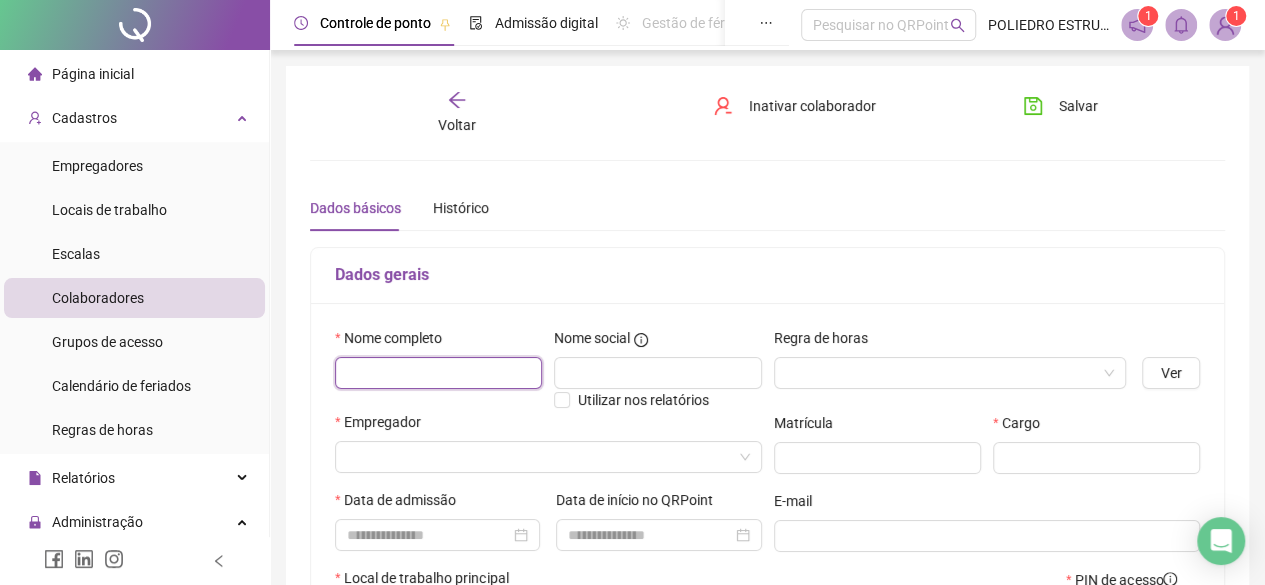 click at bounding box center [438, 373] 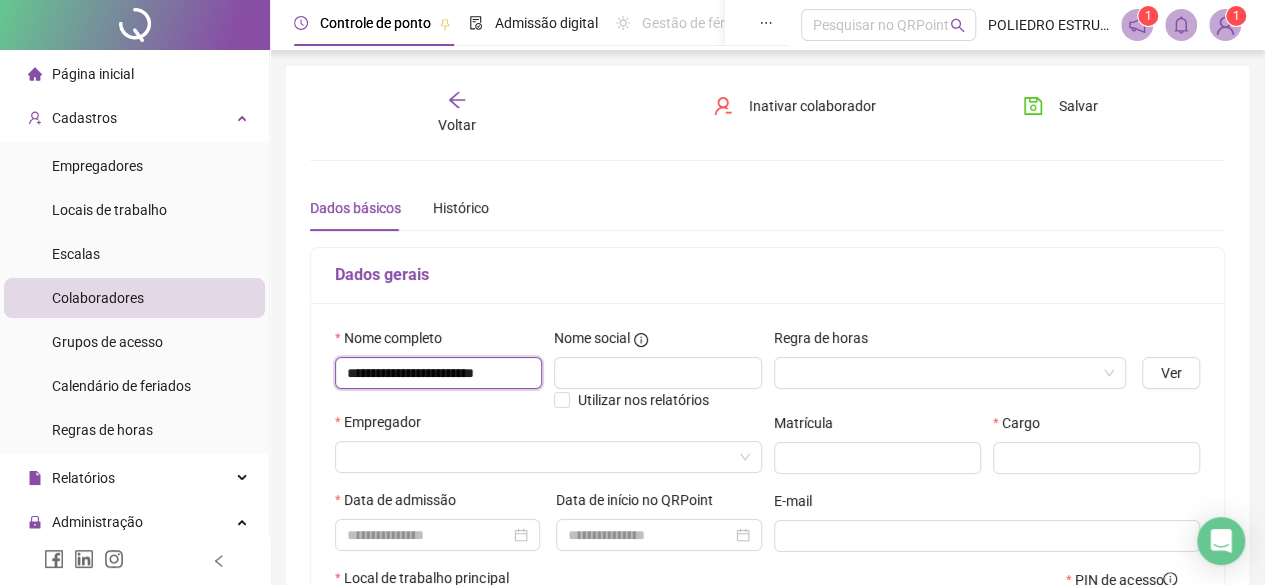 scroll, scrollTop: 0, scrollLeft: 6, axis: horizontal 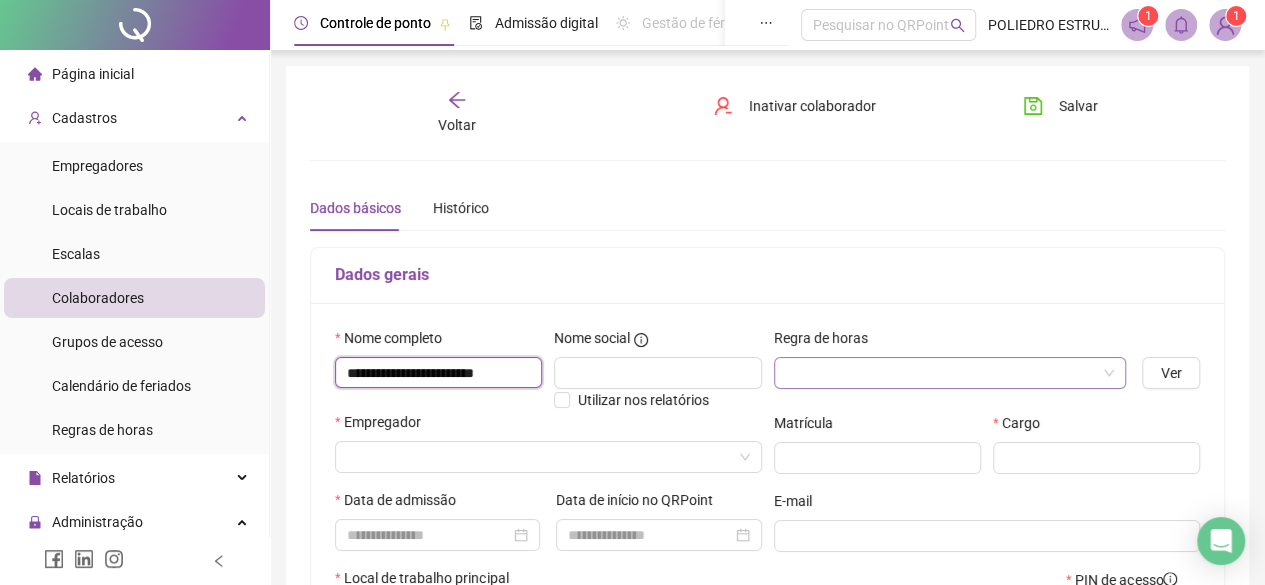 type on "**********" 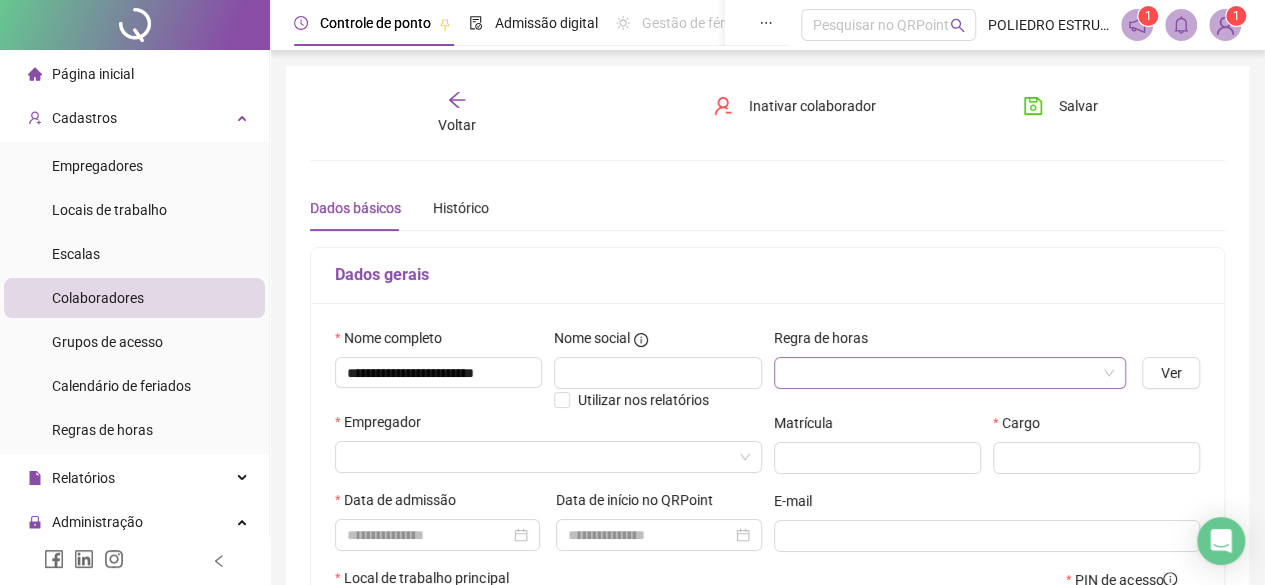 click at bounding box center [941, 373] 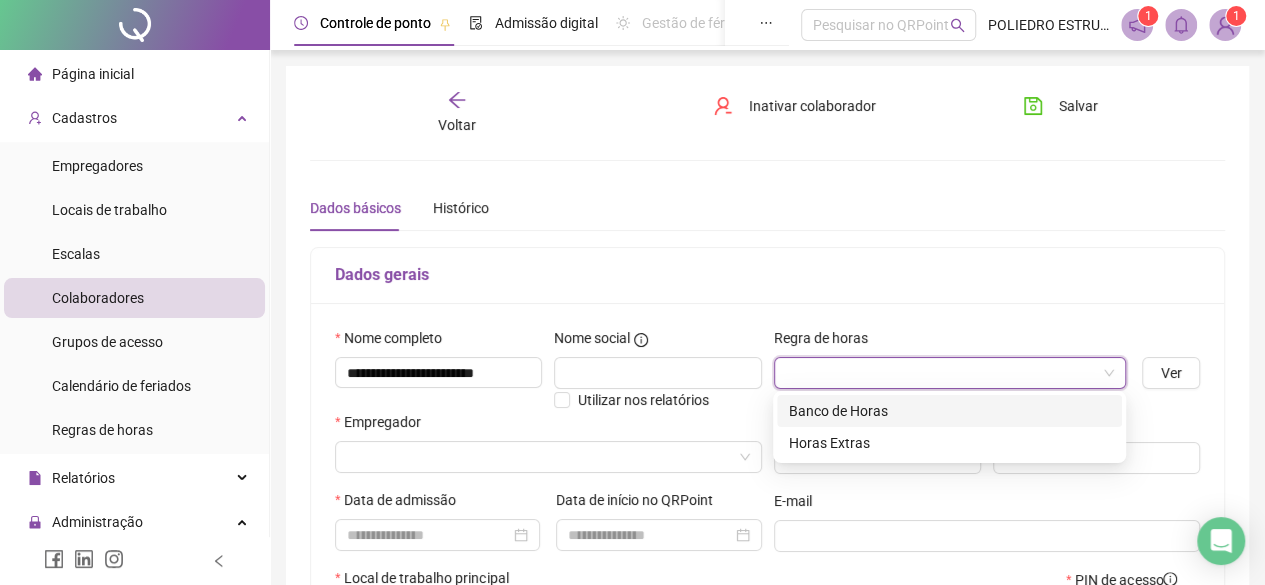 scroll, scrollTop: 0, scrollLeft: 0, axis: both 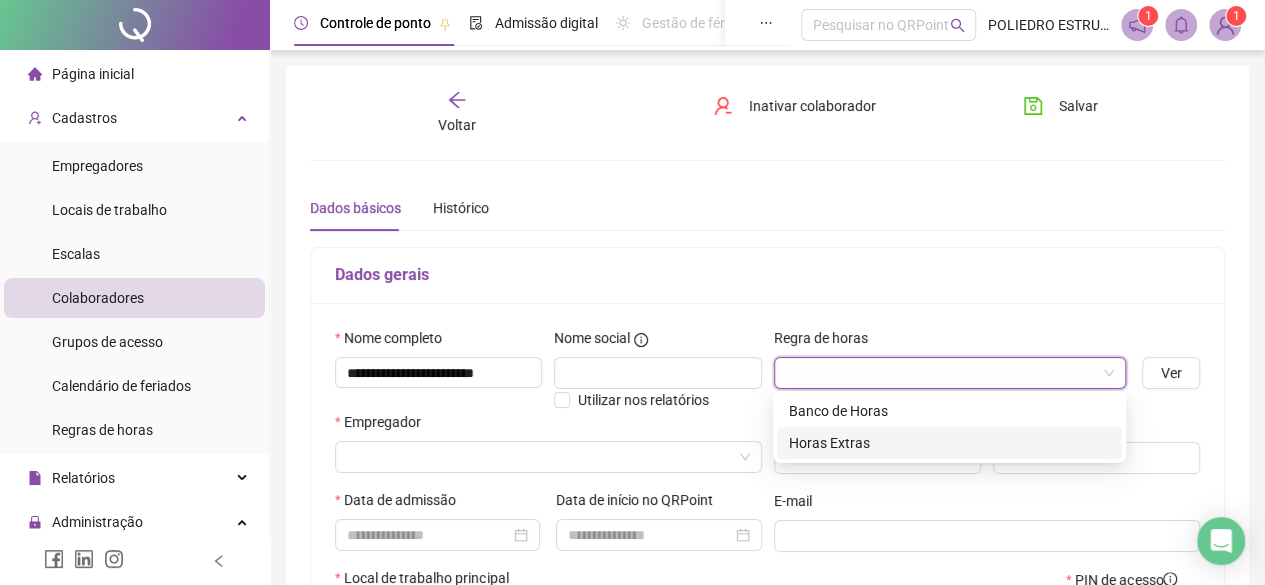 click on "Horas Extras" at bounding box center [949, 443] 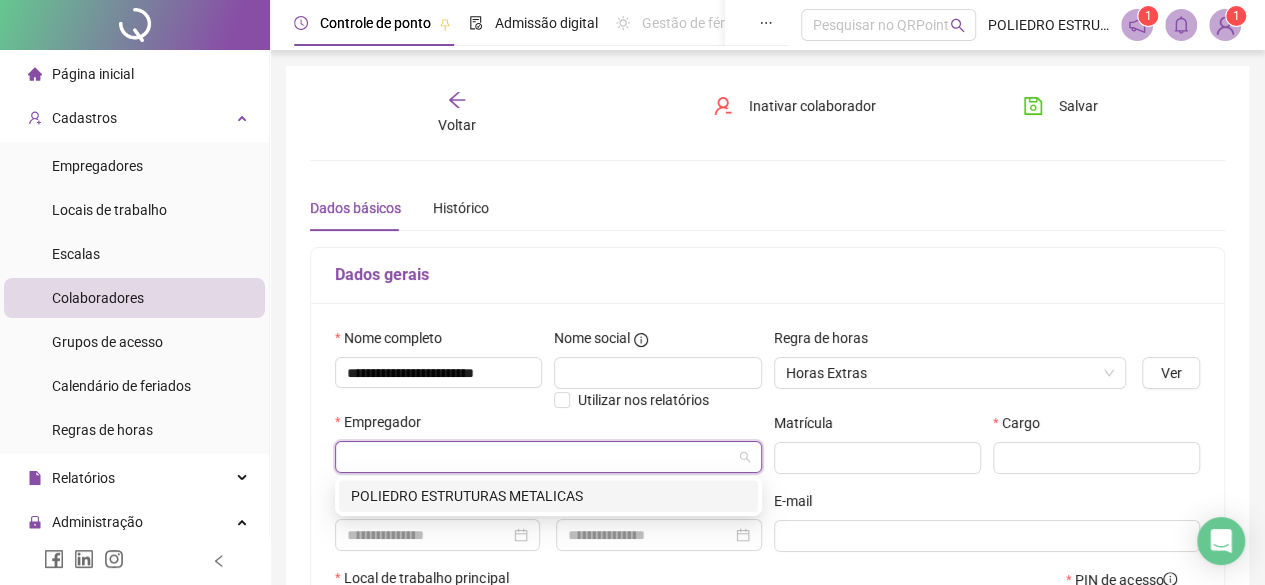 click at bounding box center [539, 457] 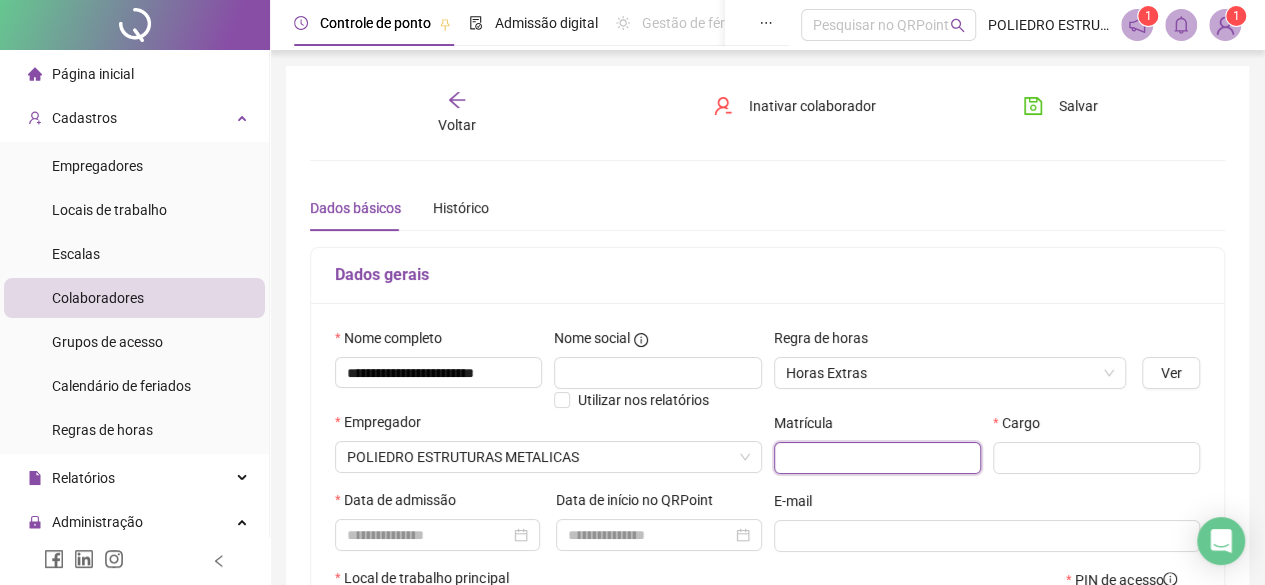 click at bounding box center [877, 458] 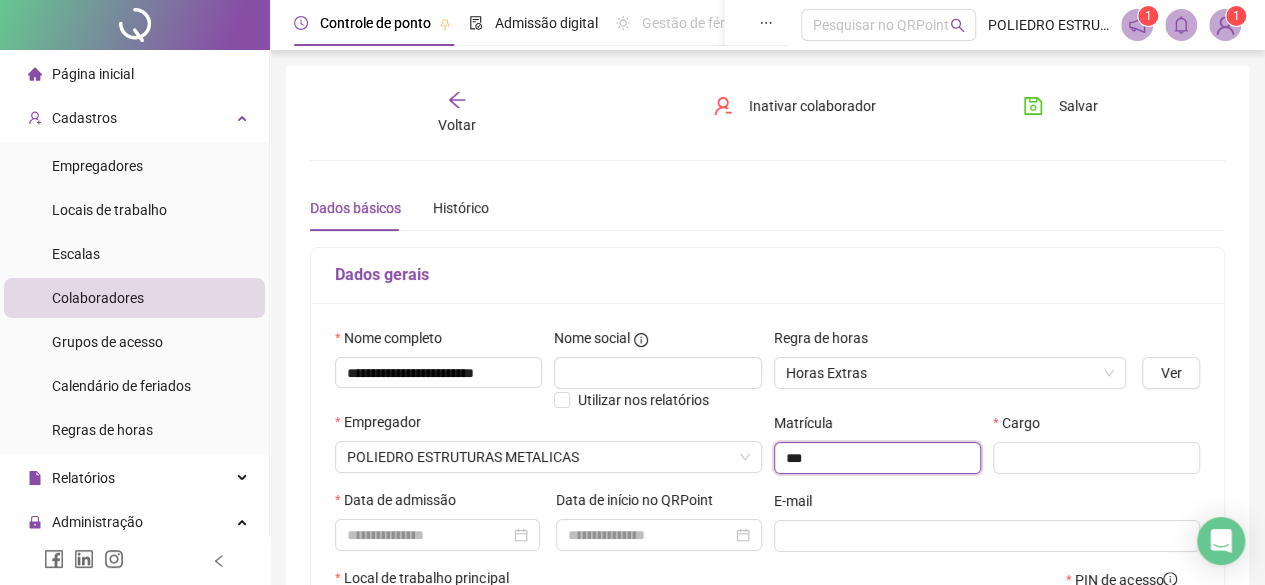 type on "***" 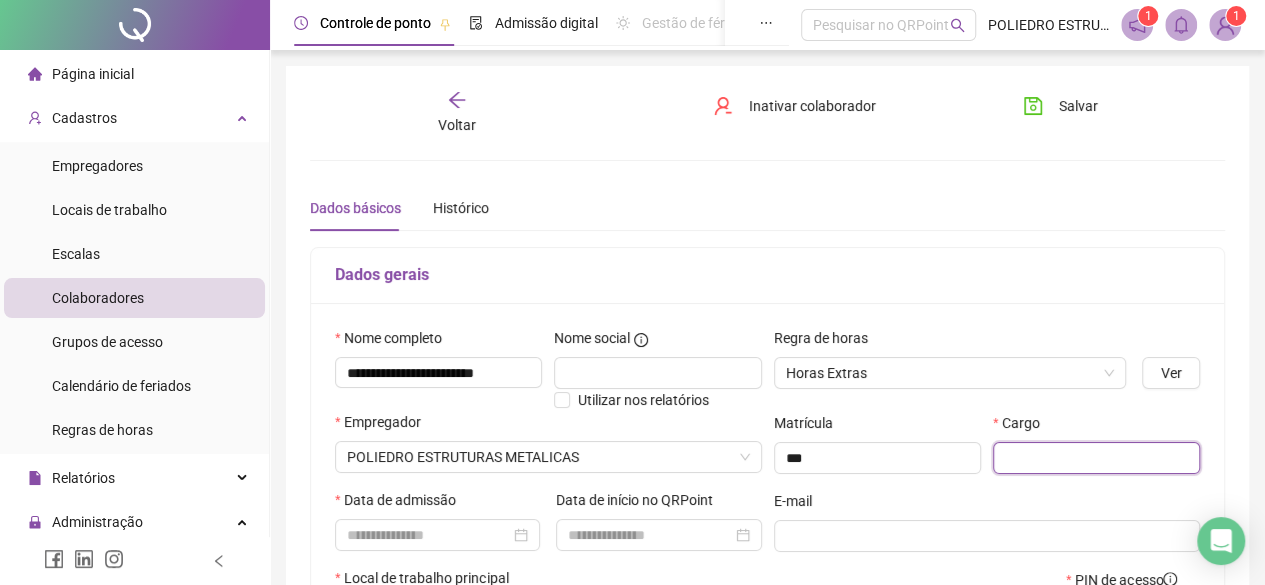 click on "Cargo" at bounding box center [1096, 451] 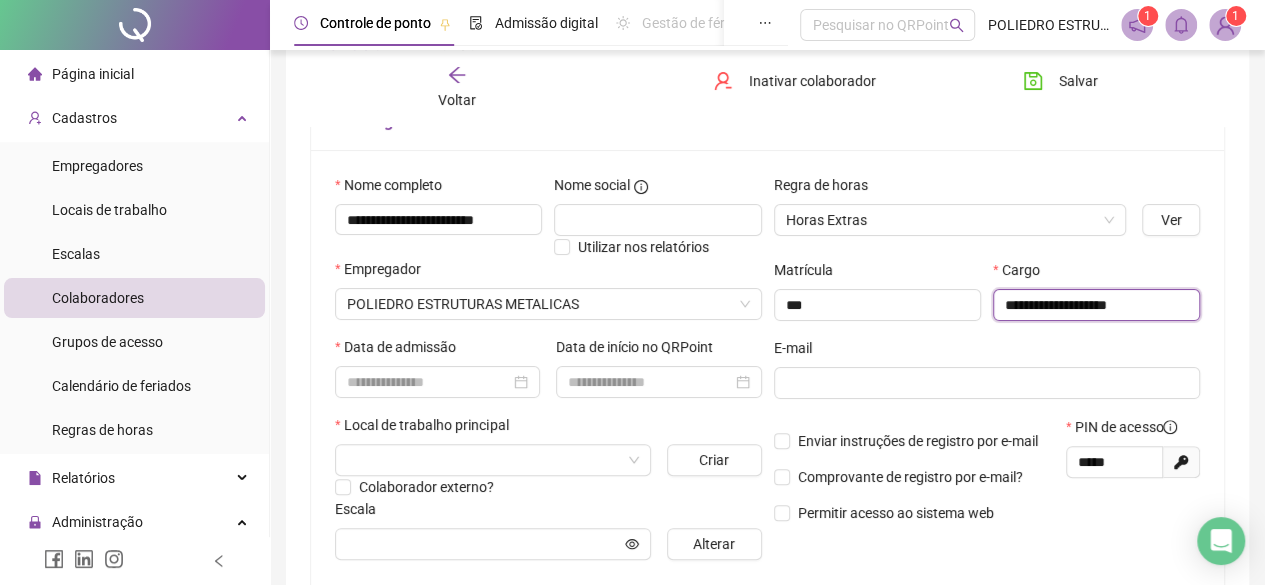 scroll, scrollTop: 200, scrollLeft: 0, axis: vertical 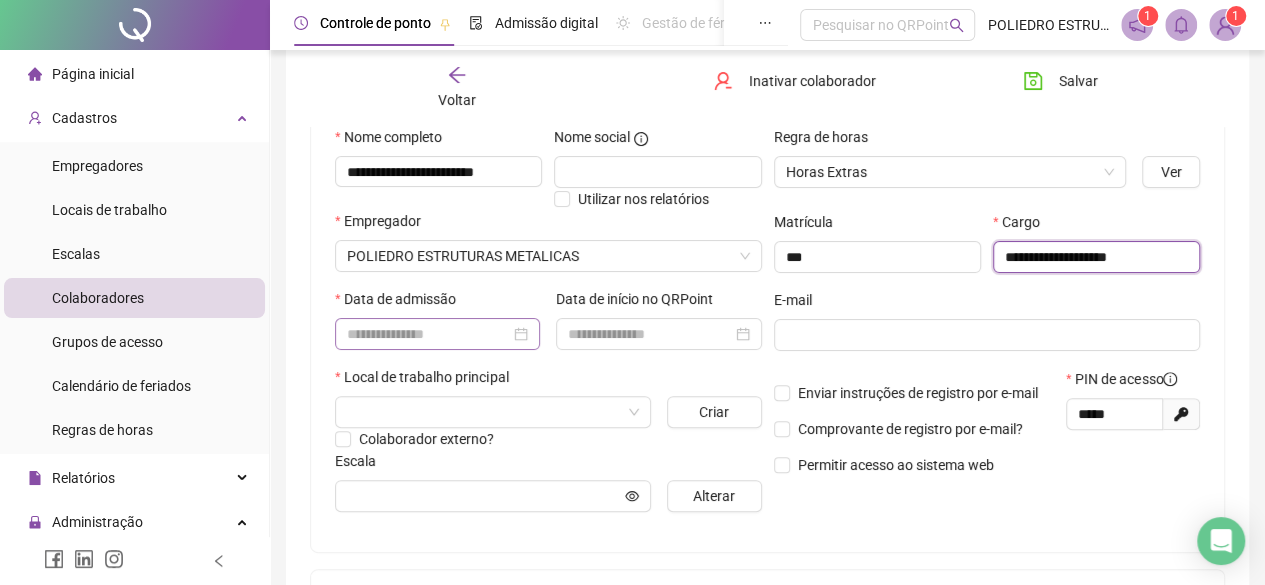 type on "**********" 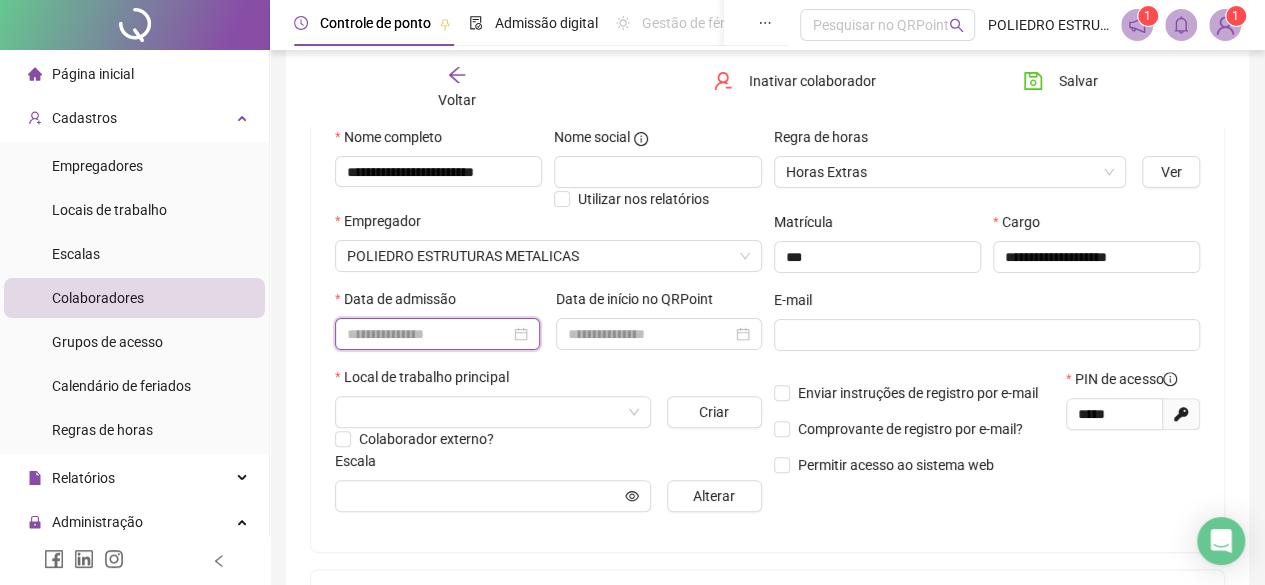 click at bounding box center [428, 334] 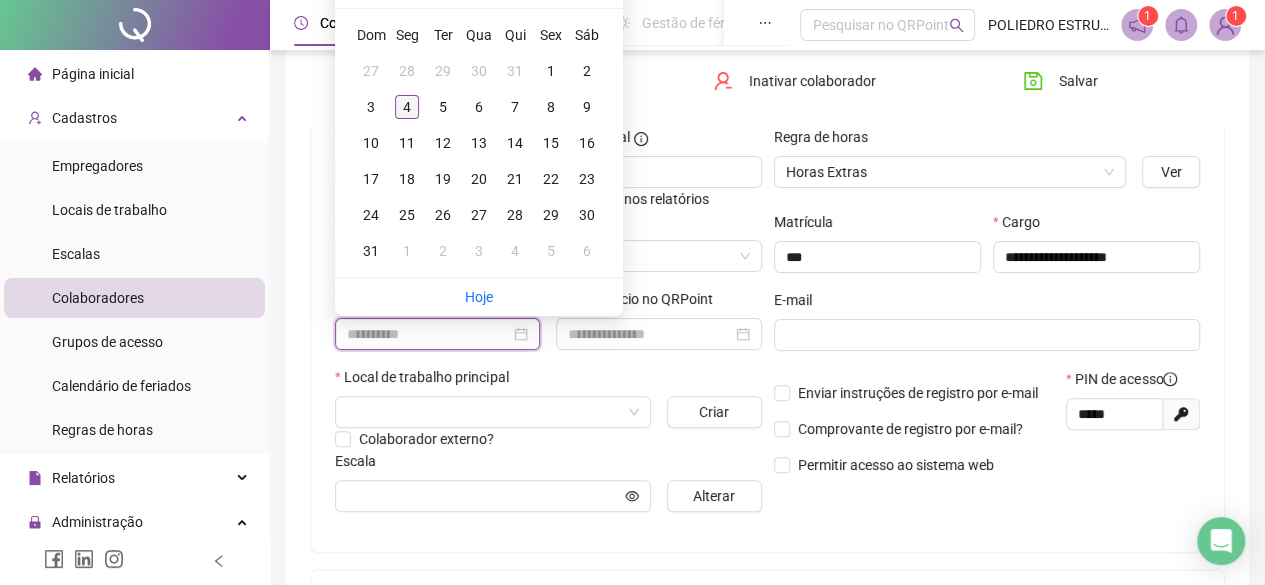 type on "**********" 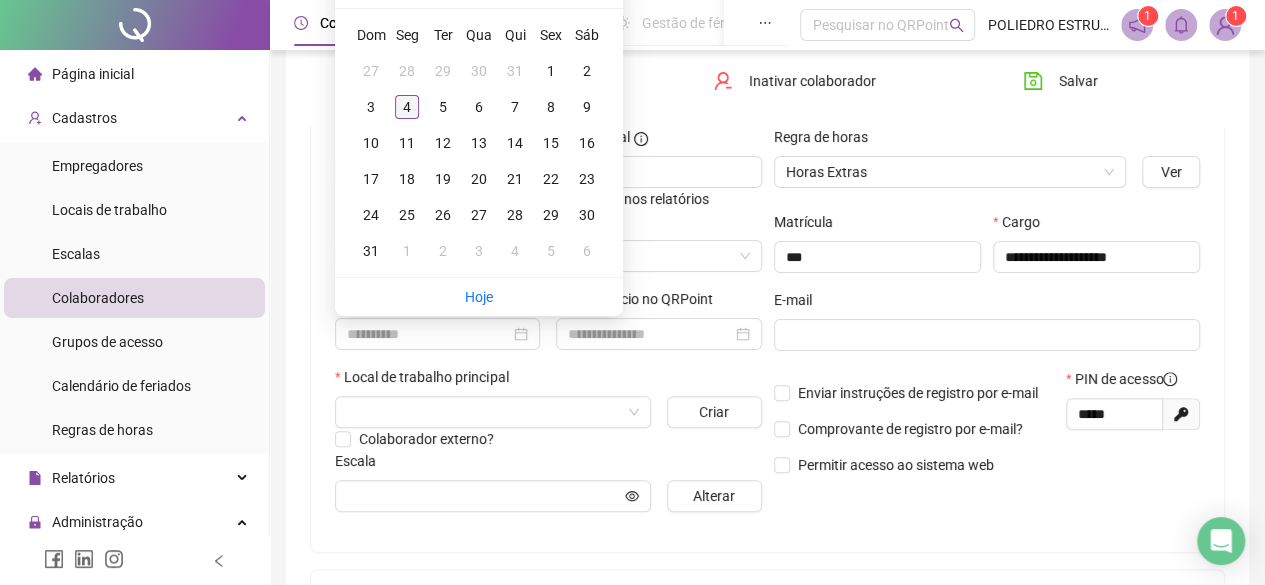 click on "4" at bounding box center (407, 107) 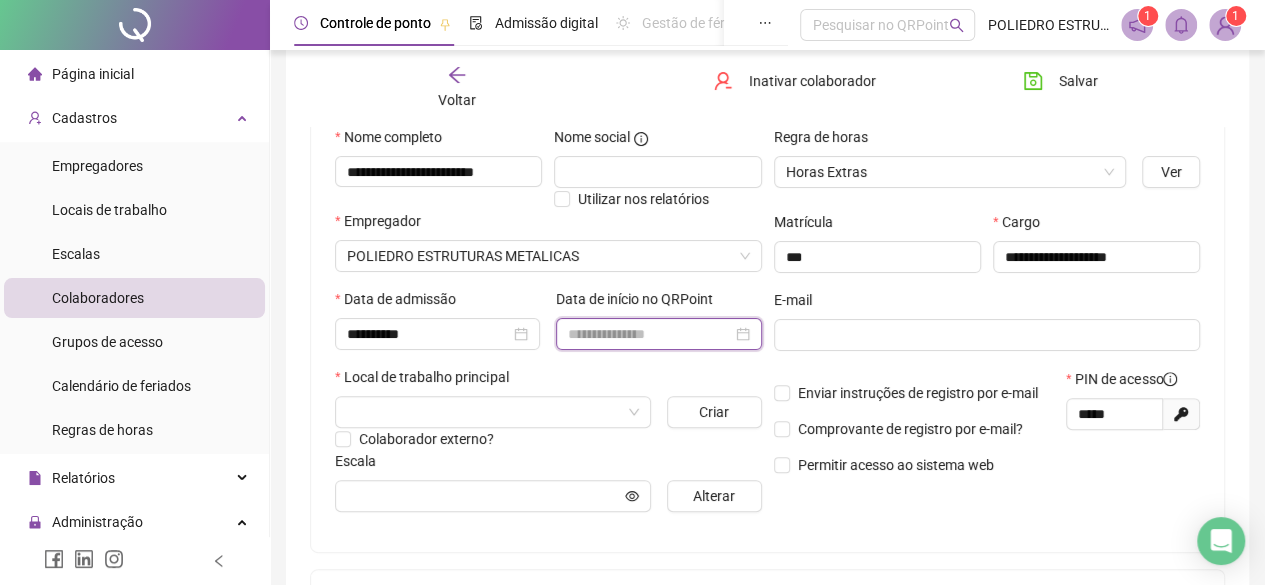 click at bounding box center [649, 334] 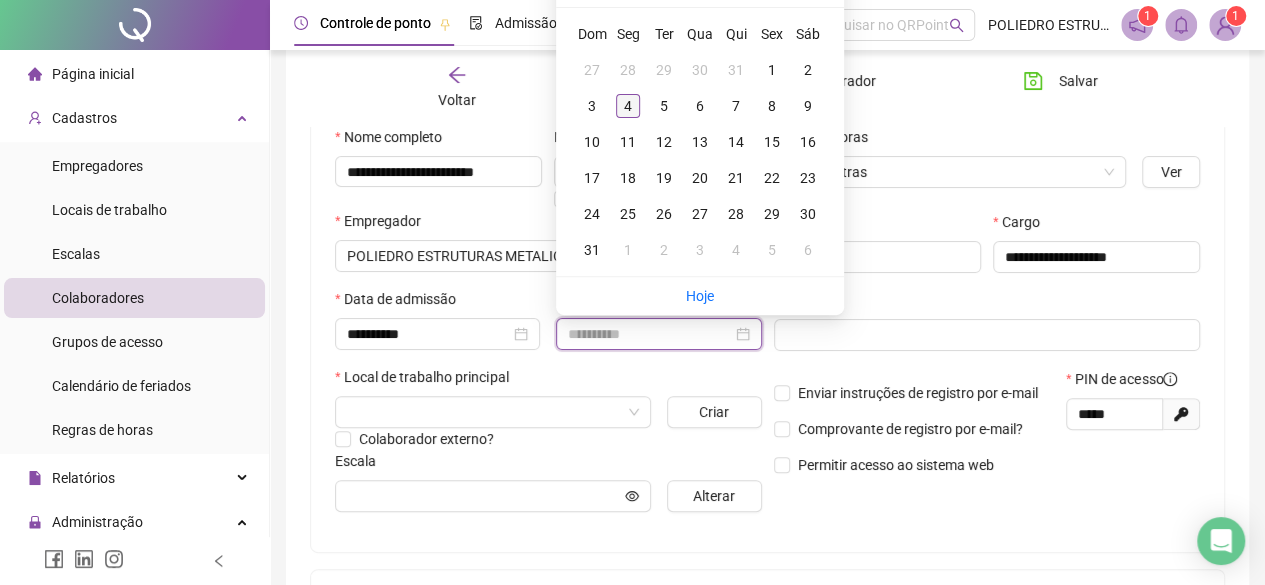 type on "**********" 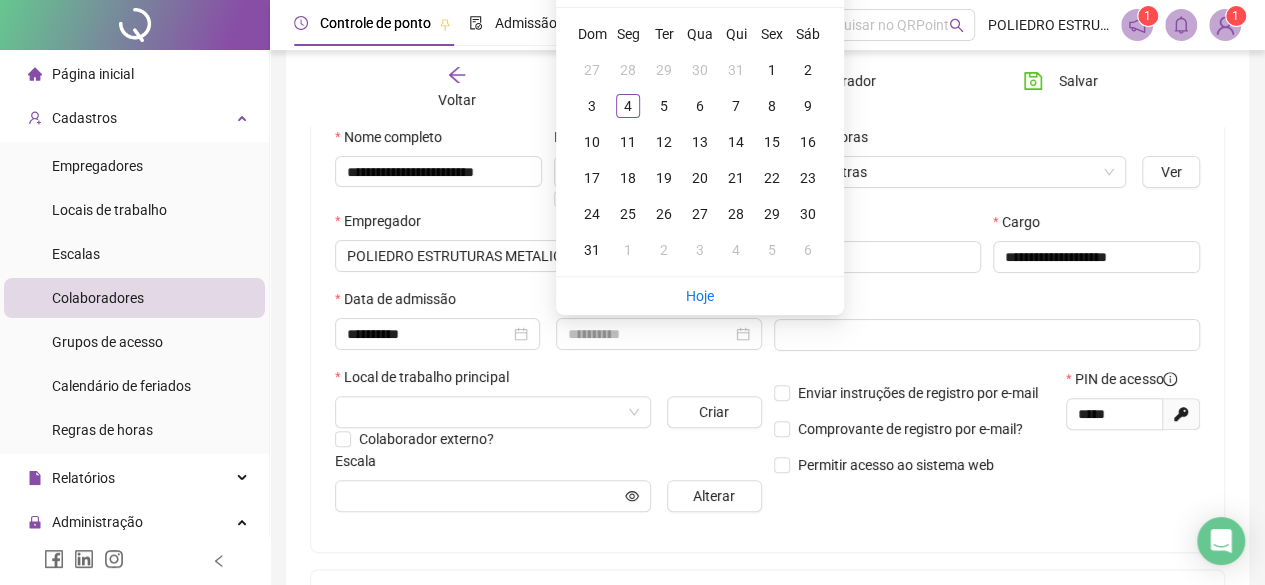 drag, startPoint x: 629, startPoint y: 105, endPoint x: 641, endPoint y: 109, distance: 12.649111 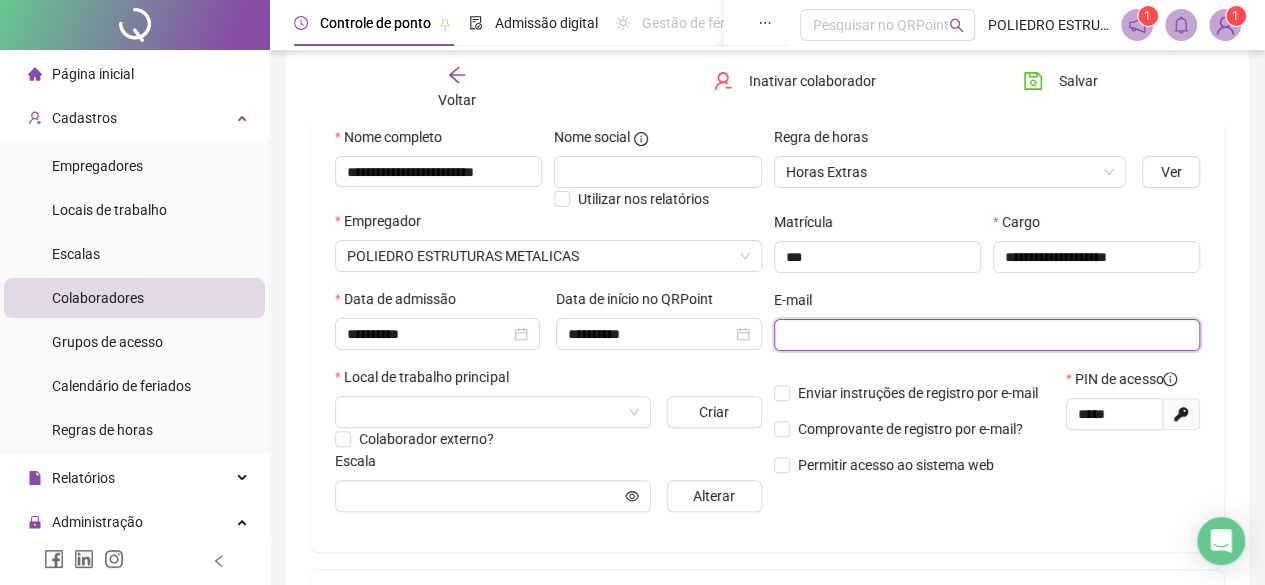 click at bounding box center (985, 335) 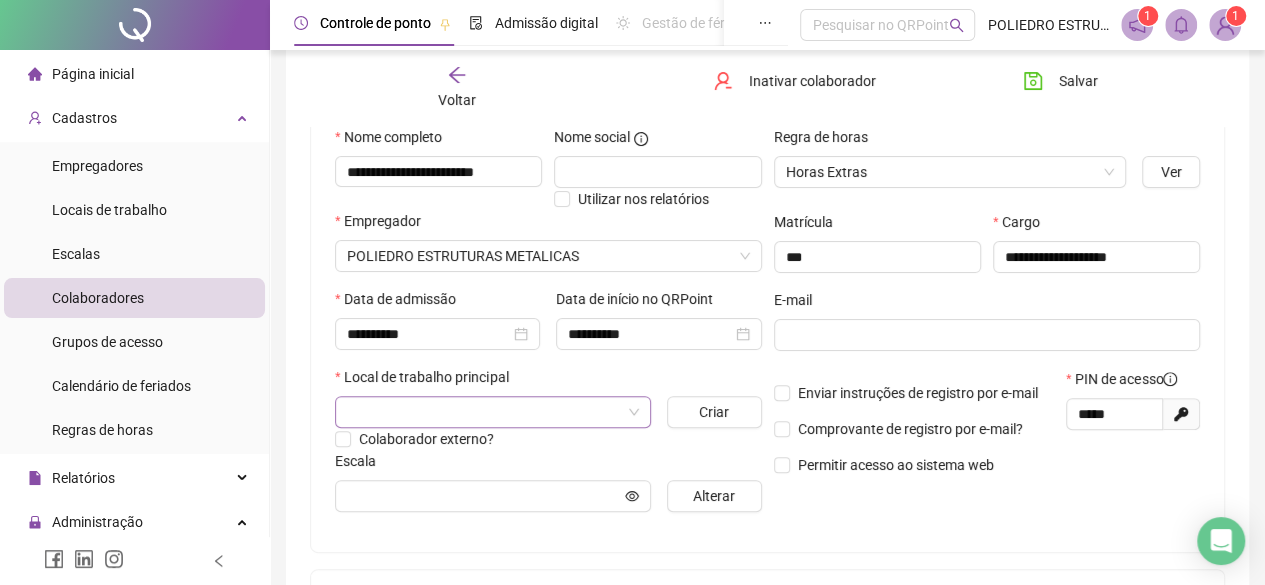 click at bounding box center [484, 412] 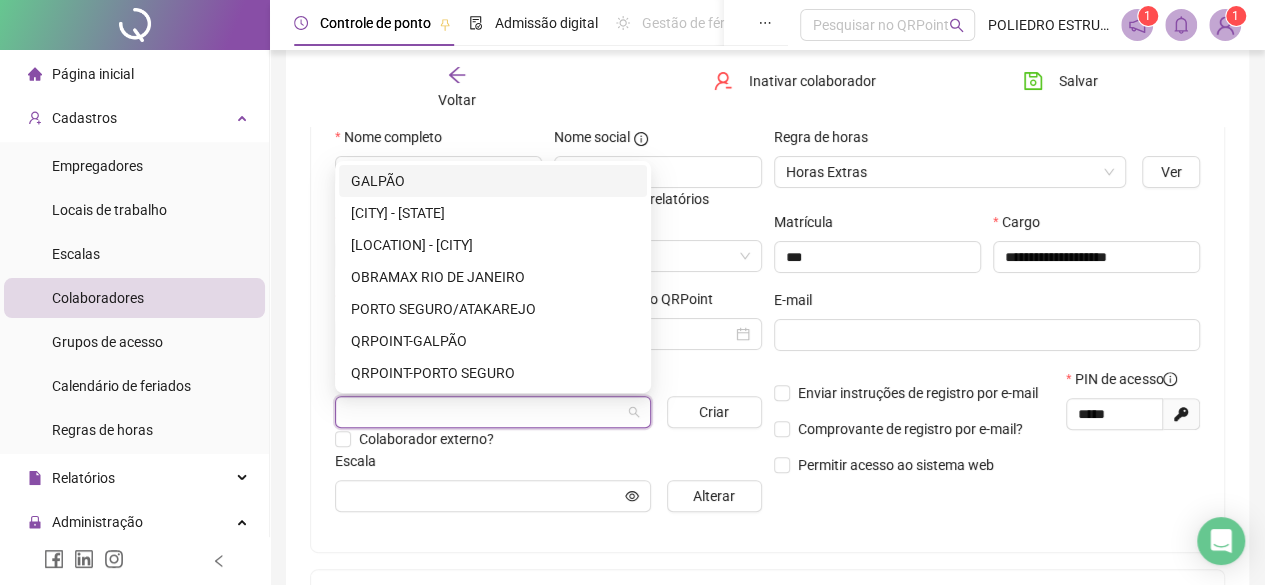 click on "GALPÃO" at bounding box center [493, 181] 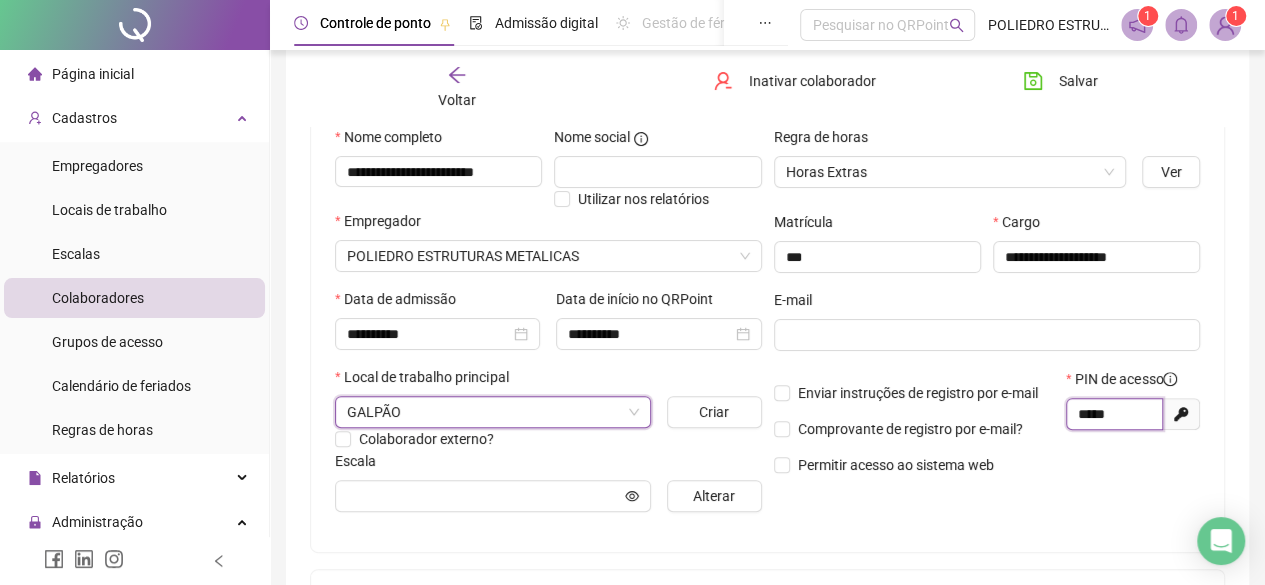 click on "*****" at bounding box center [1112, 414] 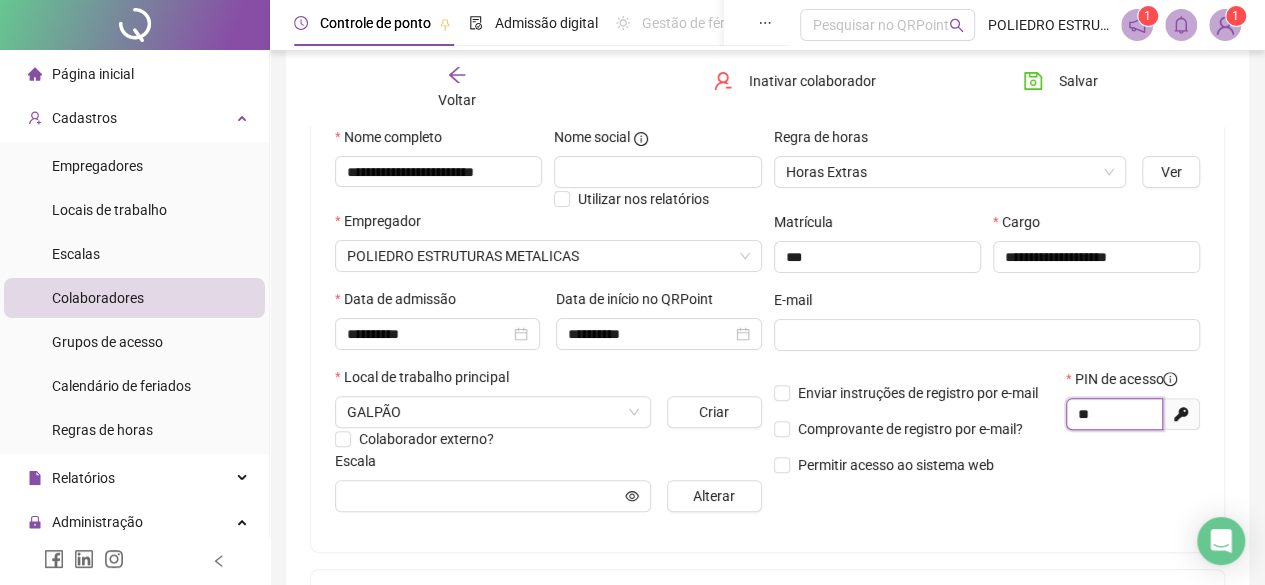 type on "*" 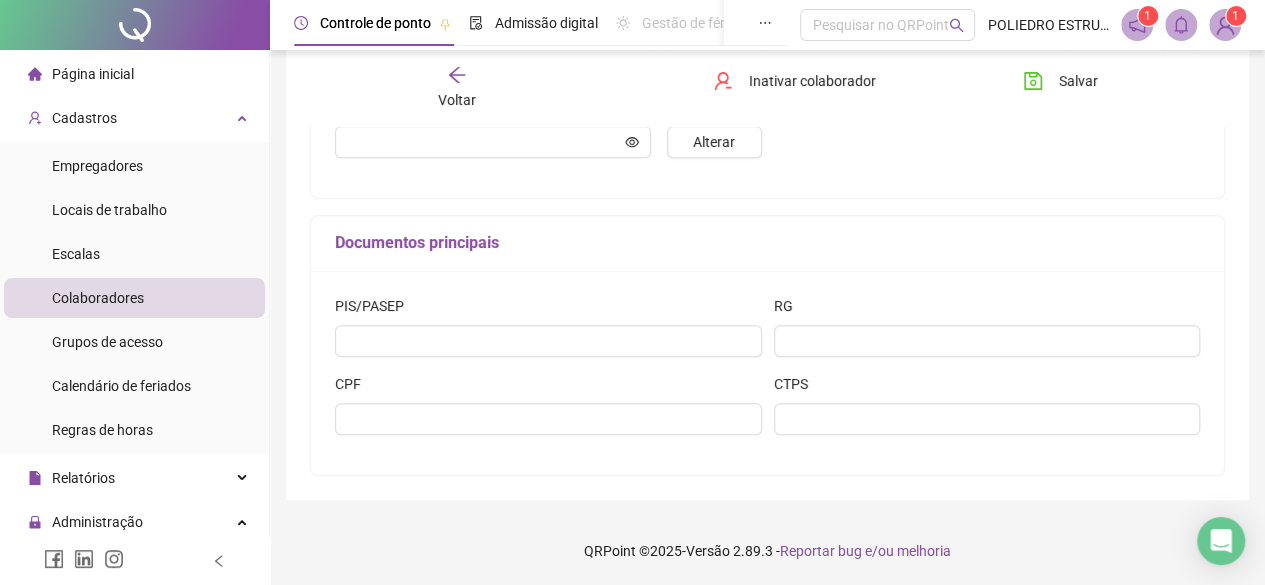 scroll, scrollTop: 0, scrollLeft: 0, axis: both 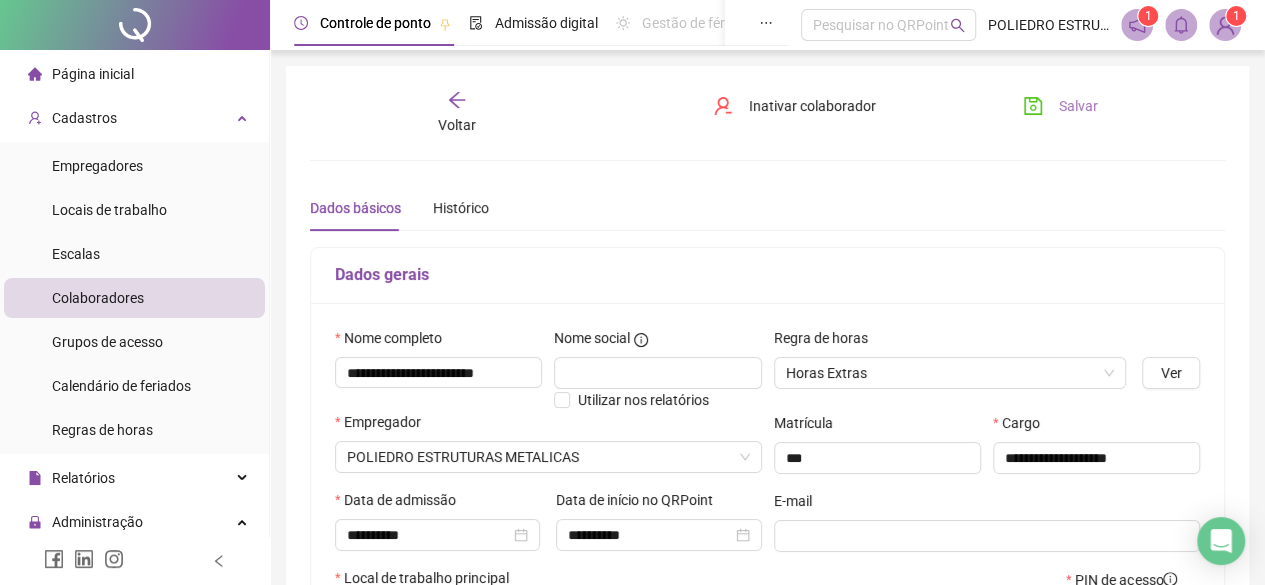 type on "*****" 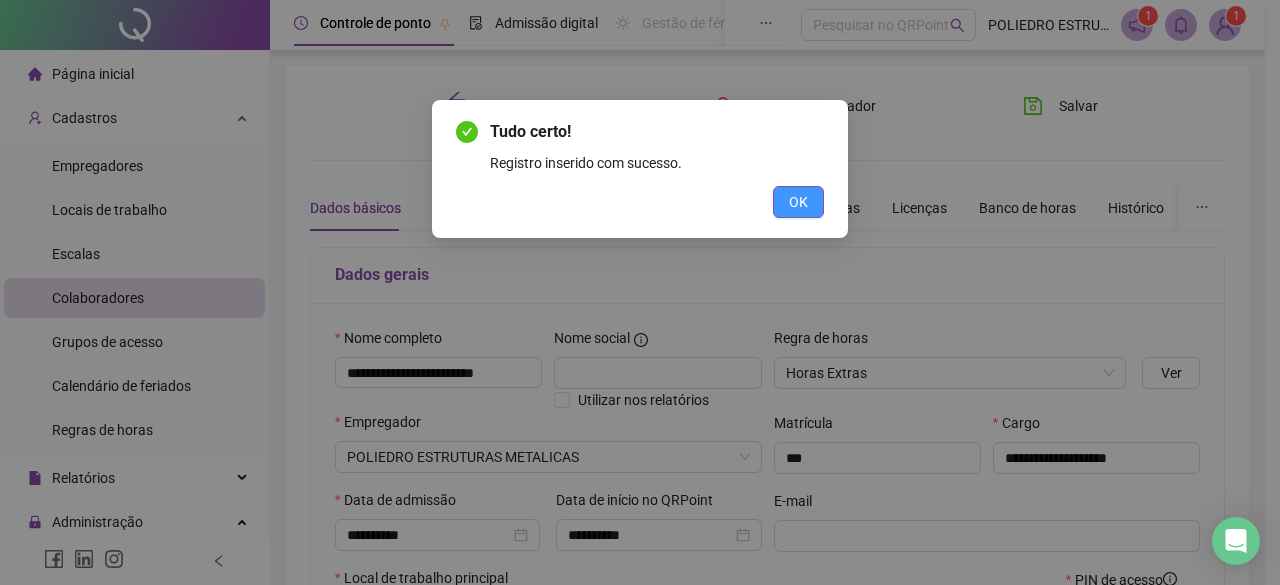 click on "OK" at bounding box center [798, 202] 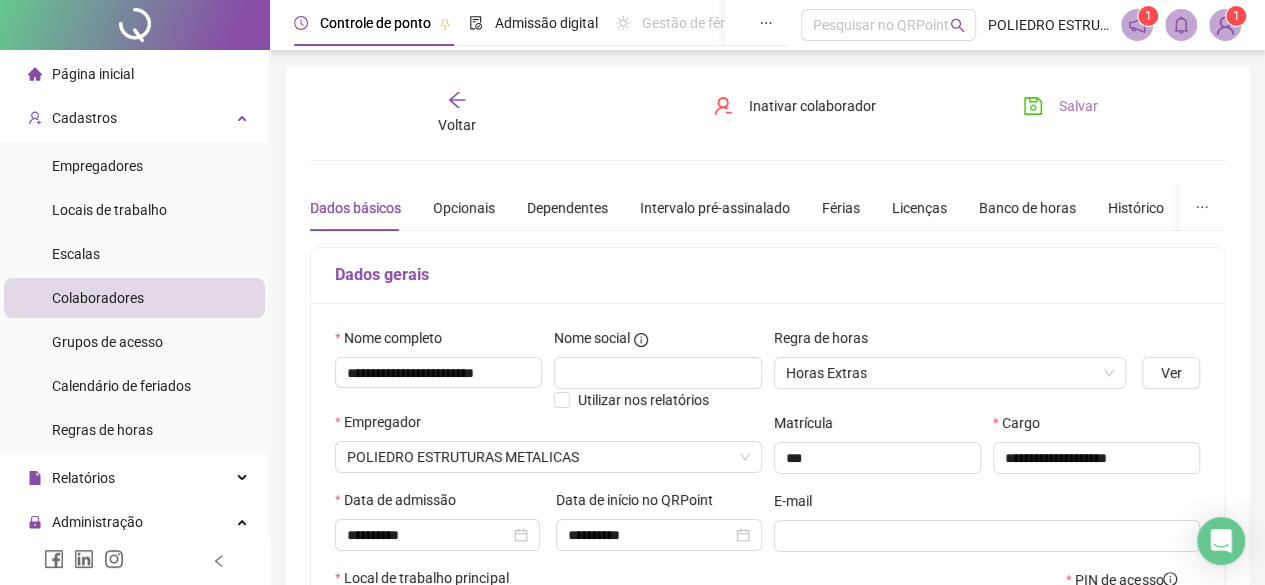 click on "Salvar" at bounding box center [1078, 106] 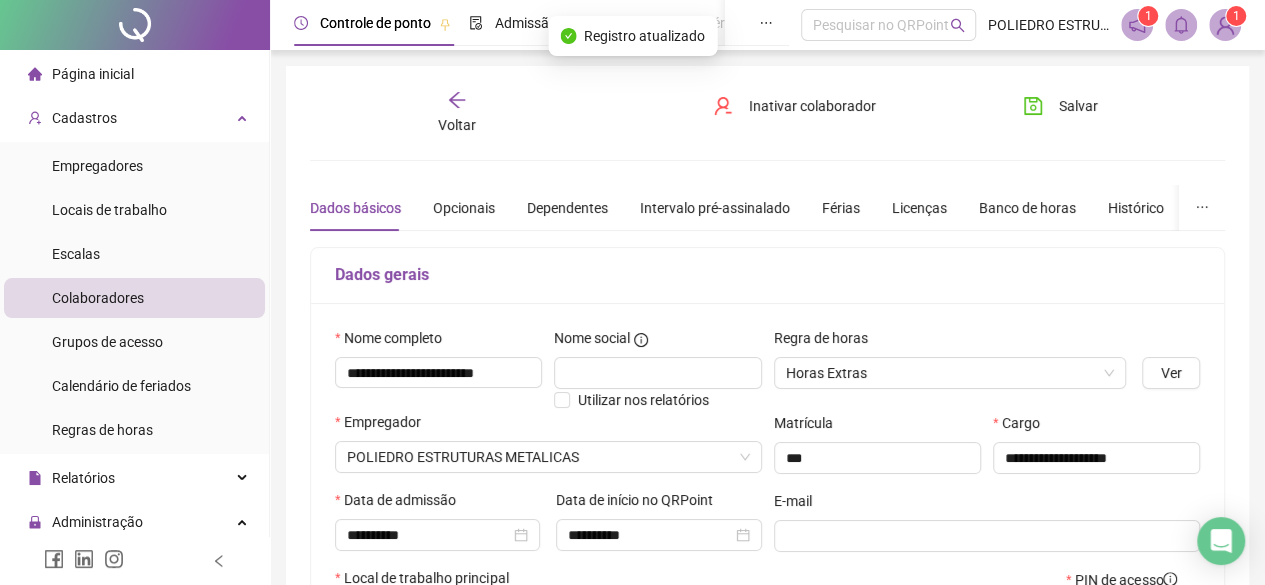 click on "Página inicial" at bounding box center (93, 74) 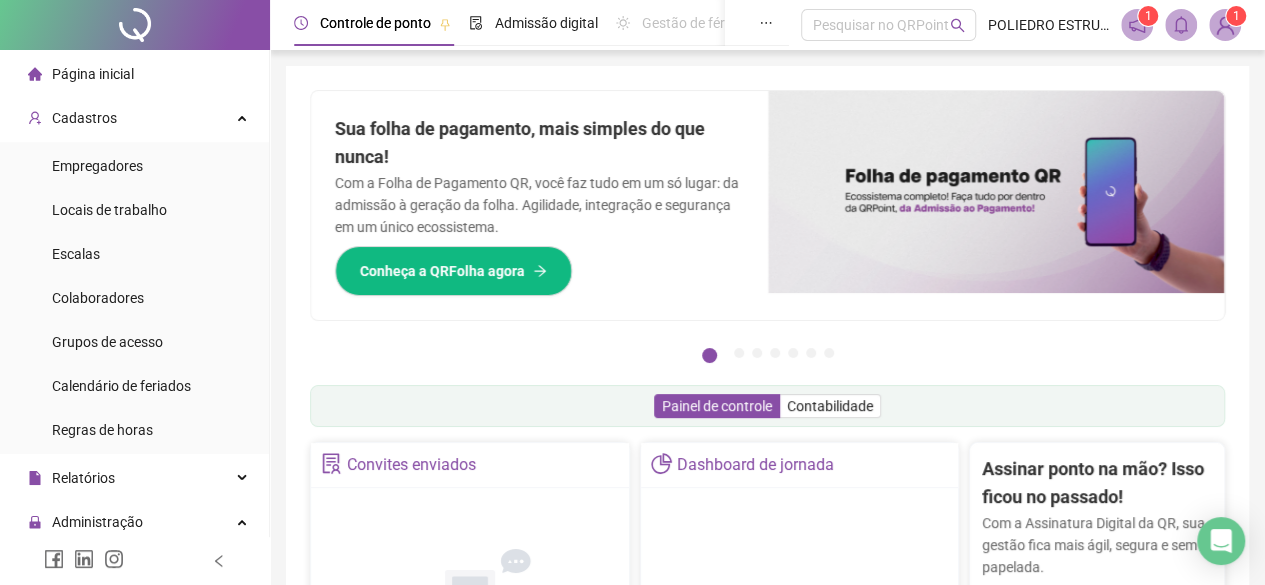 click on "Página inicial" at bounding box center (93, 74) 